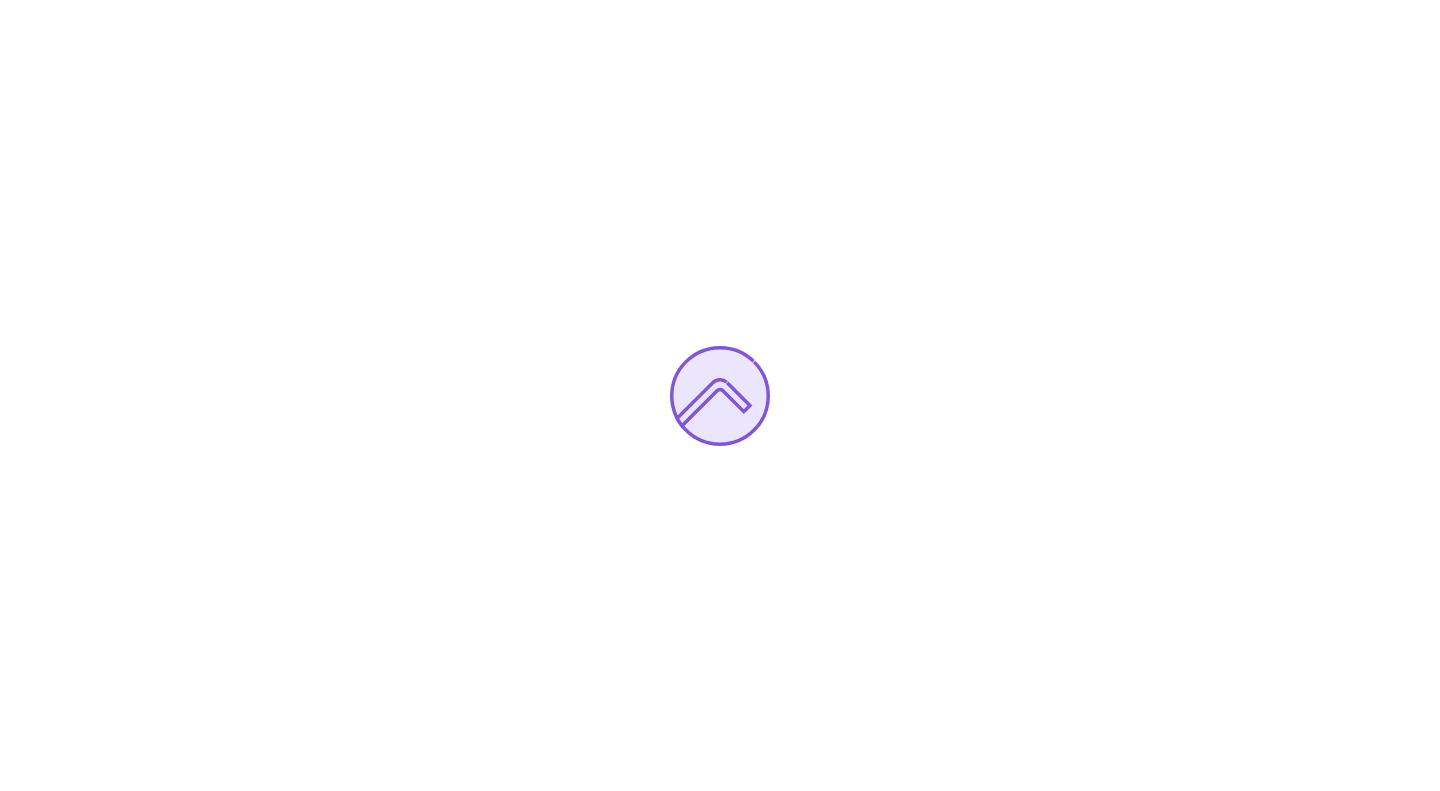 scroll, scrollTop: 0, scrollLeft: 0, axis: both 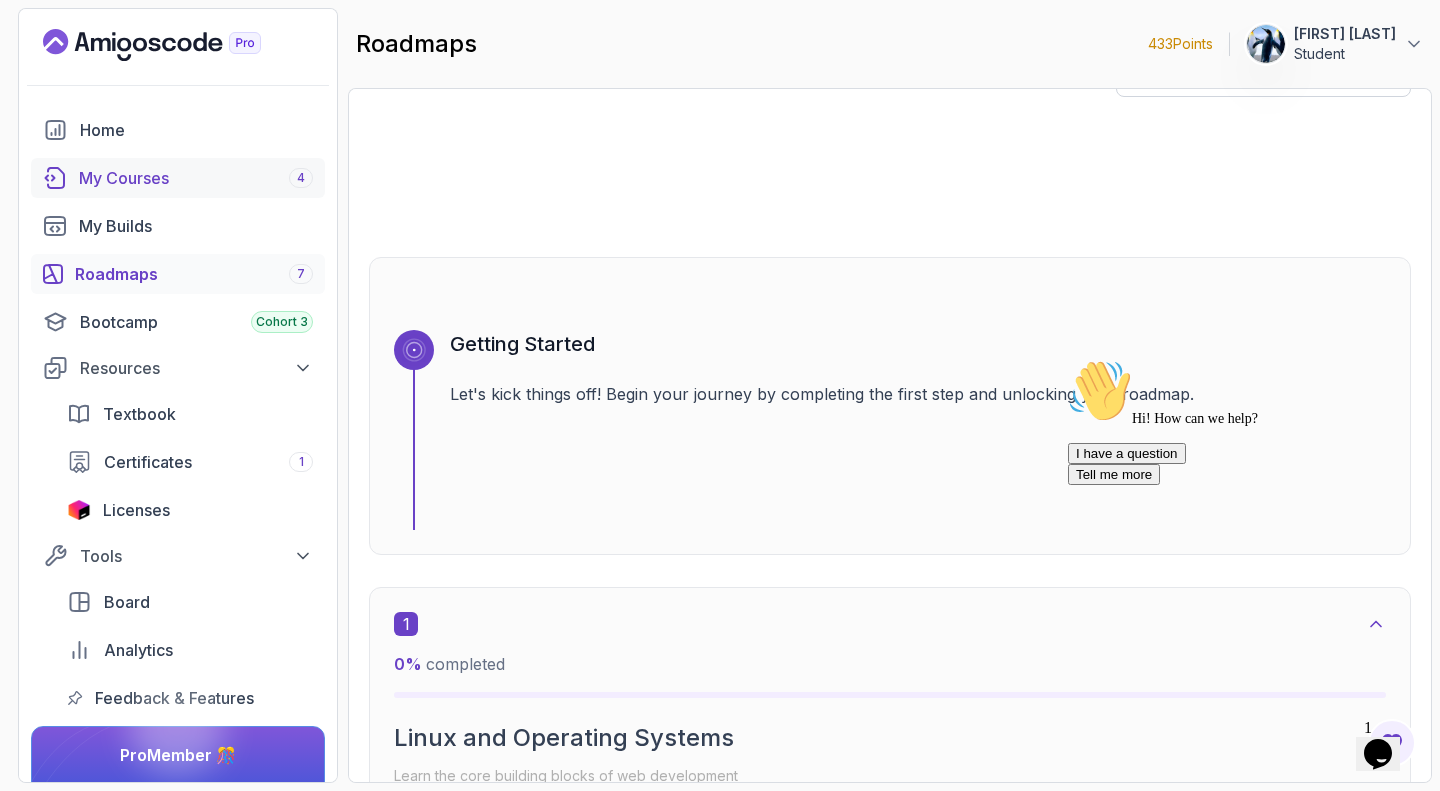 click on "My Courses 4" at bounding box center (196, 178) 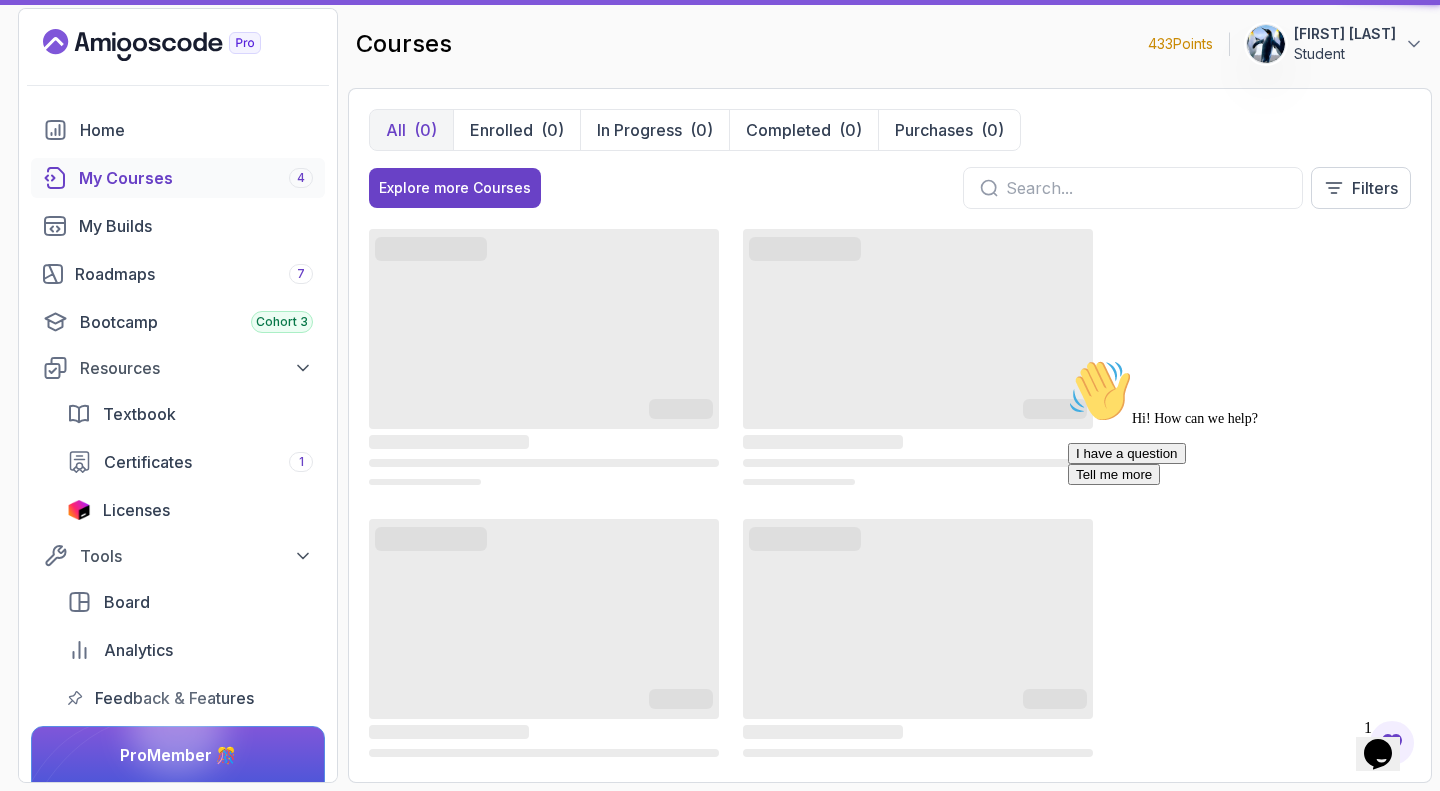 scroll, scrollTop: 0, scrollLeft: 0, axis: both 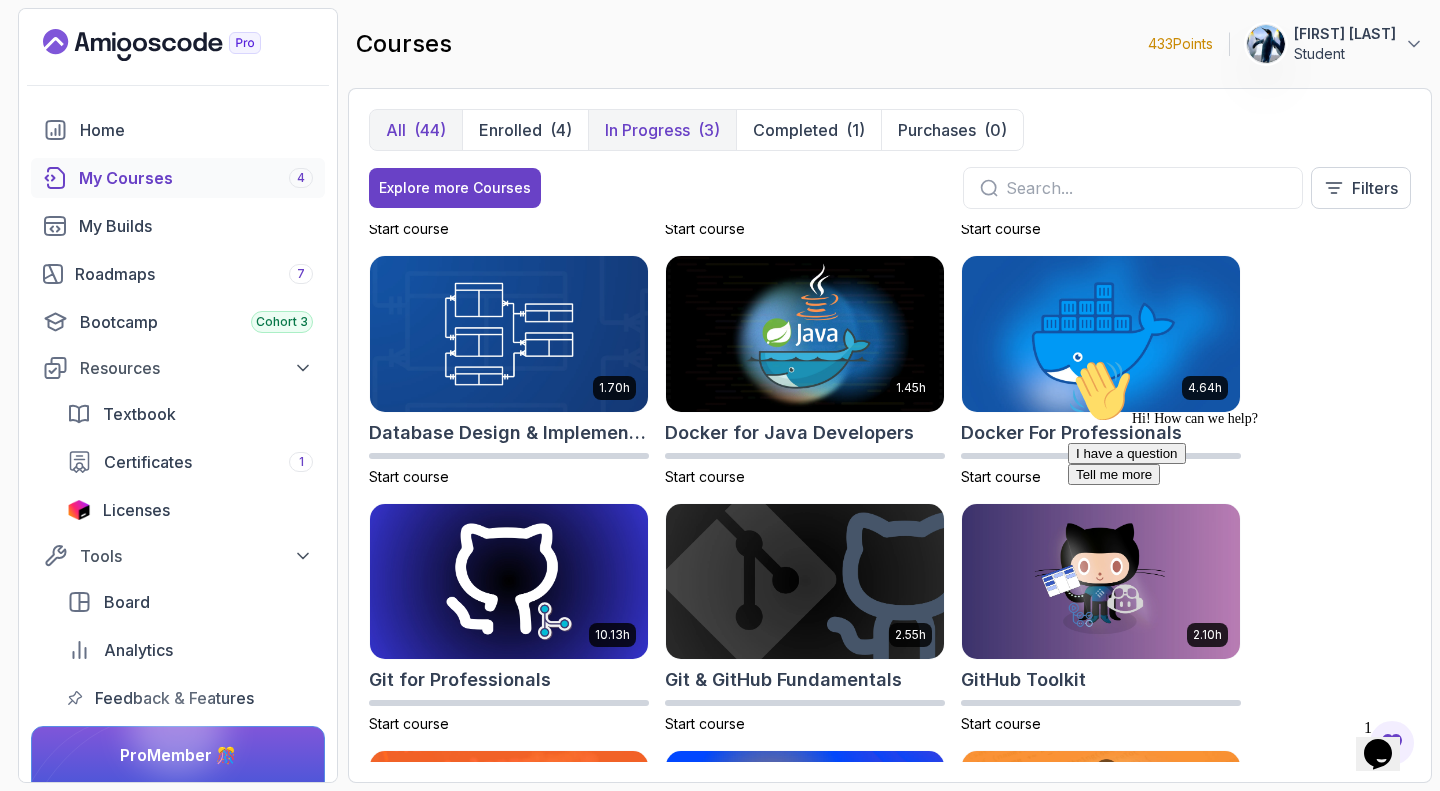 click on "In Progress" at bounding box center (647, 130) 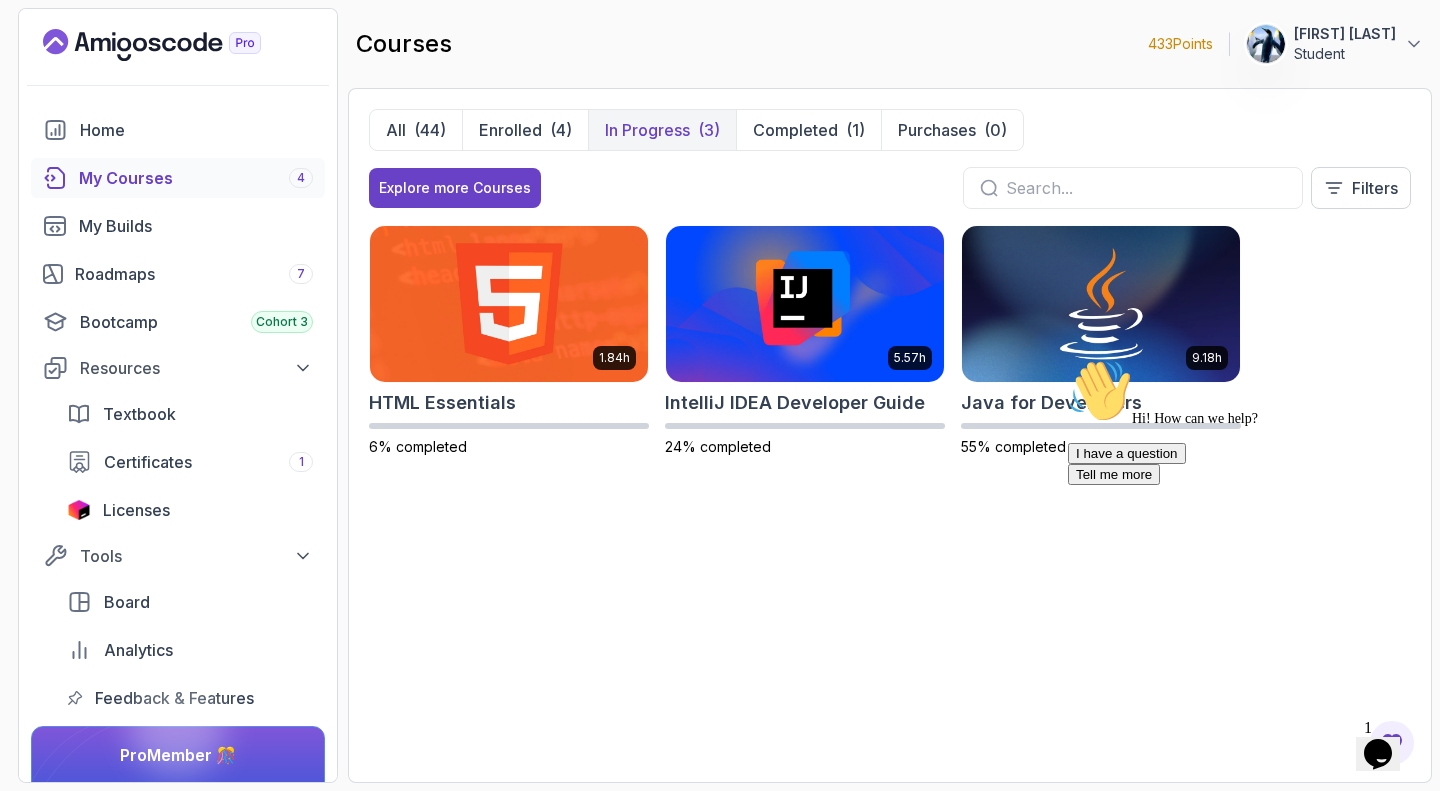 scroll, scrollTop: 0, scrollLeft: 0, axis: both 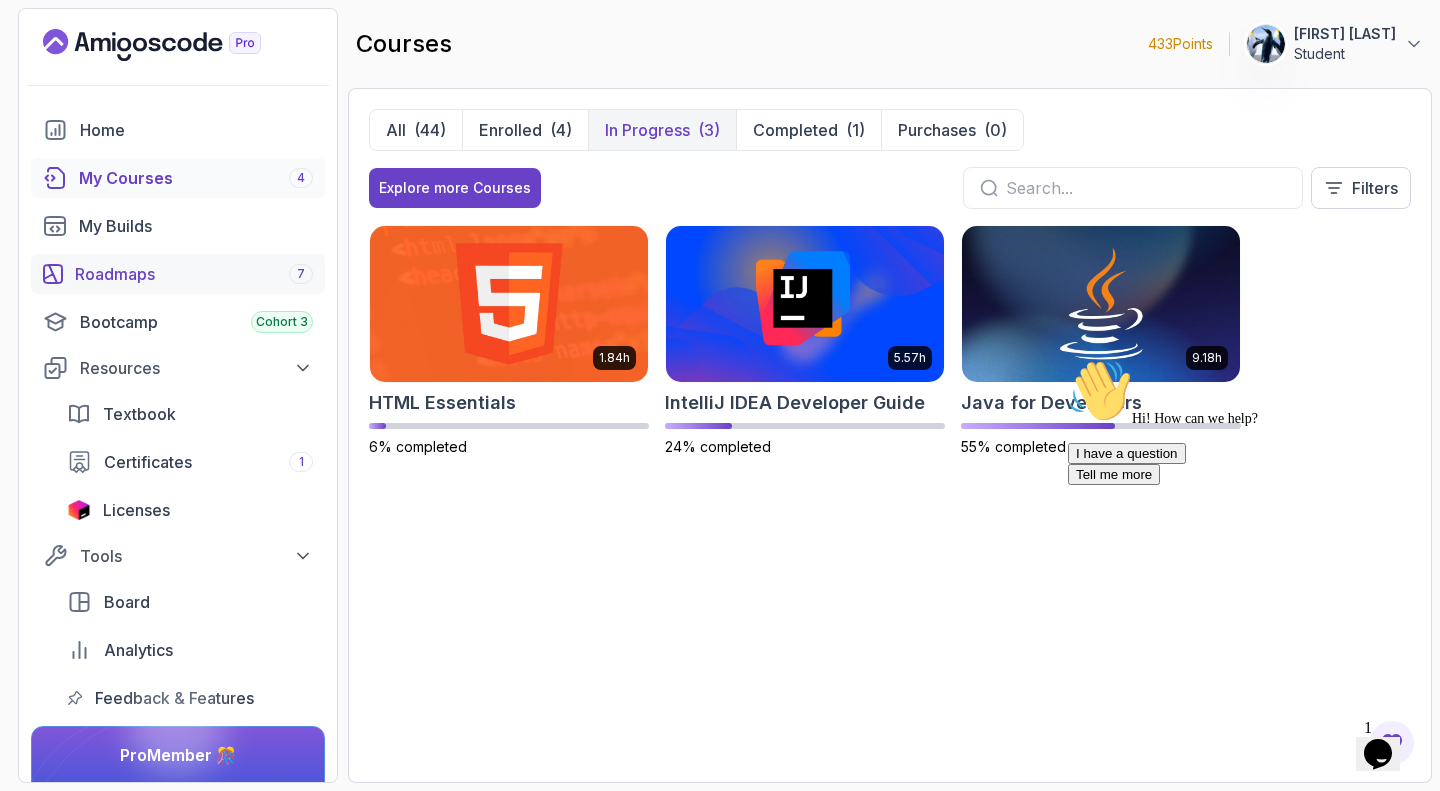 click on "Roadmaps 7" at bounding box center [194, 274] 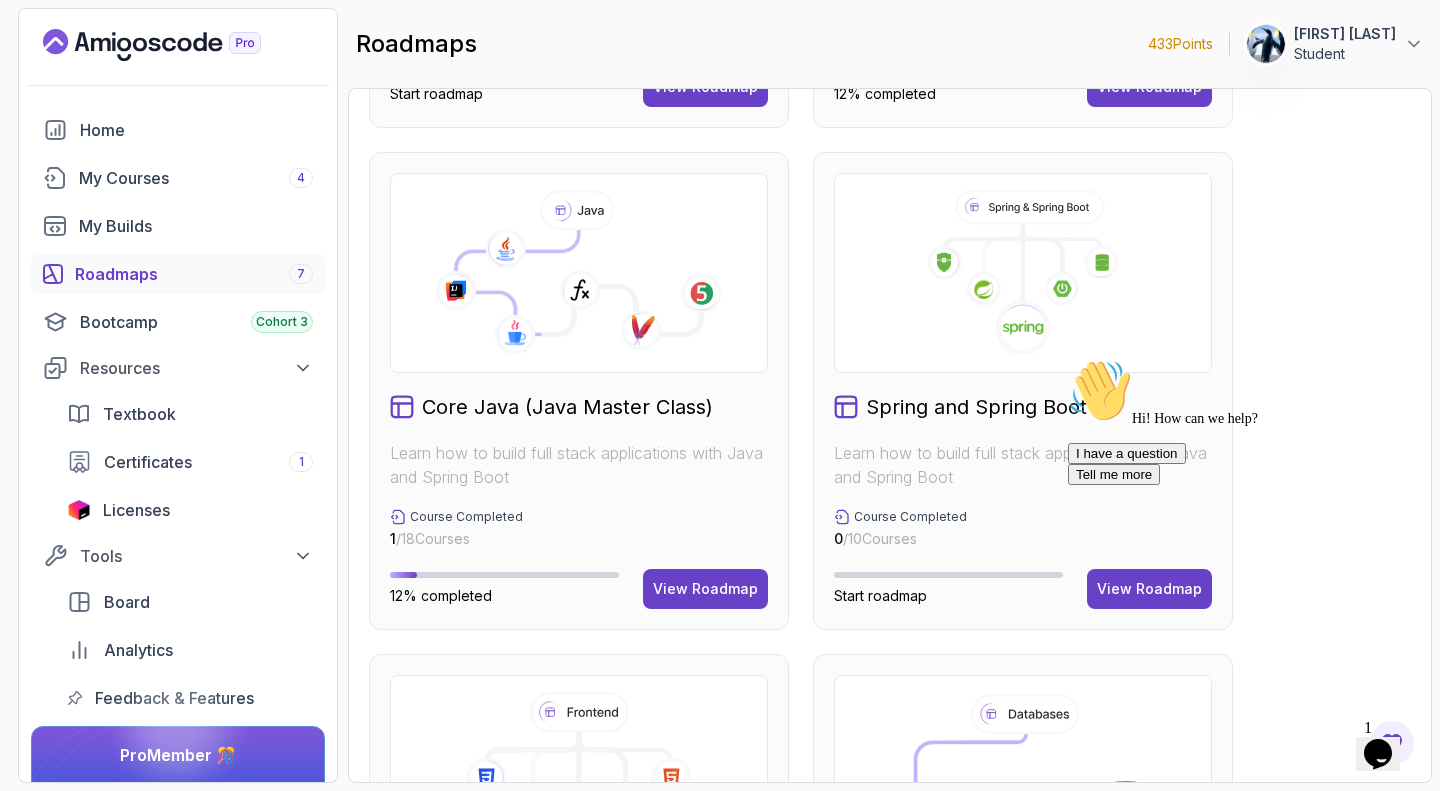 scroll, scrollTop: 810, scrollLeft: 0, axis: vertical 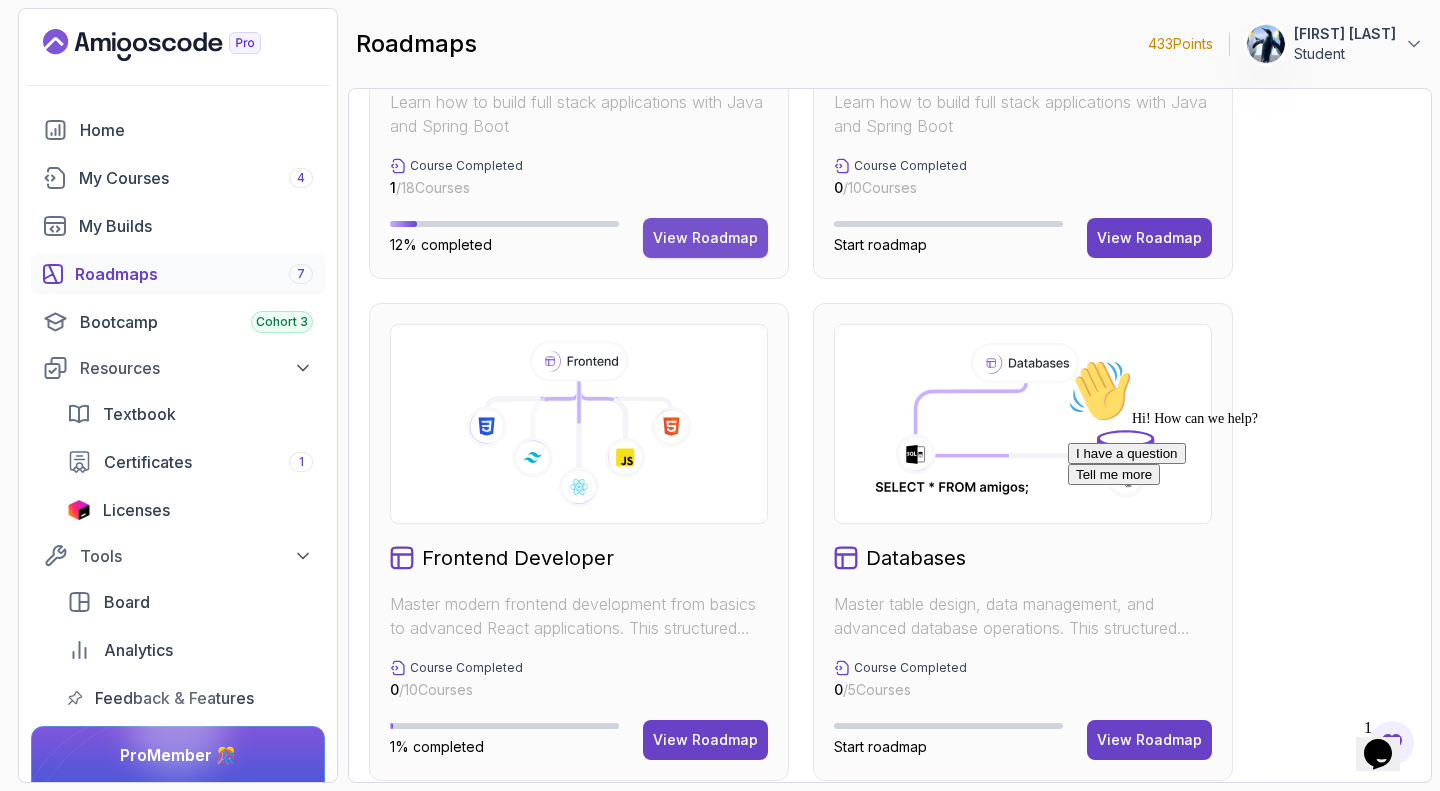 click on "View Roadmap" at bounding box center [705, 238] 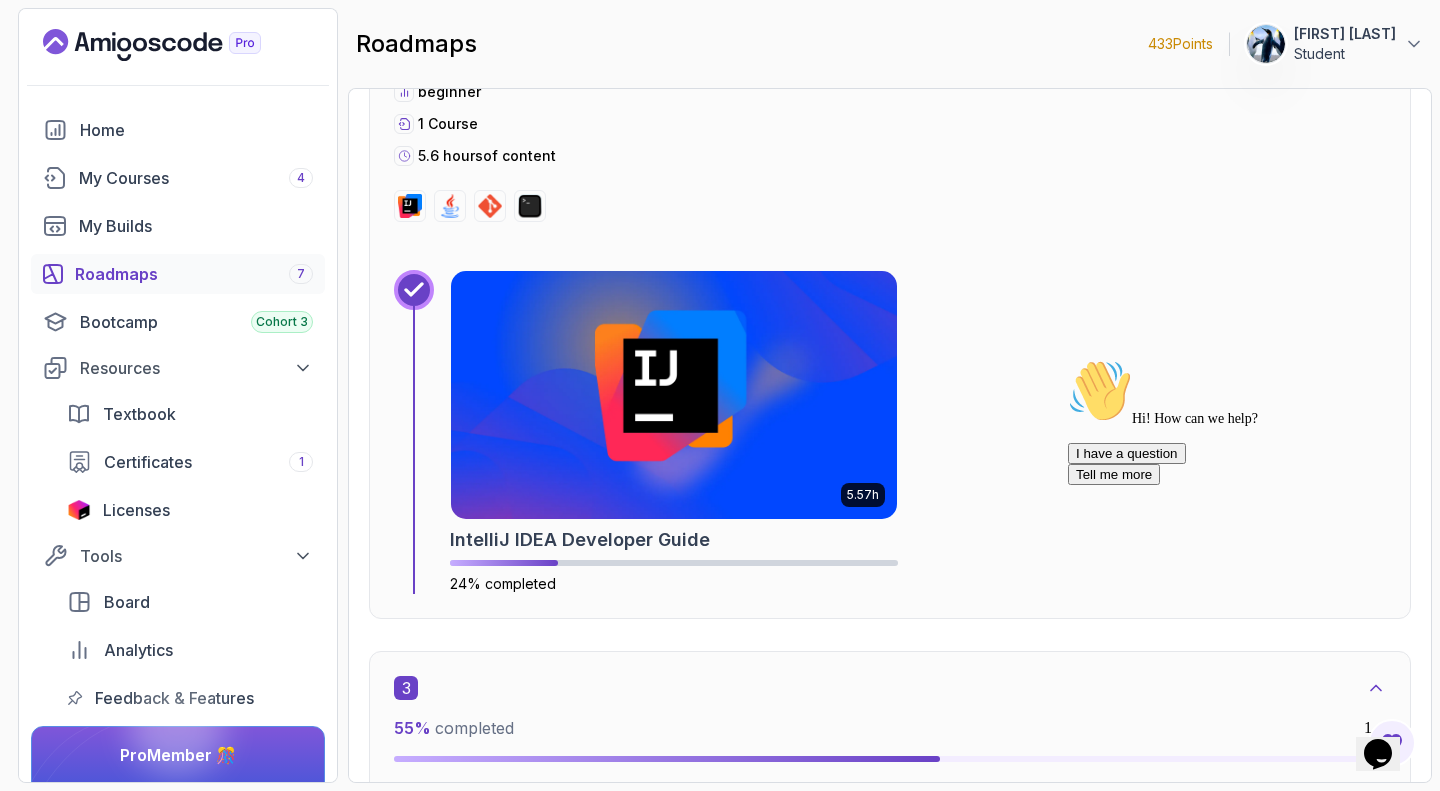 scroll, scrollTop: 1621, scrollLeft: 0, axis: vertical 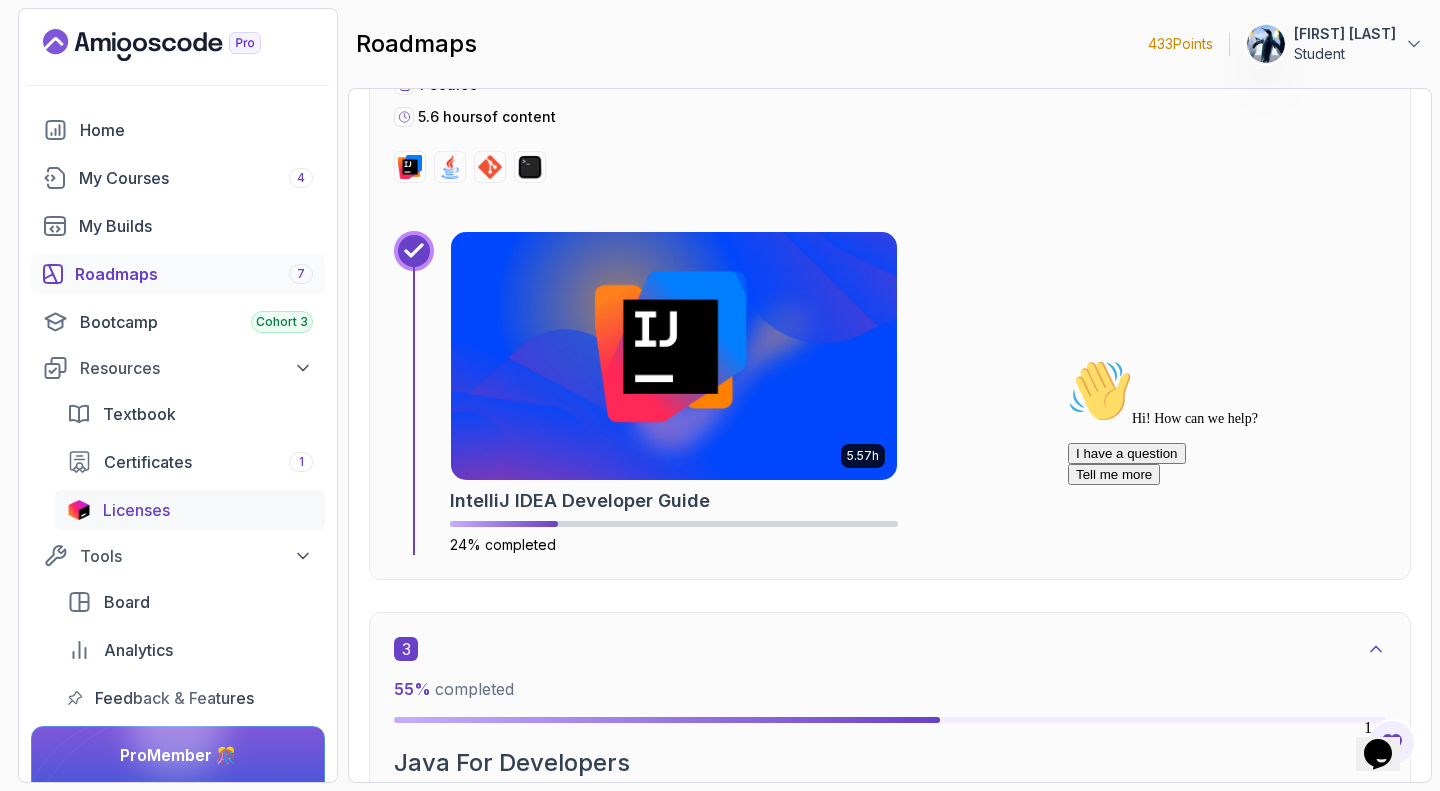 click on "Licenses" at bounding box center (136, 510) 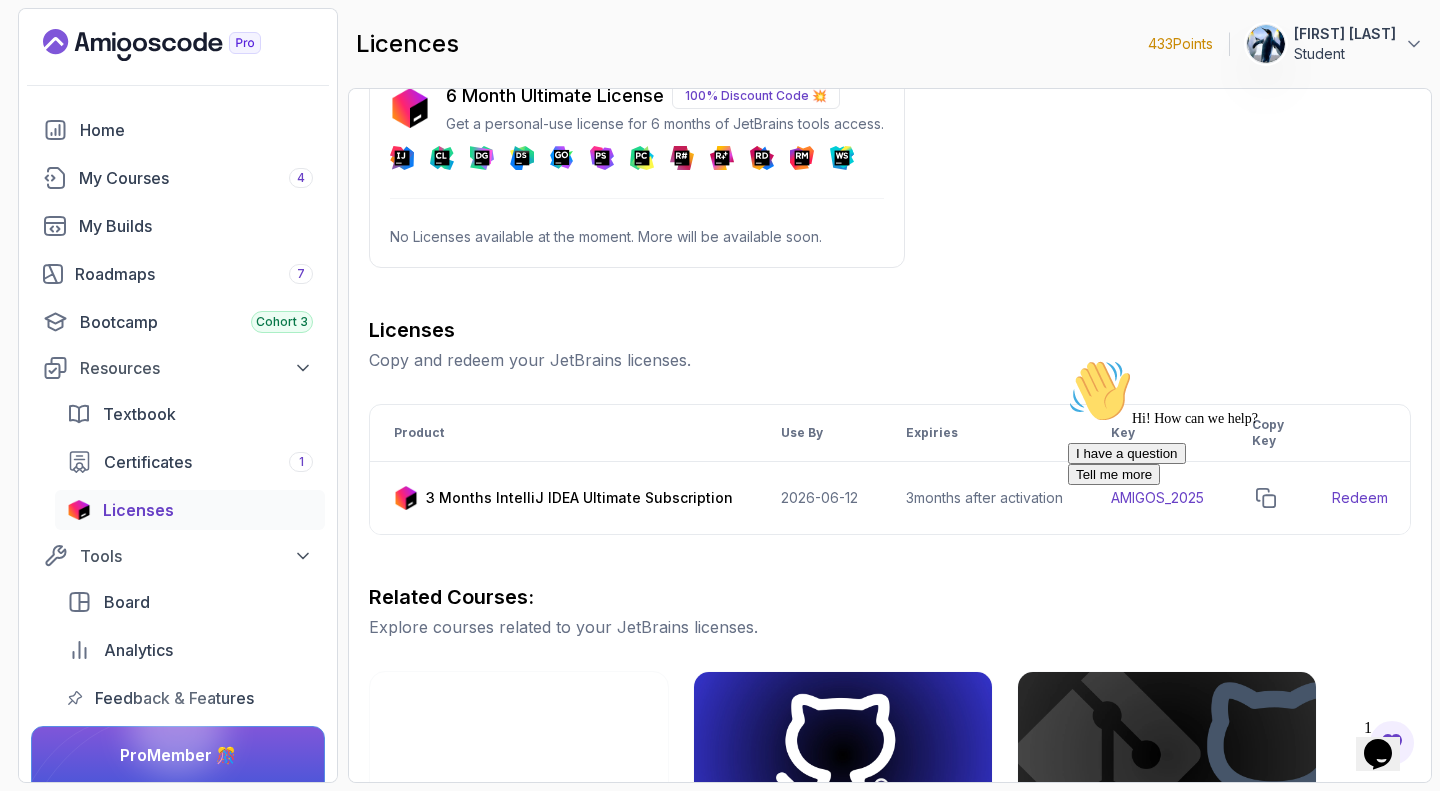 scroll, scrollTop: 50, scrollLeft: 0, axis: vertical 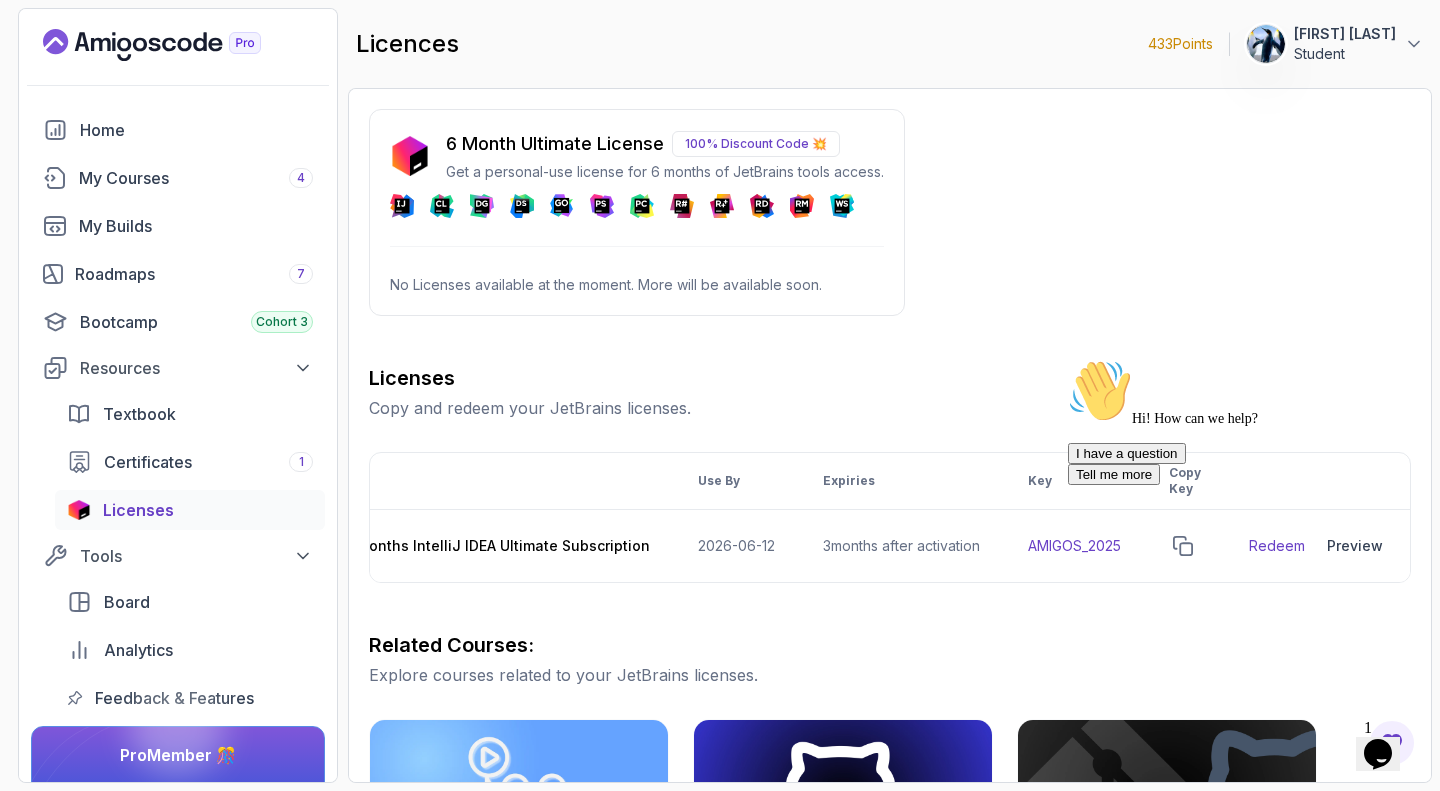 click on "I have a question Tell me more" at bounding box center [1248, 464] 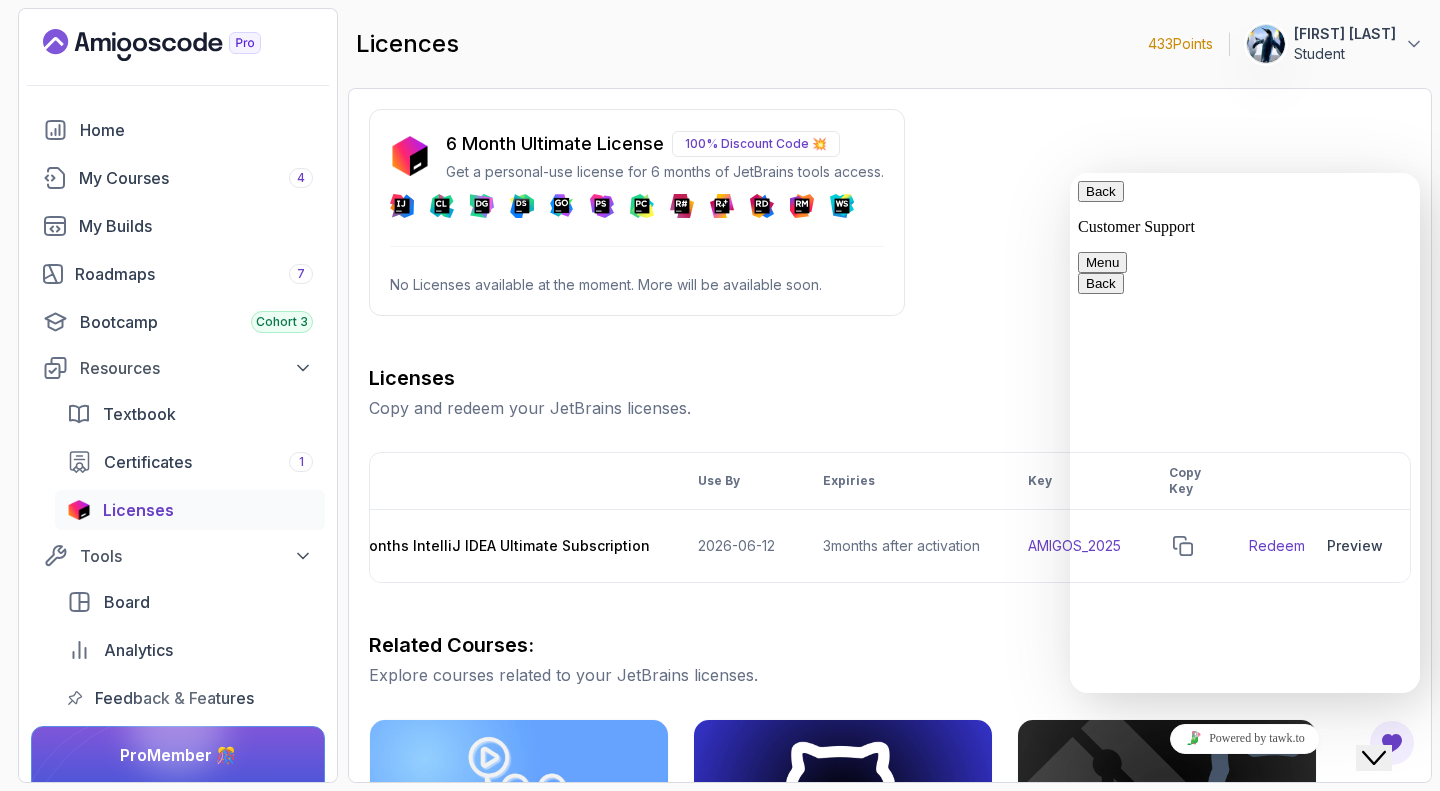 click on "Back" at bounding box center (1101, 191) 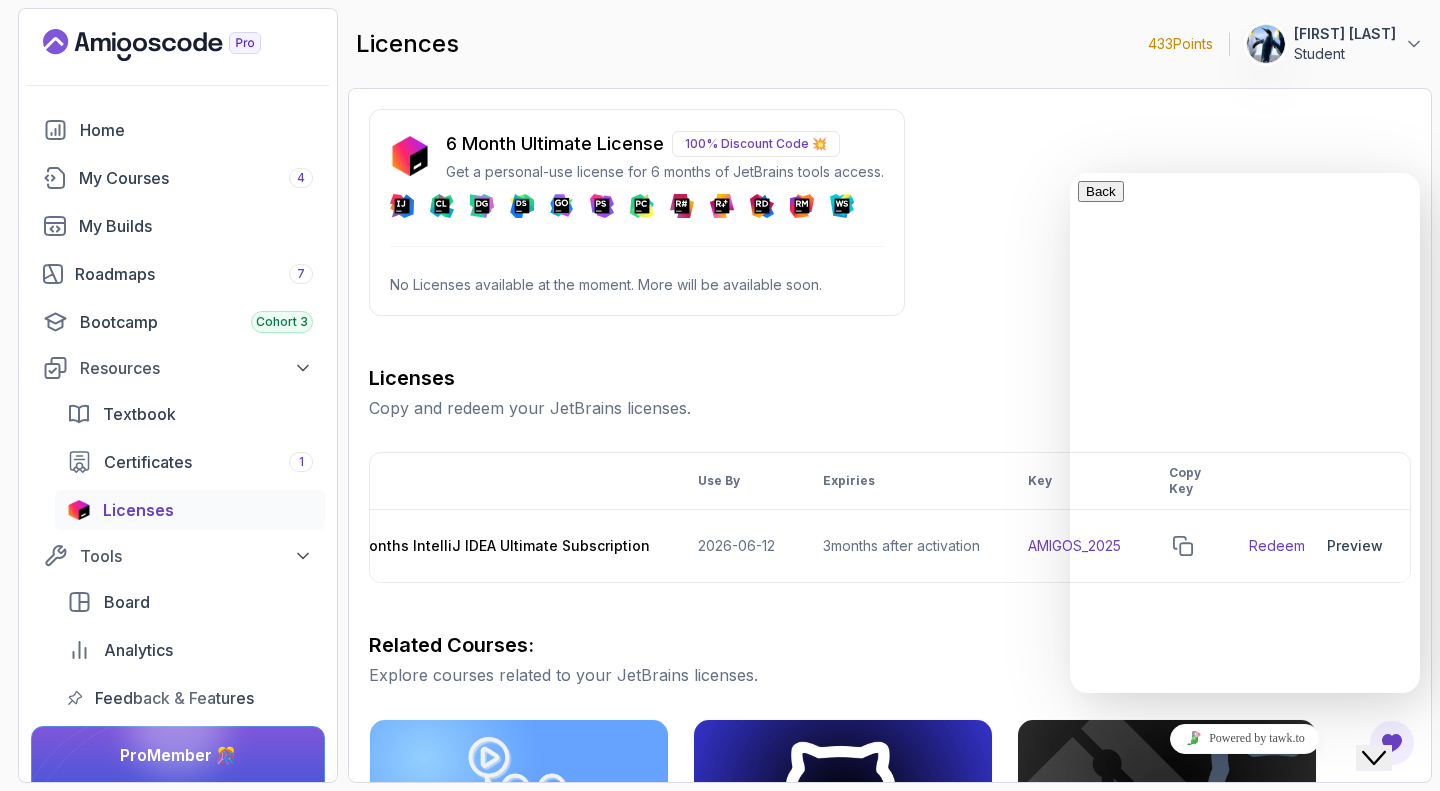 click on "6 Month Ultimate License 100% Discount Code 💥 Get a personal-use license for 6 months of JetBrains tools access. DataSpell No Licenses available at the moment. More will be available soon. Licenses Copy and redeem your JetBrains licenses. Product Use By Expiries Key Copy Key 3 Months IntelliJ IDEA Ultimate Subscription [DATE] 3  months after activation AMIGOS_2025 Redeem Preview Download Related Courses: Explore courses related to your JetBrains licenses. CI/CD with GitHub Actions Master CI/CD pipelines with GitHub Actions, automate deployments, and implement DevOps best practices Git for Professionals Master advanced Git and GitHub techniques to optimize your development workflow and collaboration efficiency. Git & GitHub Fundamentals Learn the fundamentals of Git and GitHub. GitHub Toolkit Master GitHub Toolkit to enhance your development workflow and collaboration efficiency. IntelliJ IDEA Developer Guide Maximize IDE efficiency with IntelliJ IDEA and boost your productivity." at bounding box center (890, 695) 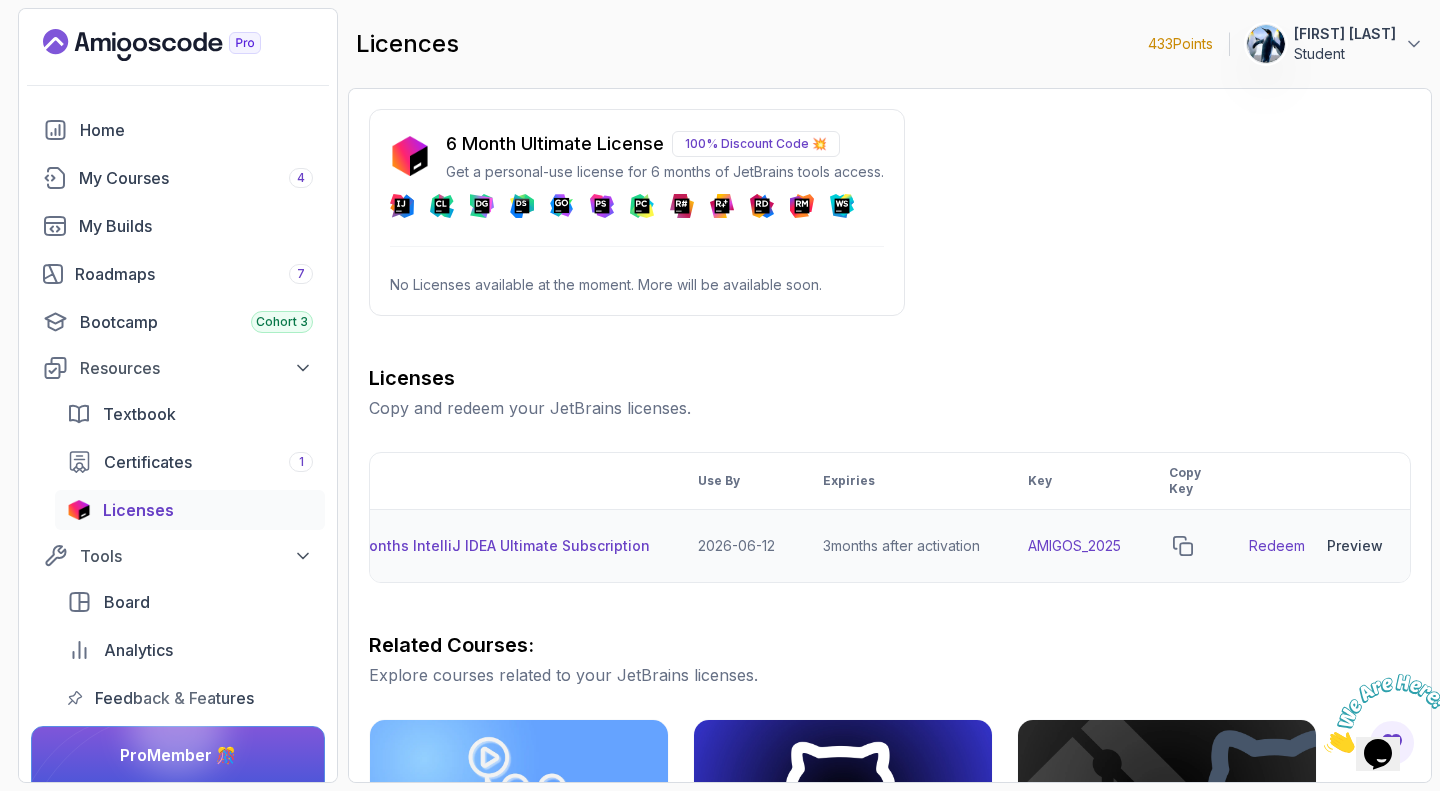 click on "Redeem" at bounding box center (1277, 546) 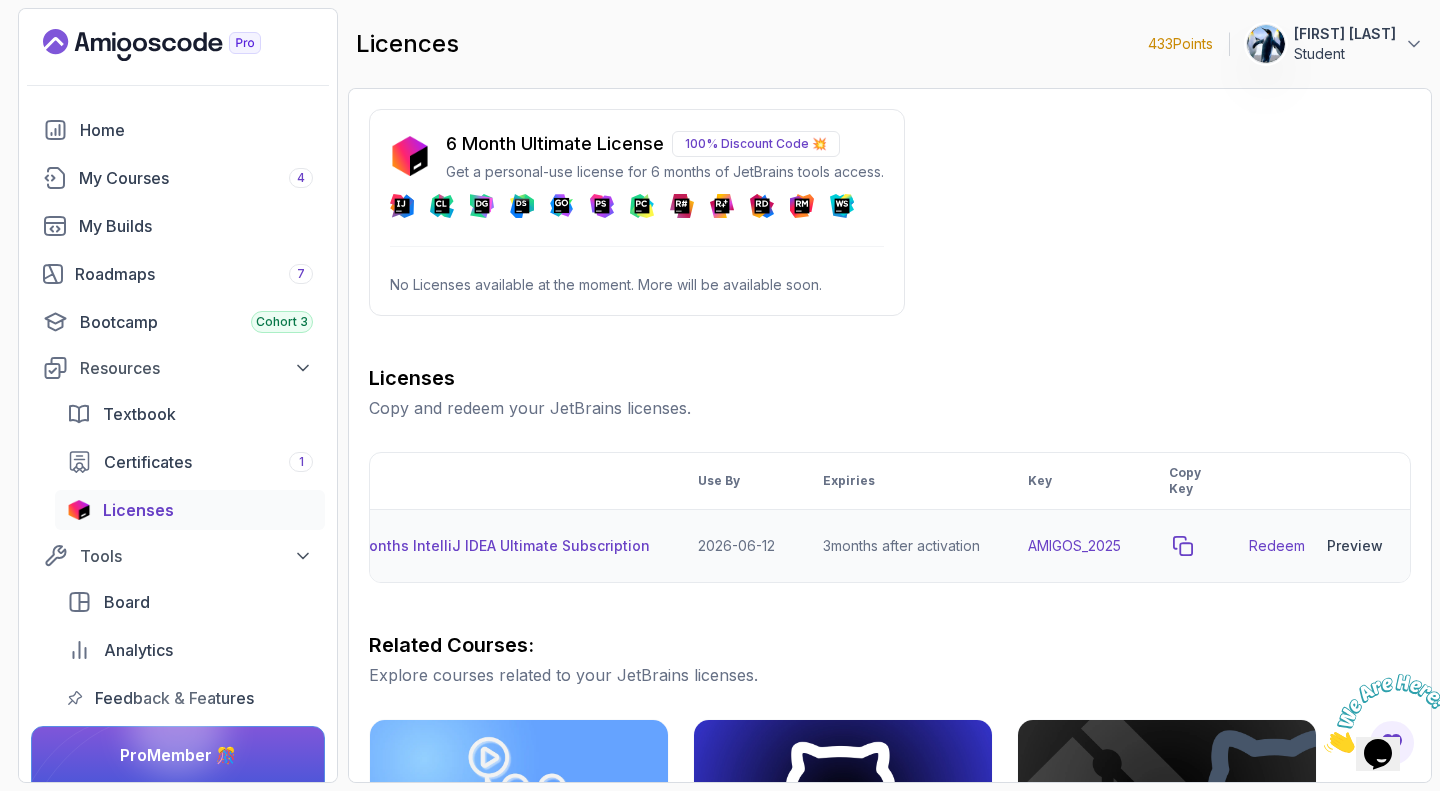 click 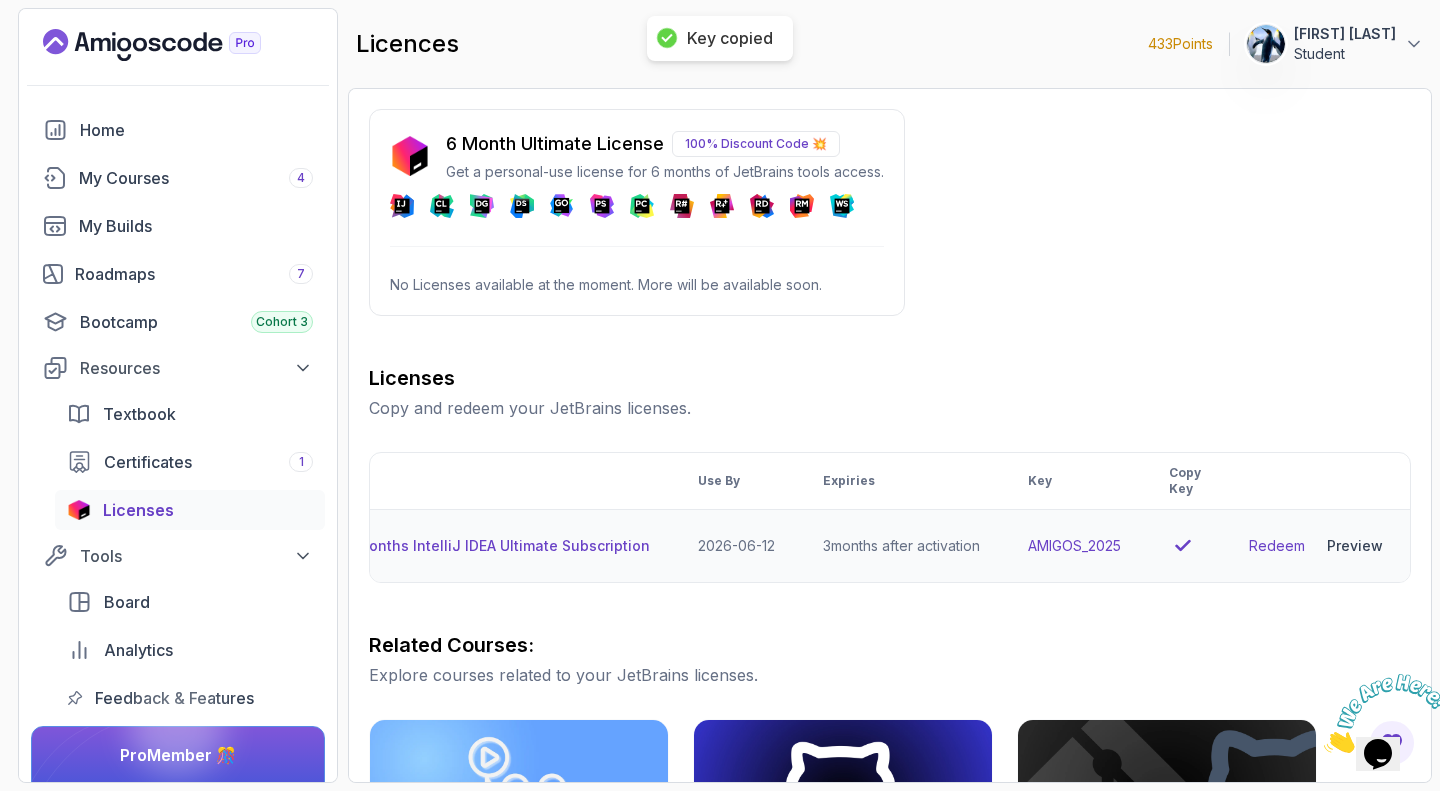 click on "Preview" at bounding box center [1355, 546] 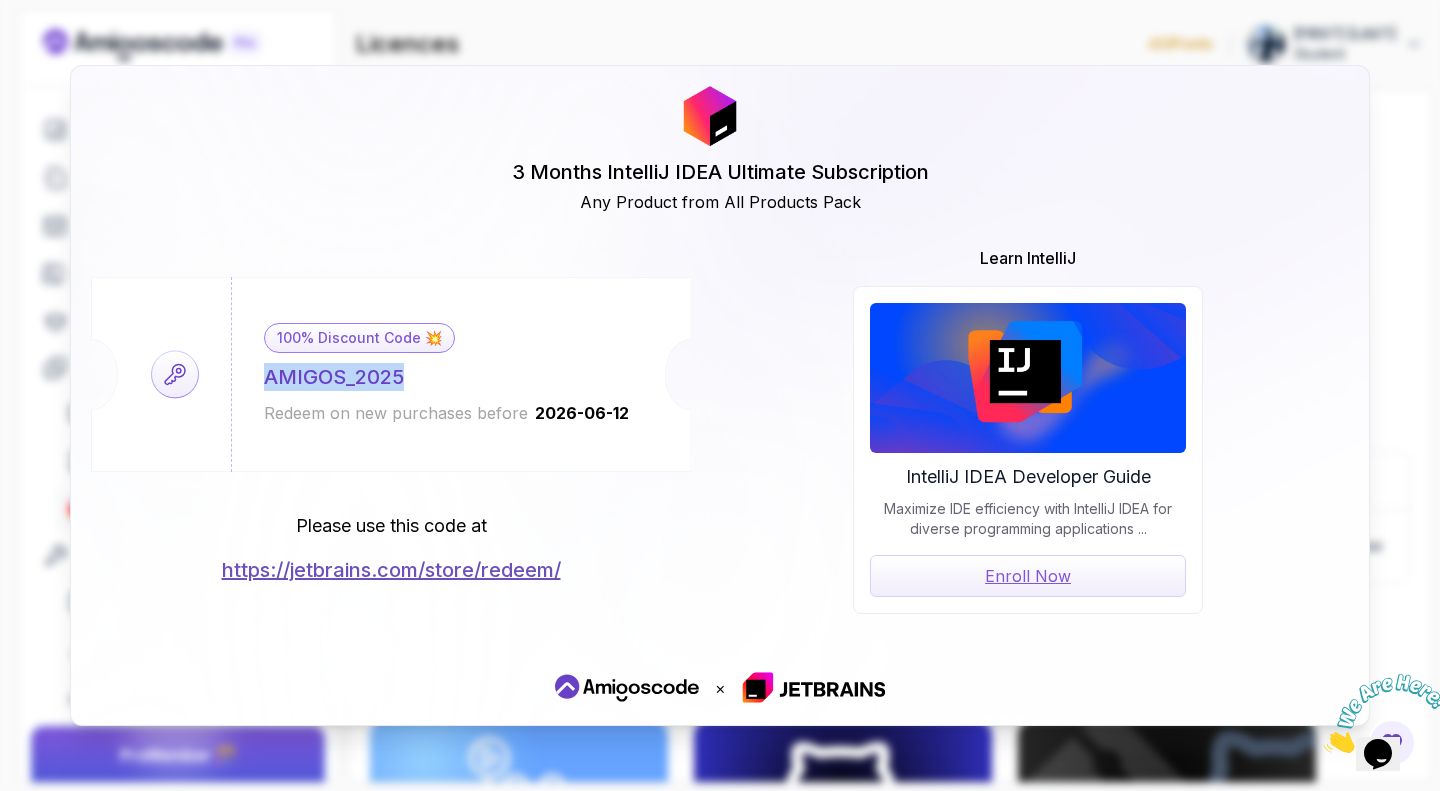 drag, startPoint x: 265, startPoint y: 377, endPoint x: 411, endPoint y: 382, distance: 146.08559 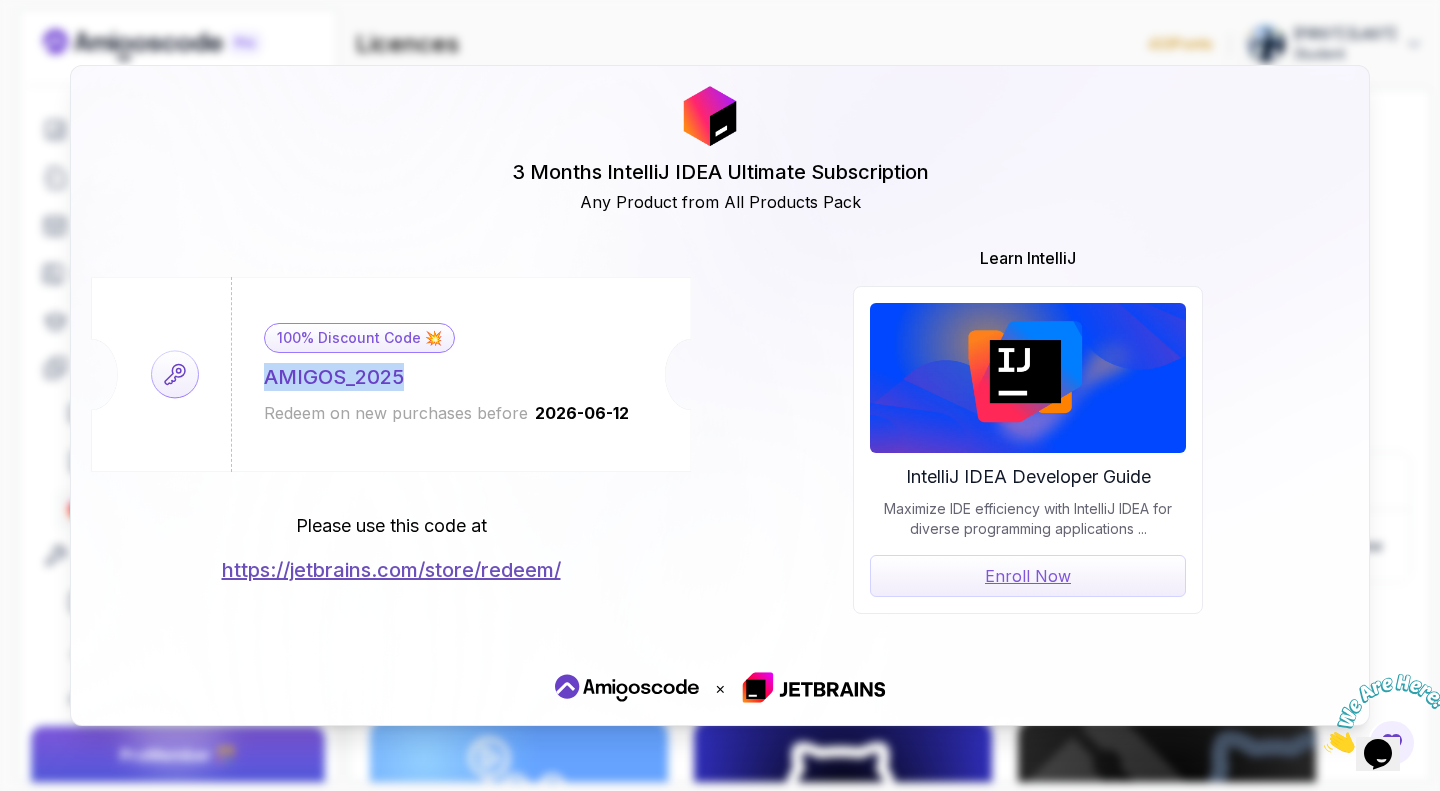 click on "100% Discount Code 💥 AMIGOS_2025 Redeem on new purchases before   2026-06-12" at bounding box center (447, 374) 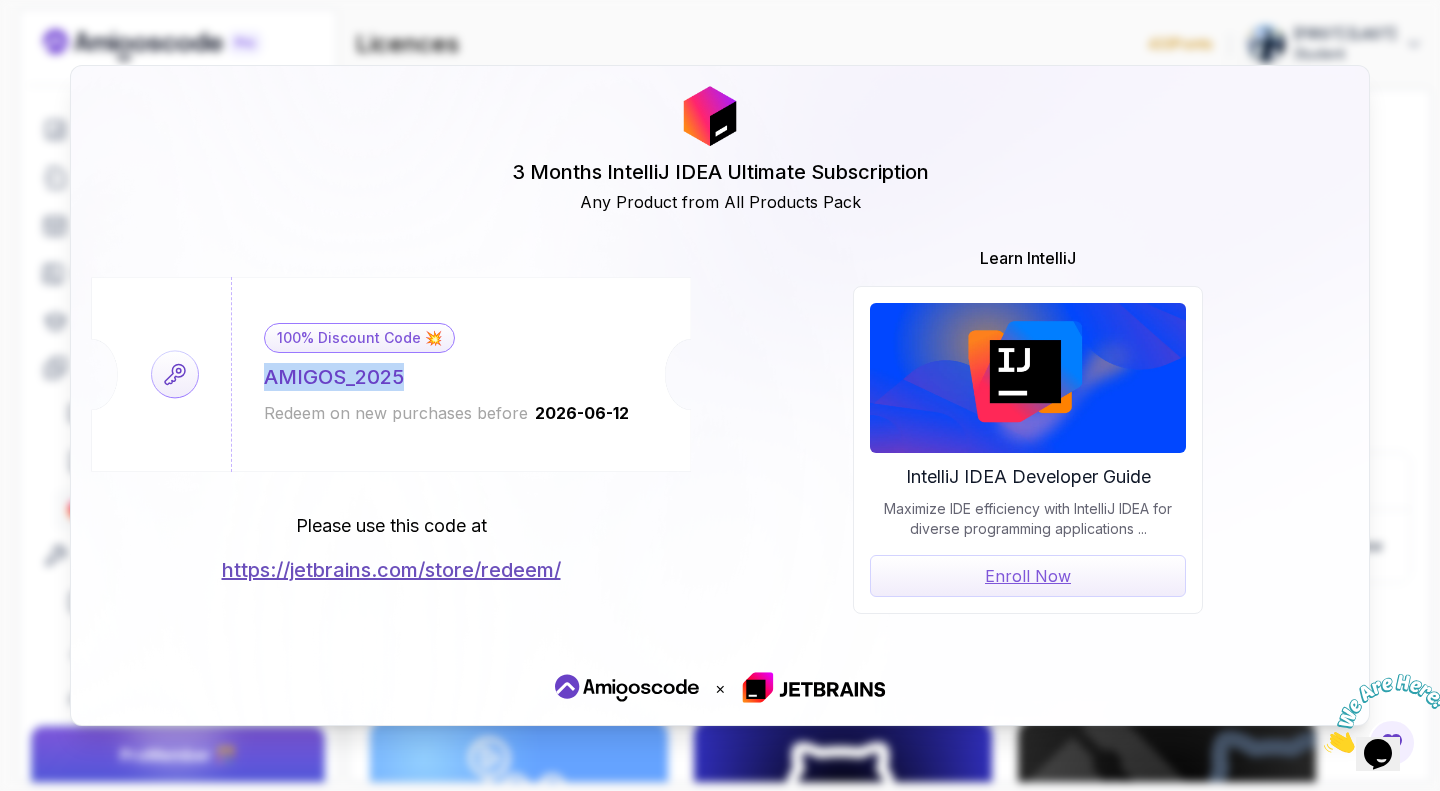 copy on "AMIGOS_2025" 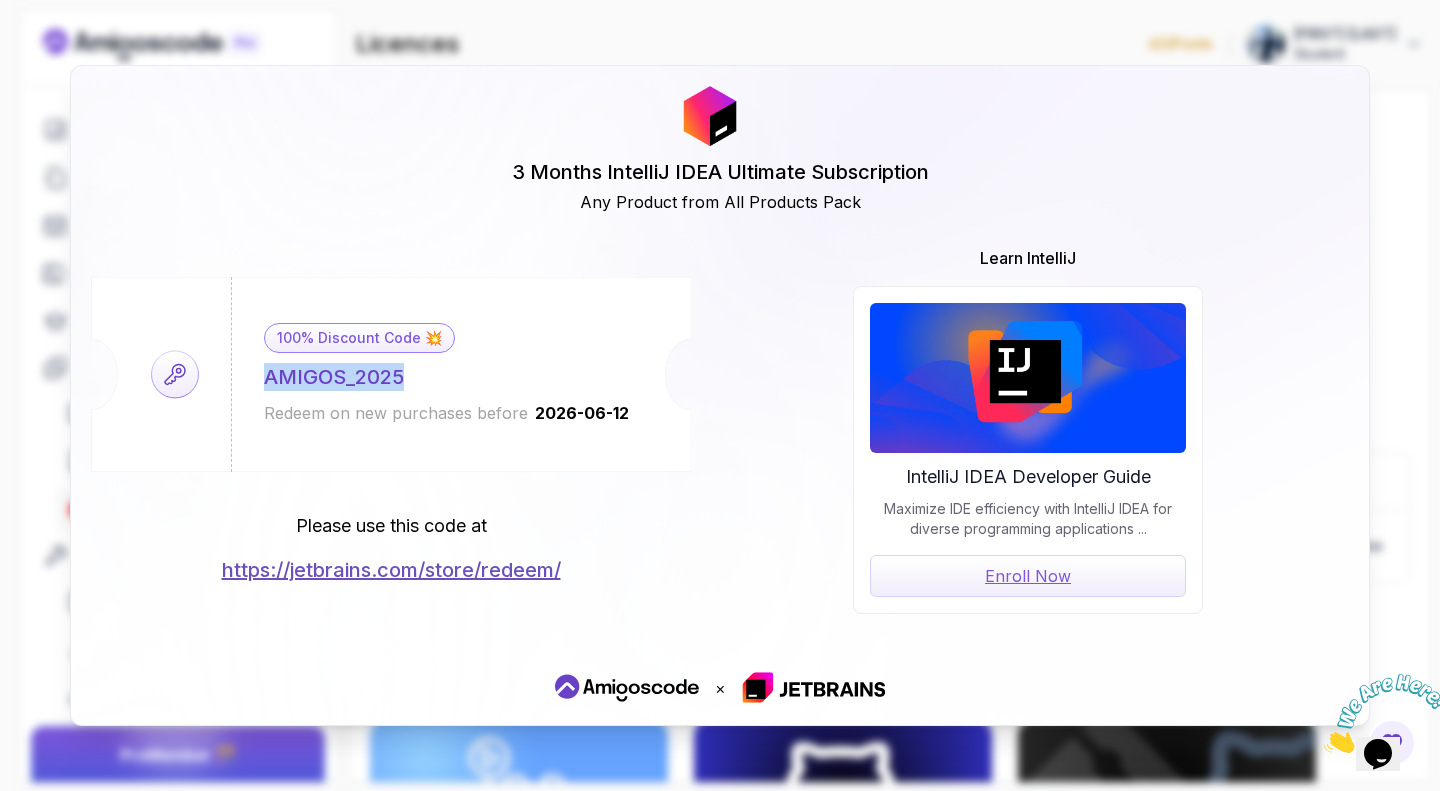 click on "https://jetbrains.com/store/redeem/" at bounding box center [391, 570] 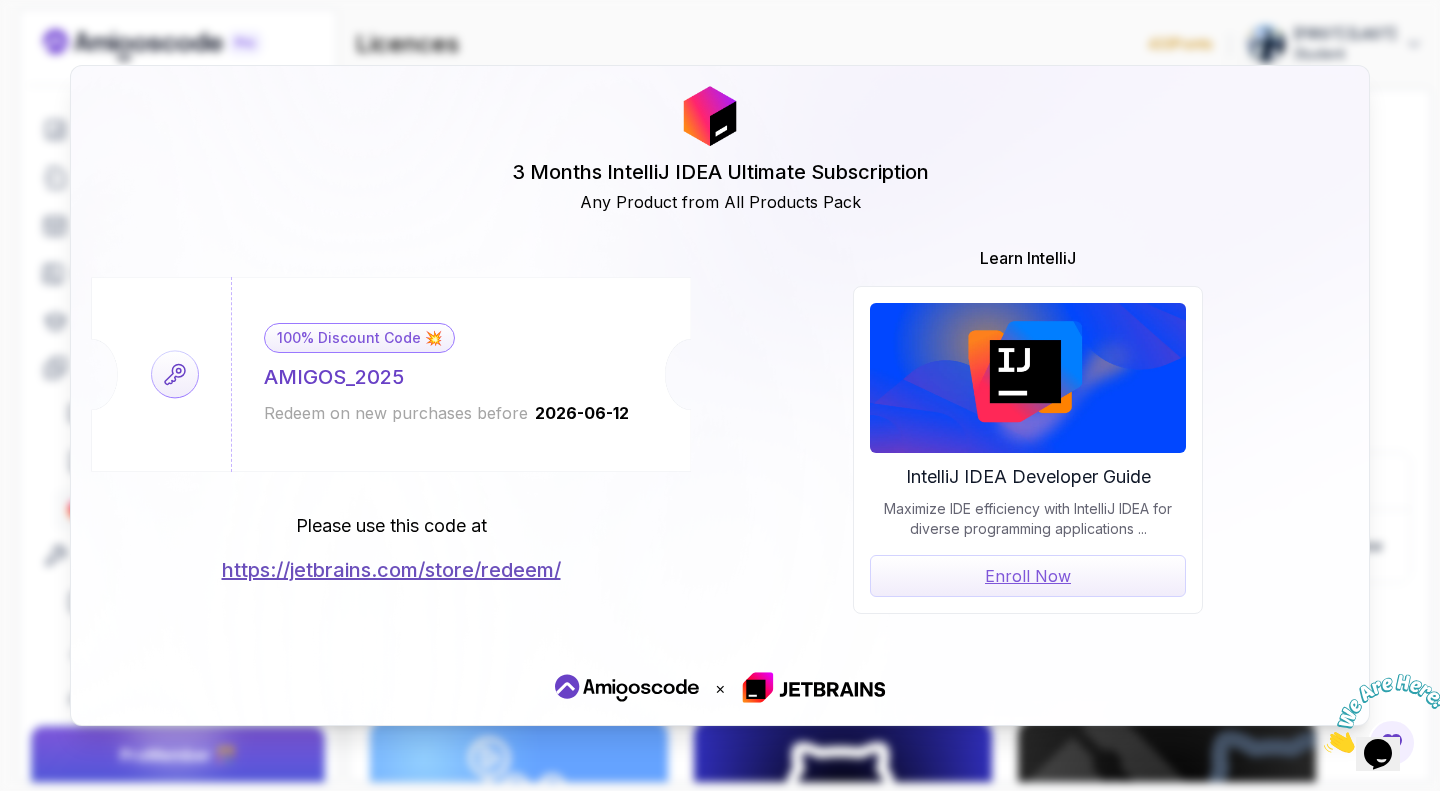 click 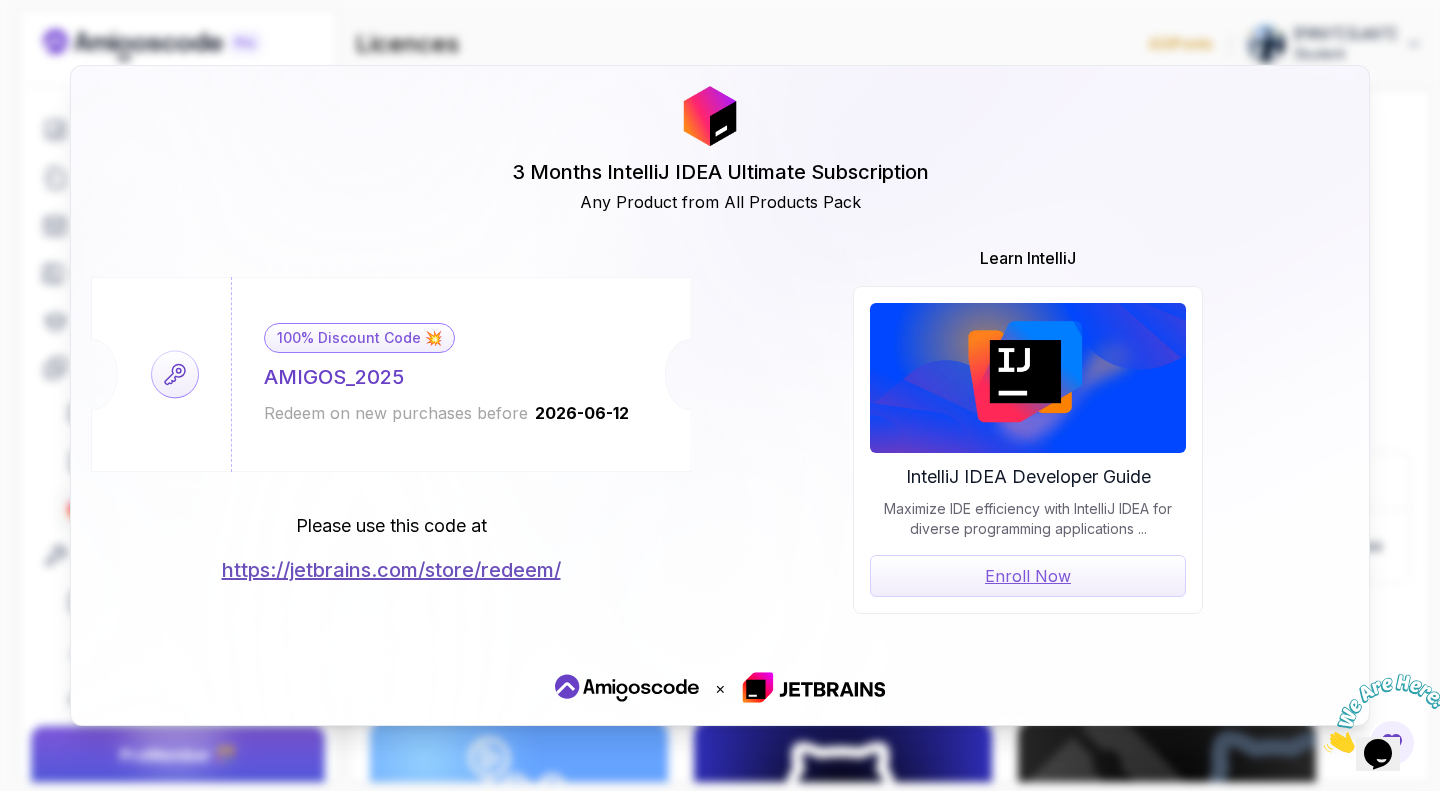 click on "×" at bounding box center (720, 688) 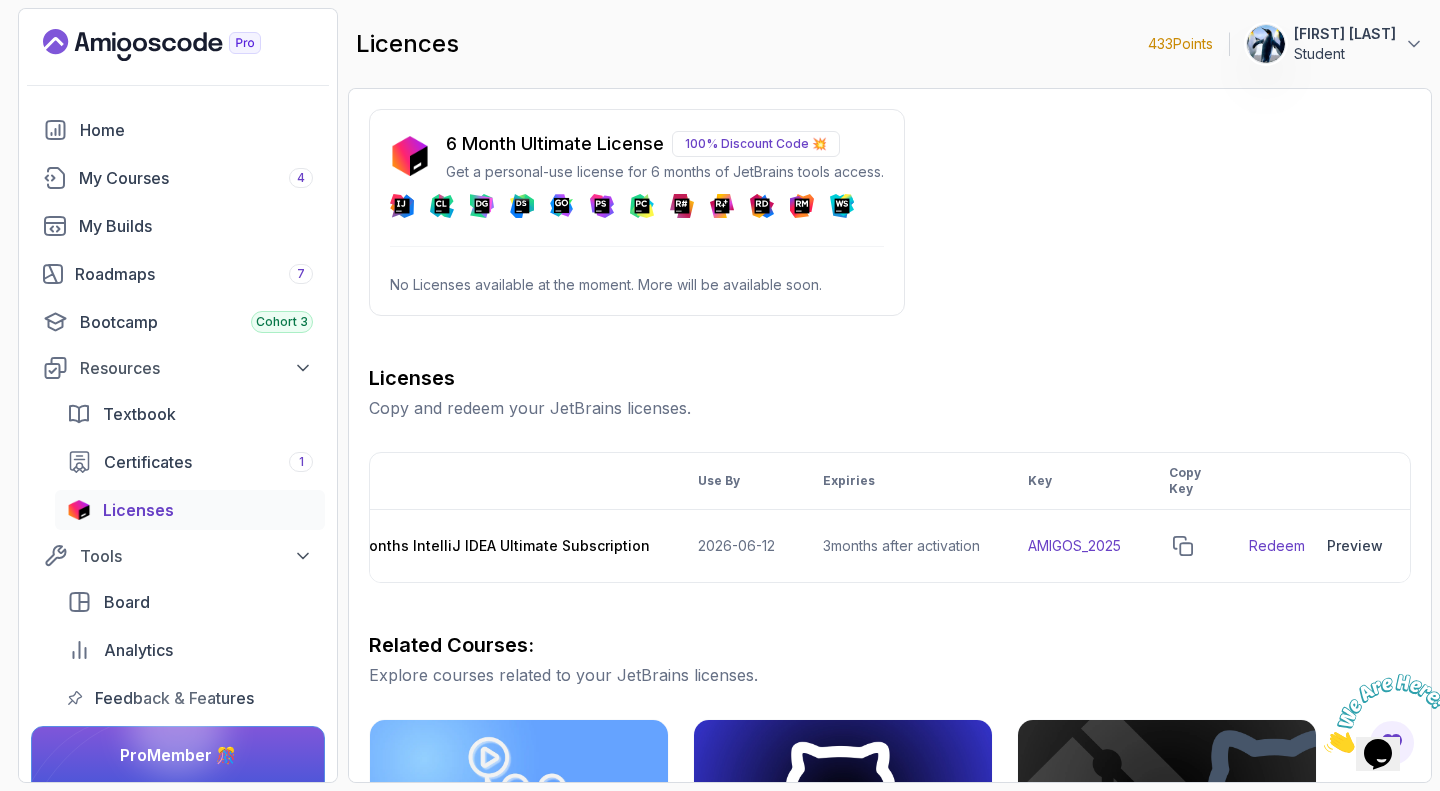click on "433  Points [LAST] Student Home My Courses 4 My Builds Roadmaps 7 Bootcamp Cohort 3 Resources Textbook Certificates 1 Licenses Tools Board Analytics Feedback & Features Pro  Member 🎊 Check PRO Features licences   433  Points [LAST] Student 6 Month Ultimate License 100% Discount Code 💥 Get a personal-use license for 6 months of JetBrains tools access. DataSpell No Licenses available at the moment. More will be available soon. Licenses Copy and redeem your JetBrains licenses. Product Use By Expiries Key Copy Key 3 Months IntelliJ IDEA Ultimate Subscription [DATE] 3  months after activation AMIGOS_2025 Redeem Preview Download Related Courses: Explore courses related to your JetBrains licenses. CI/CD with GitHub Actions Master CI/CD pipelines with GitHub Actions, automate deployments, and implement DevOps best practices Git for Professionals Master advanced Git and GitHub techniques to optimize your development workflow and collaboration efficiency. Git & GitHub Fundamentals GitHub Toolkit" at bounding box center [720, 395] 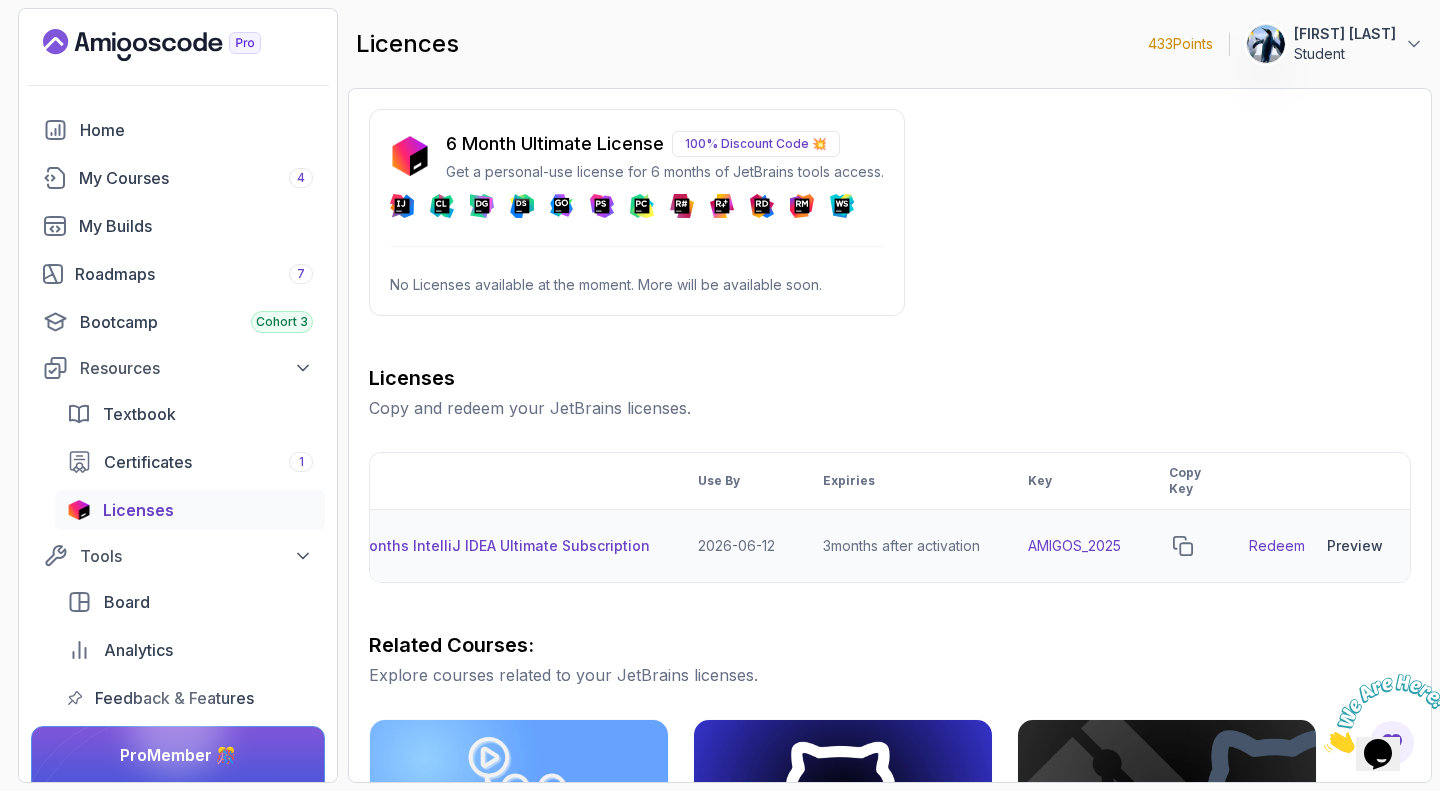 scroll, scrollTop: 0, scrollLeft: 0, axis: both 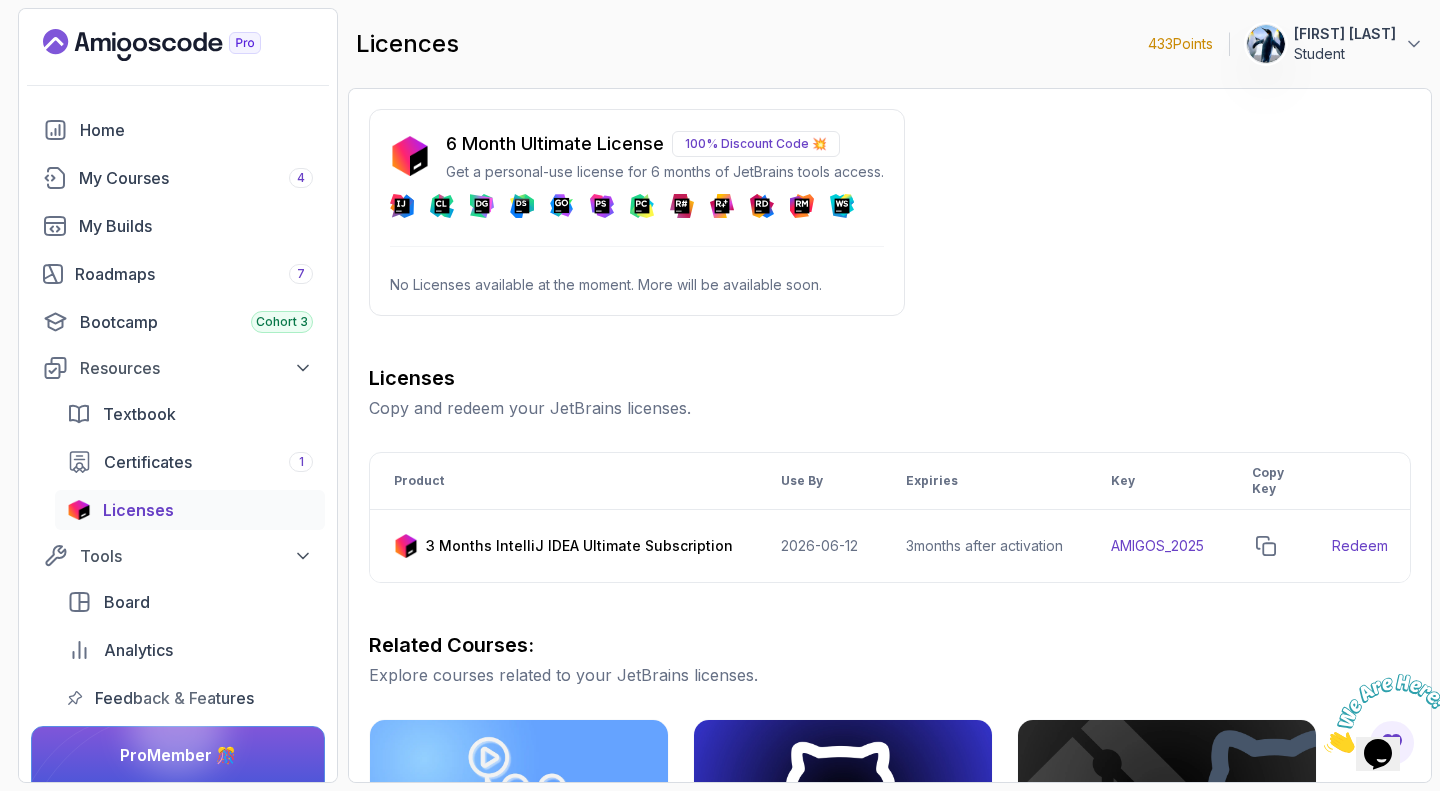 click on "6 Month Ultimate License 100% Discount Code 💥 Get a personal-use license for 6 months of JetBrains tools access. DataSpell No Licenses available at the moment. More will be available soon." at bounding box center (637, 212) 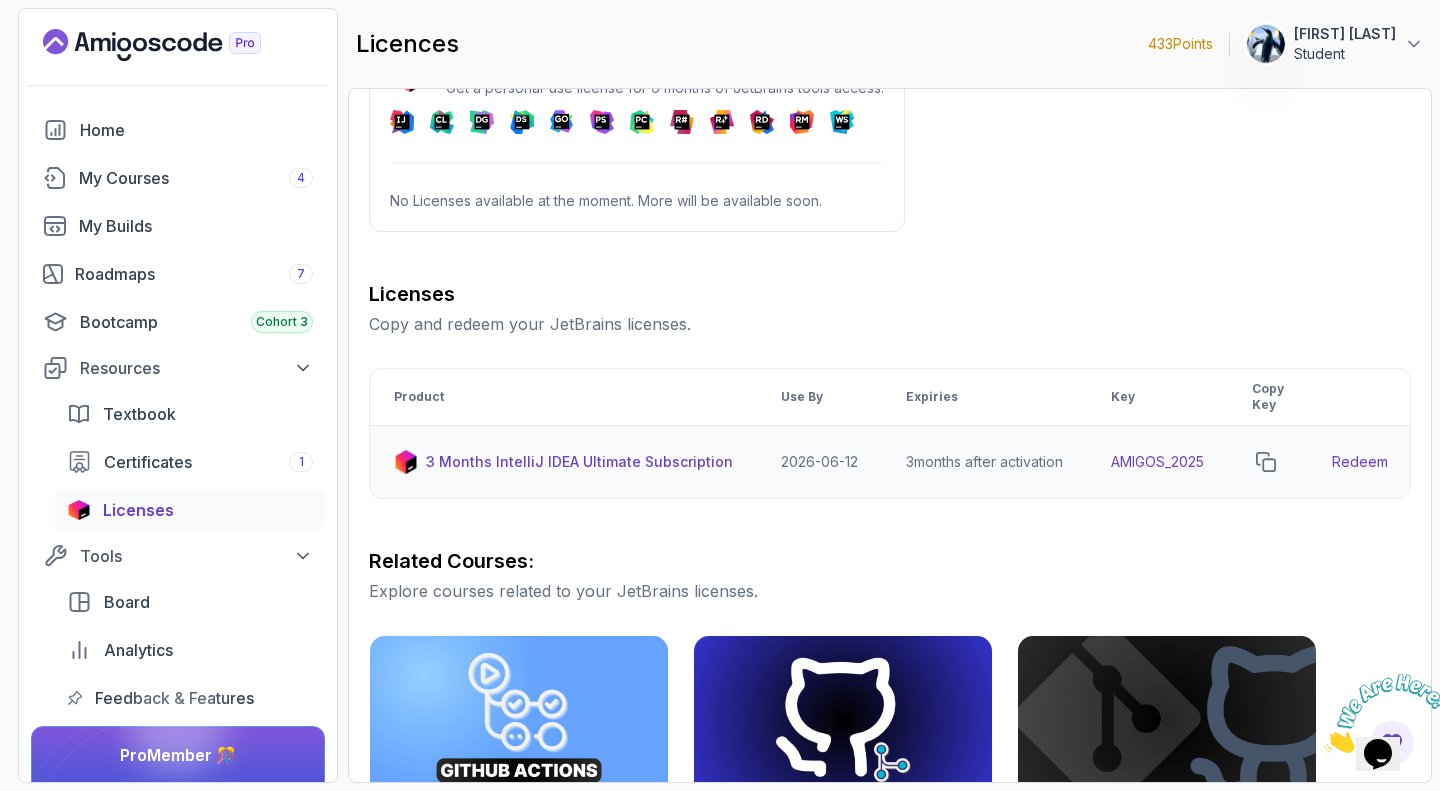 scroll, scrollTop: 0, scrollLeft: 0, axis: both 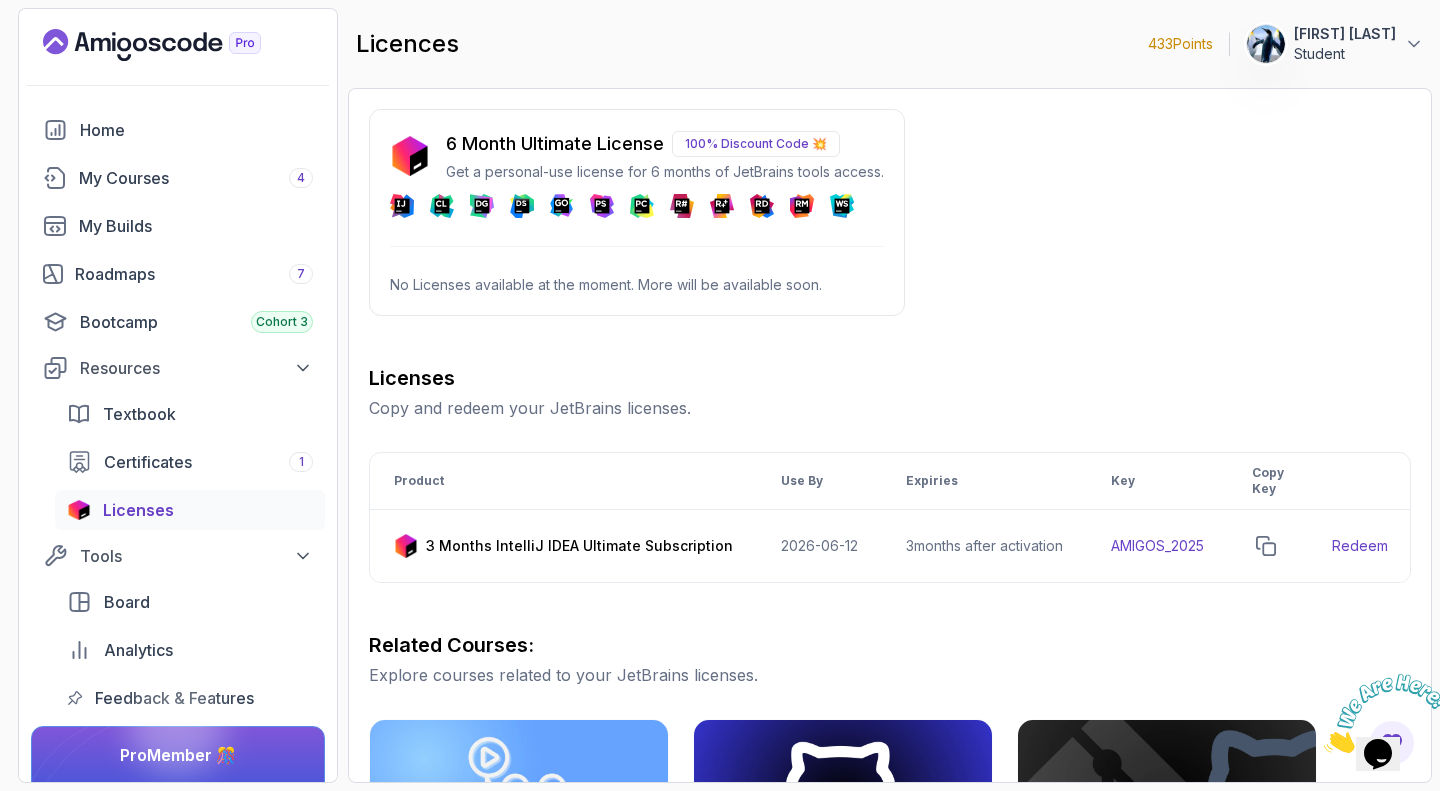 click on "100% Discount Code 💥" at bounding box center [756, 144] 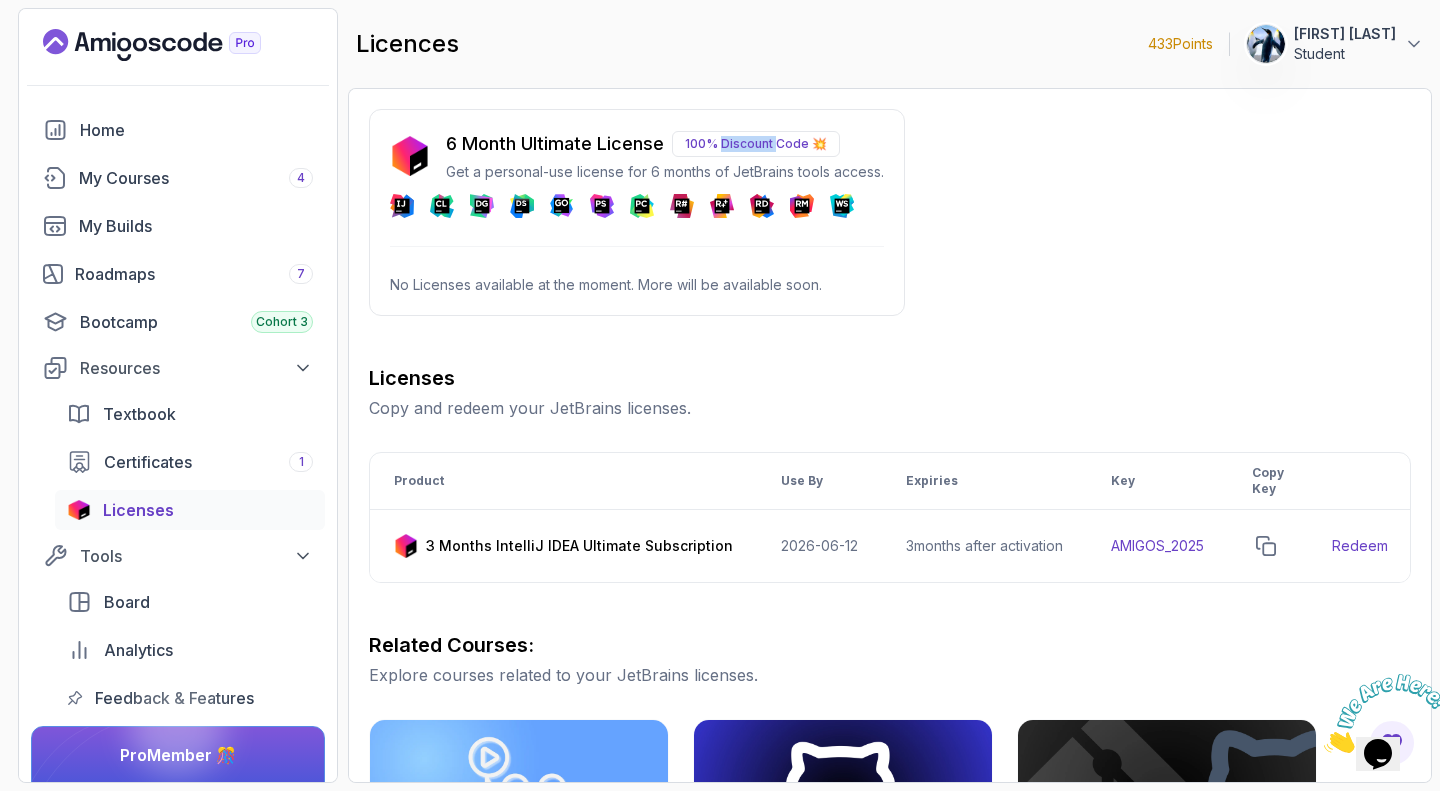 click on "100% Discount Code 💥" at bounding box center (756, 144) 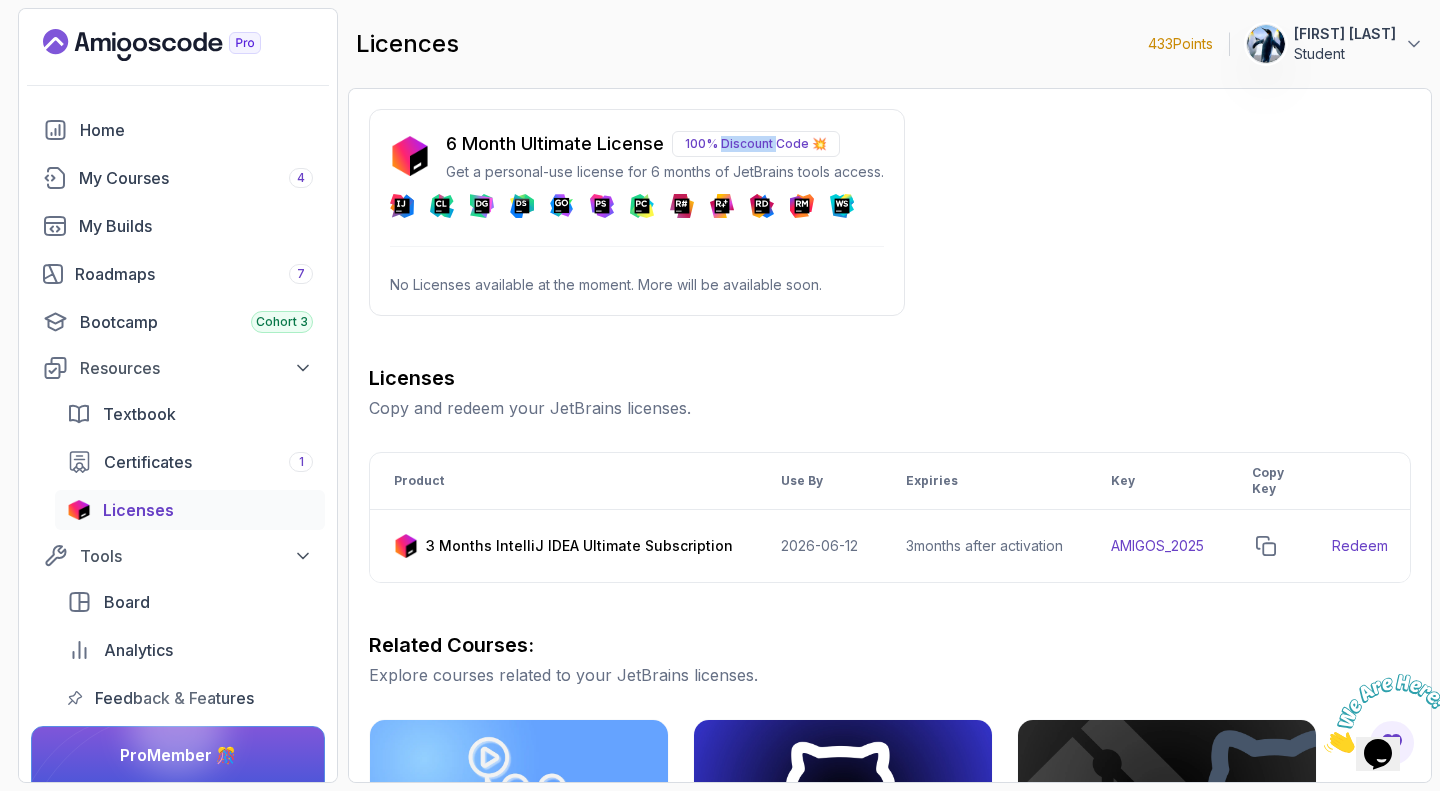 scroll, scrollTop: 64, scrollLeft: 0, axis: vertical 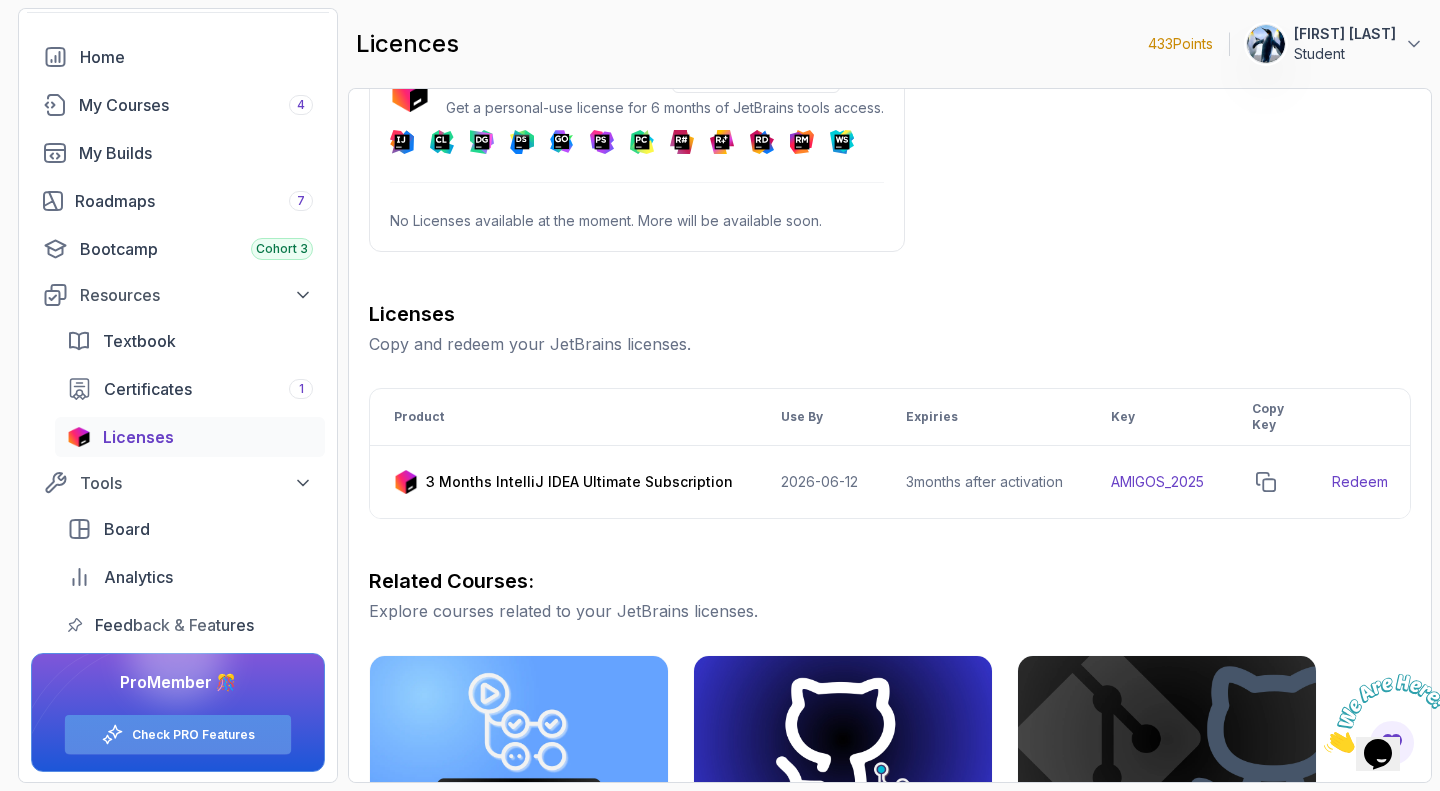 click on "Check PRO Features" at bounding box center [178, 734] 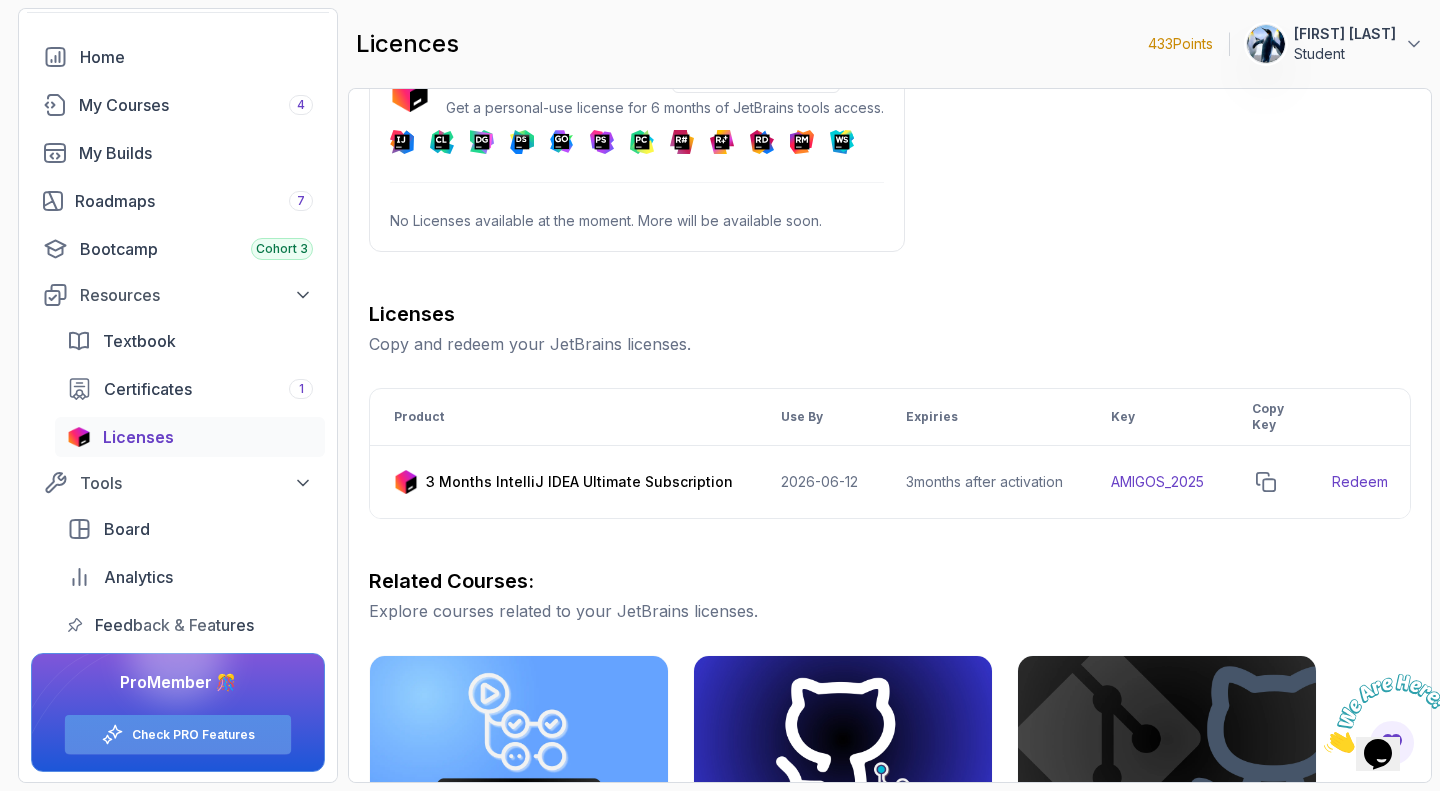 click on "Check PRO Features" at bounding box center (178, 734) 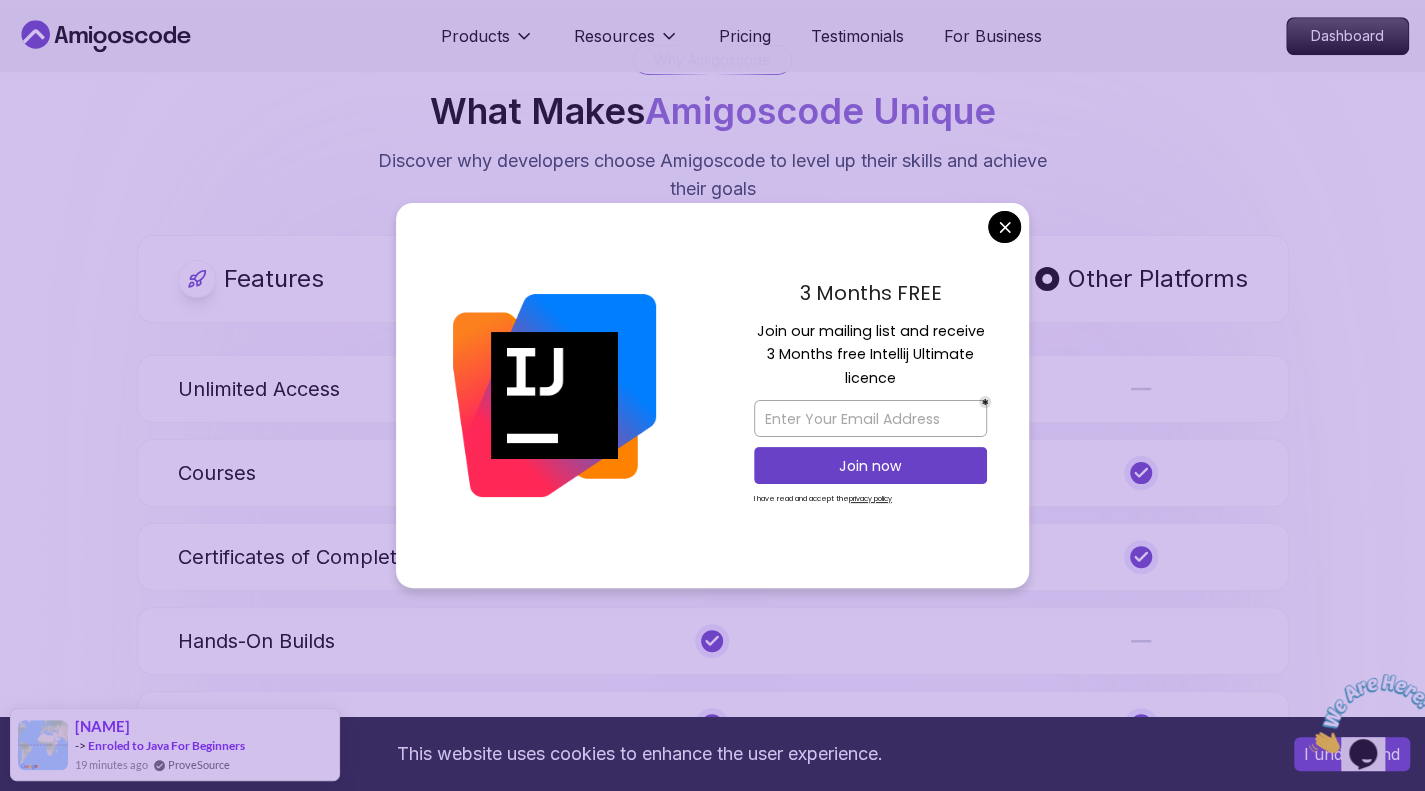 scroll, scrollTop: 945, scrollLeft: 0, axis: vertical 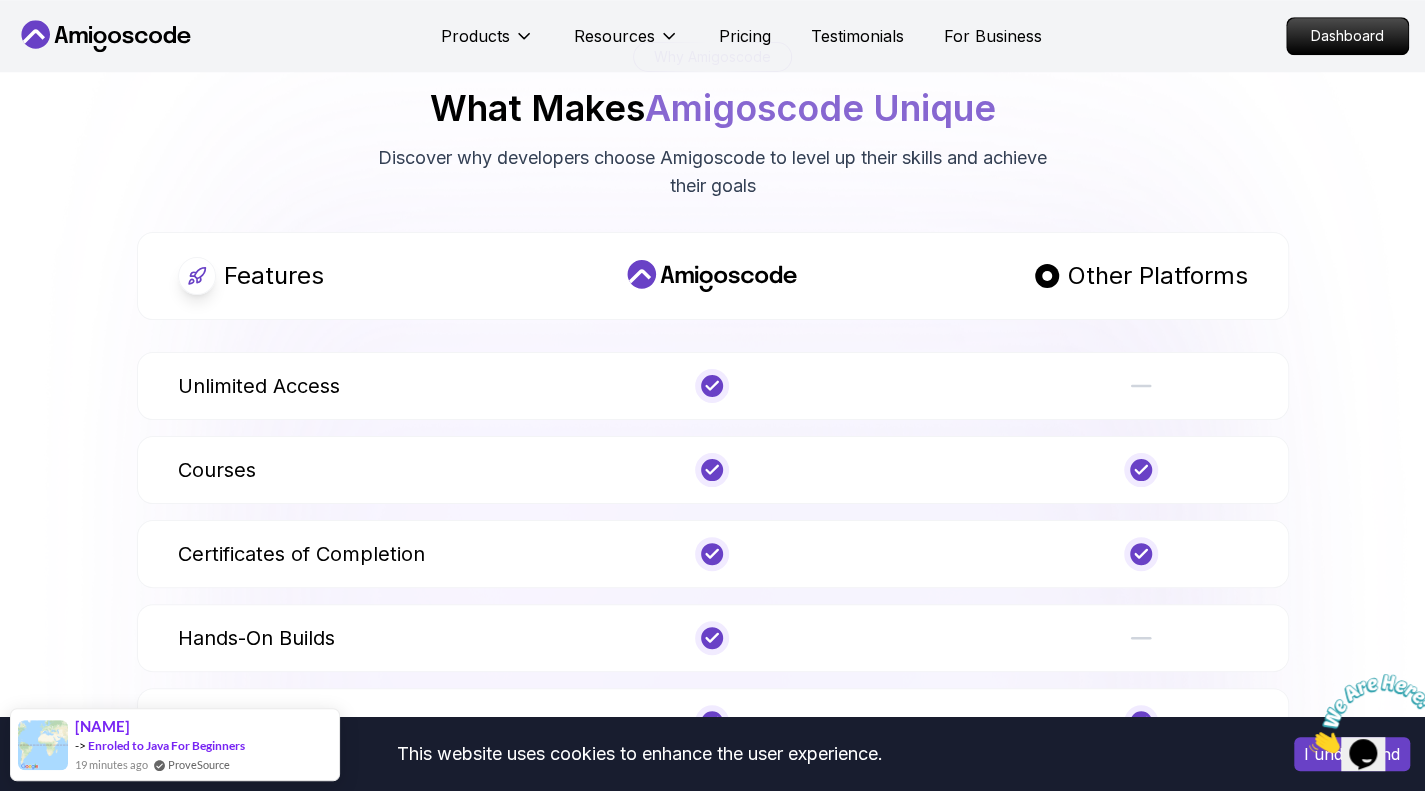 click on "This website uses cookies to enhance the user experience. I understand Products Resources Pricing Testimonials For Business Dashboard Products Resources Pricing Testimonials For Business Dashboard Features Amigoscode  PRO  Features Amigoscode PRO is a subscription-based service that provides access to all of our courses and resources with one subscription. Why Amigoscode What Makes  Amigoscode Unique Discover why developers choose Amigoscode to level up their skills and achieve their goals Features Other Platforms Unlimited Access Courses Certificates of Completion Hands-On Builds Unlimited Access Roadmaps Real-World Projects Affordable Pricing Free Updates to Courses Private Community Team Access Plans Testimonials Success  Stories Discover how our students have succeeded with Amigoscode PRO.             [FIRST]      Software Engineer @Amazon                     FAQs Got Questions?   We've Got Answers! See how our students are achieving their goals and excelling in tech What is your refund policy?   Developers" at bounding box center [712, 1830] 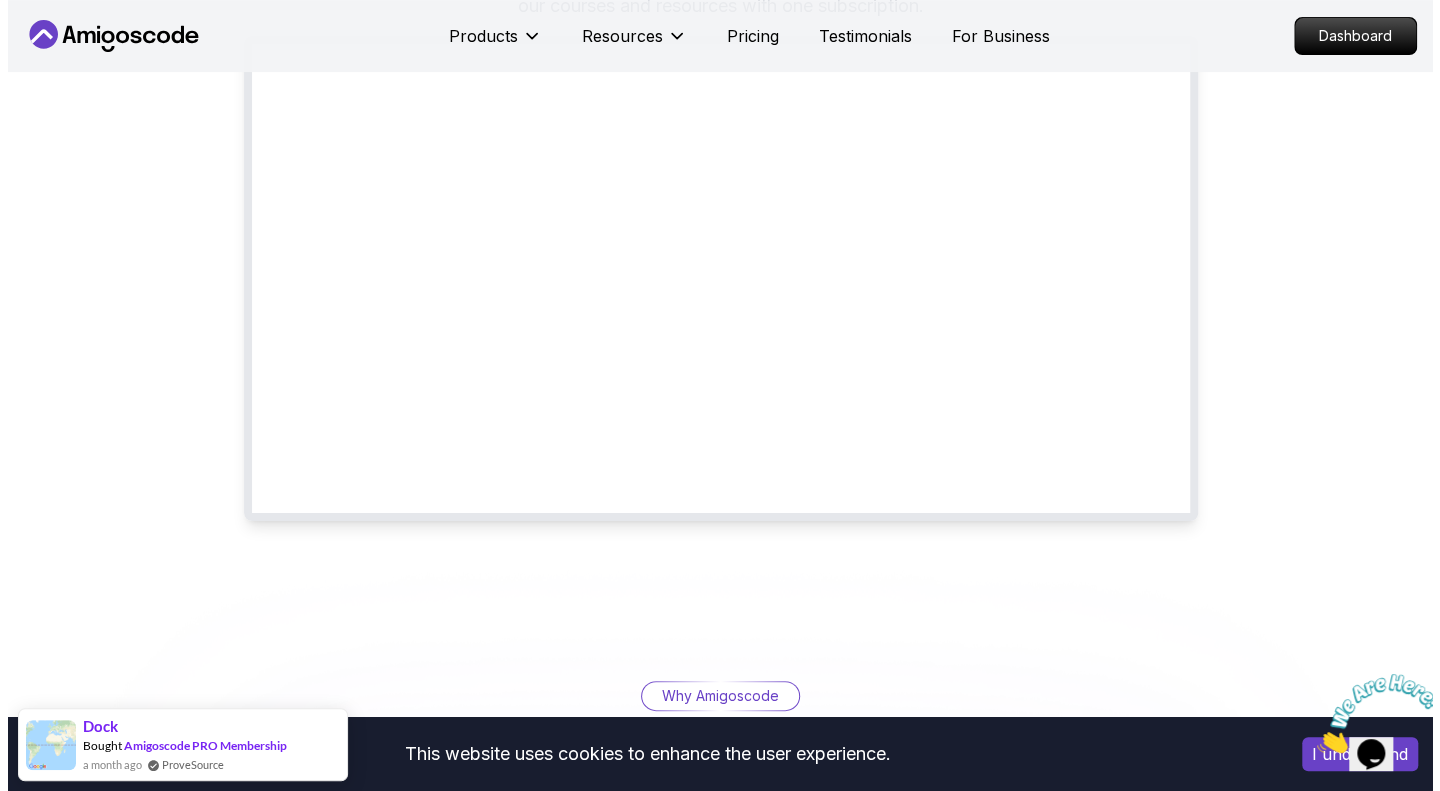 scroll, scrollTop: 0, scrollLeft: 0, axis: both 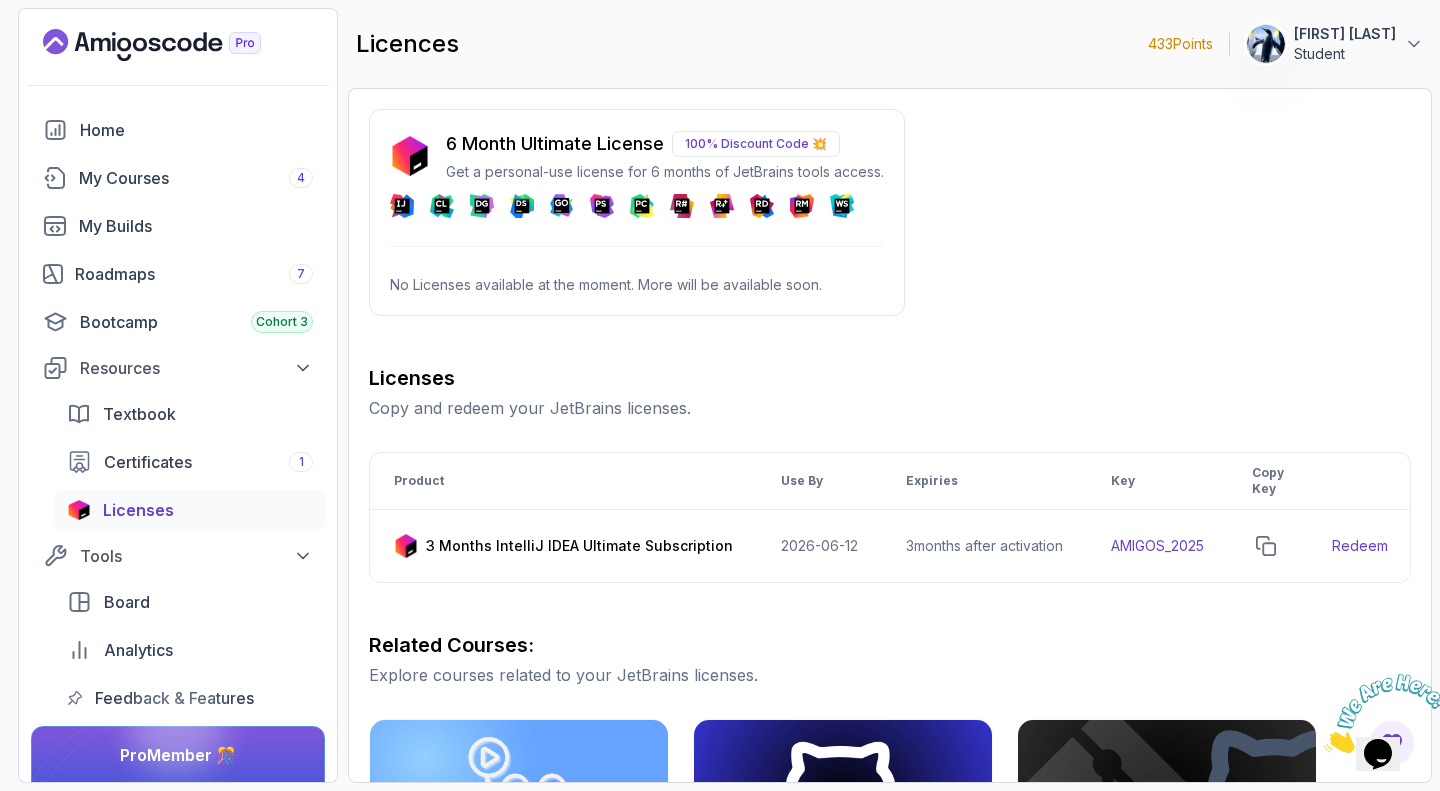 click at bounding box center (410, 156) 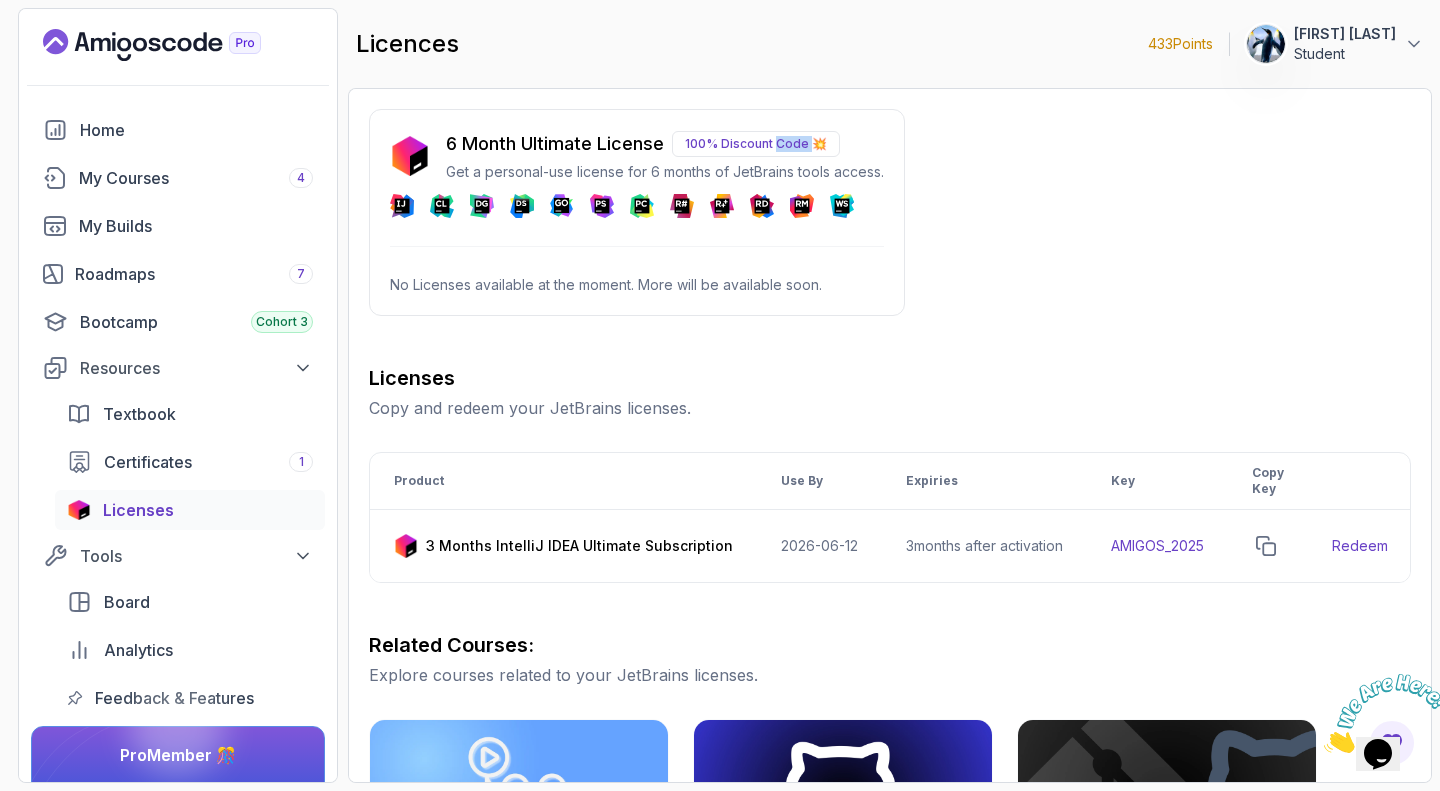 click on "100% Discount Code 💥" at bounding box center (756, 144) 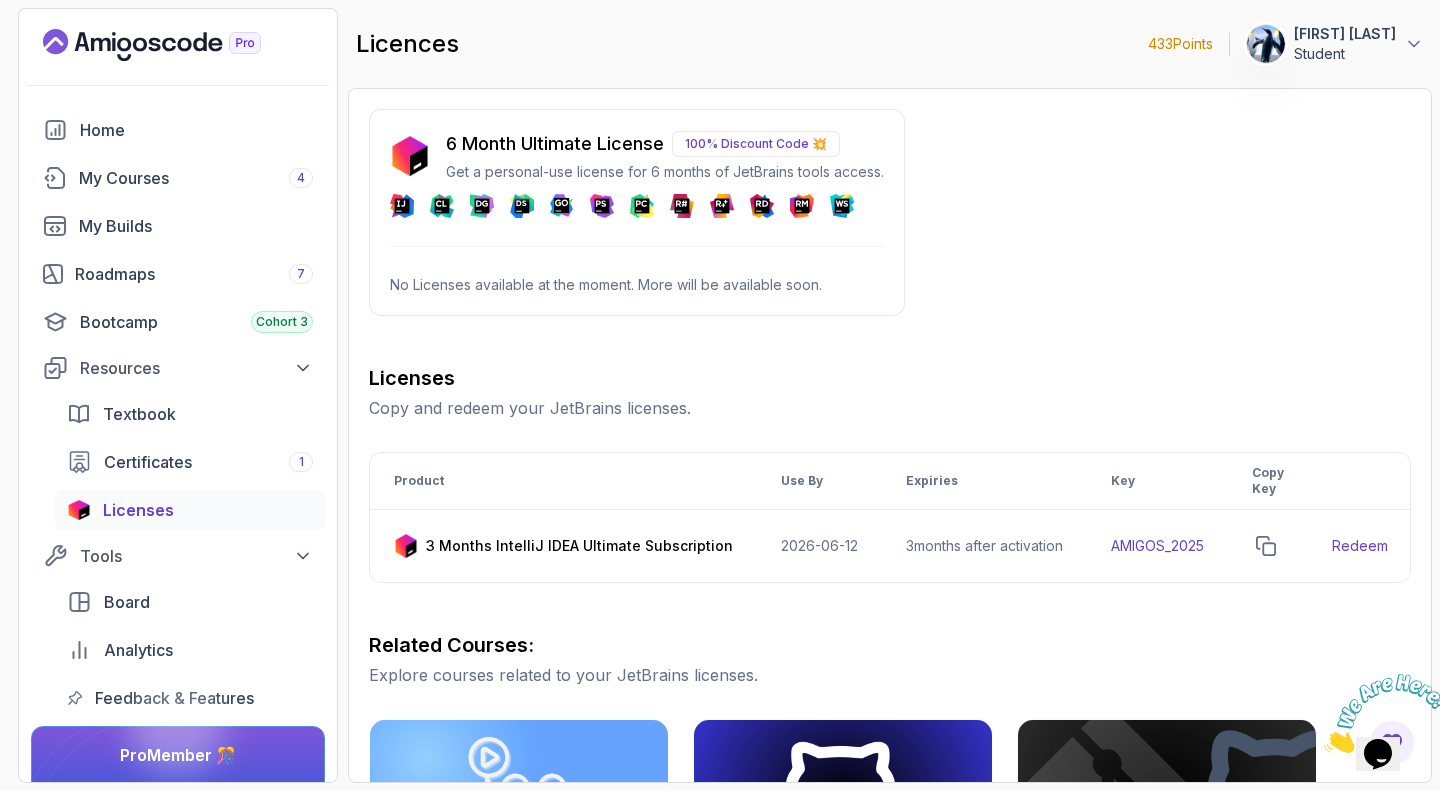 click on "No Licenses available at the moment. More will be available soon." at bounding box center (637, 285) 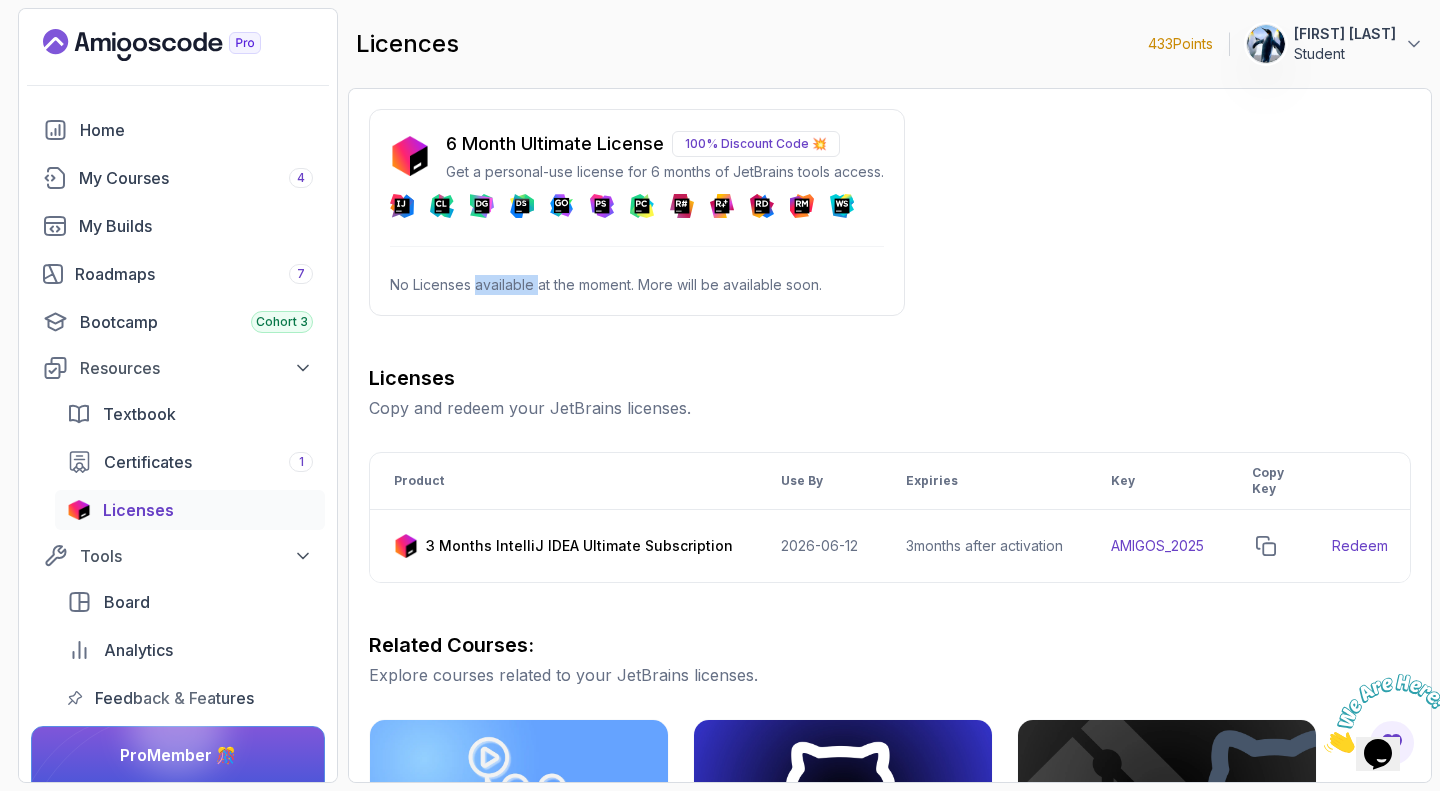 click on "No Licenses available at the moment. More will be available soon." at bounding box center (637, 285) 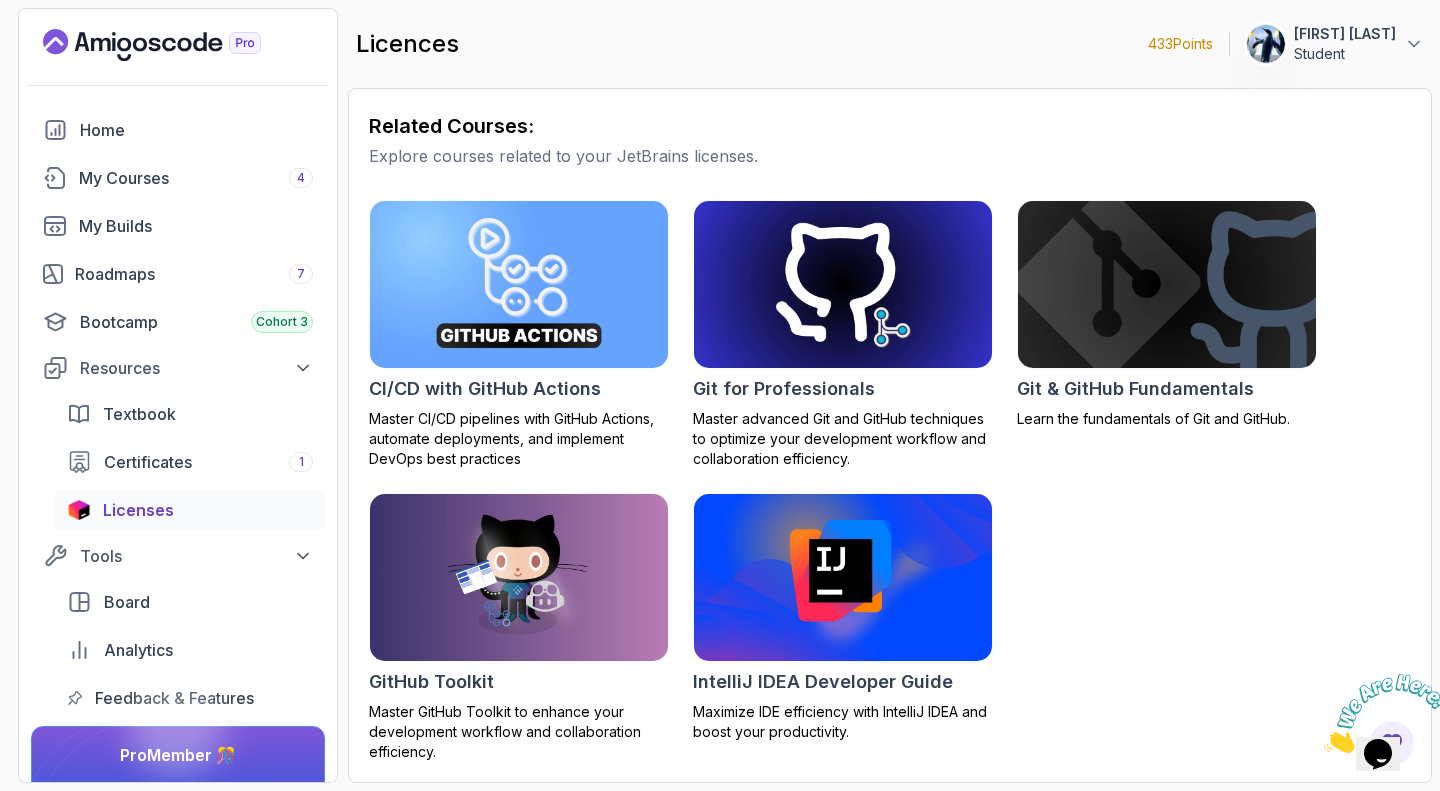 scroll, scrollTop: 0, scrollLeft: 0, axis: both 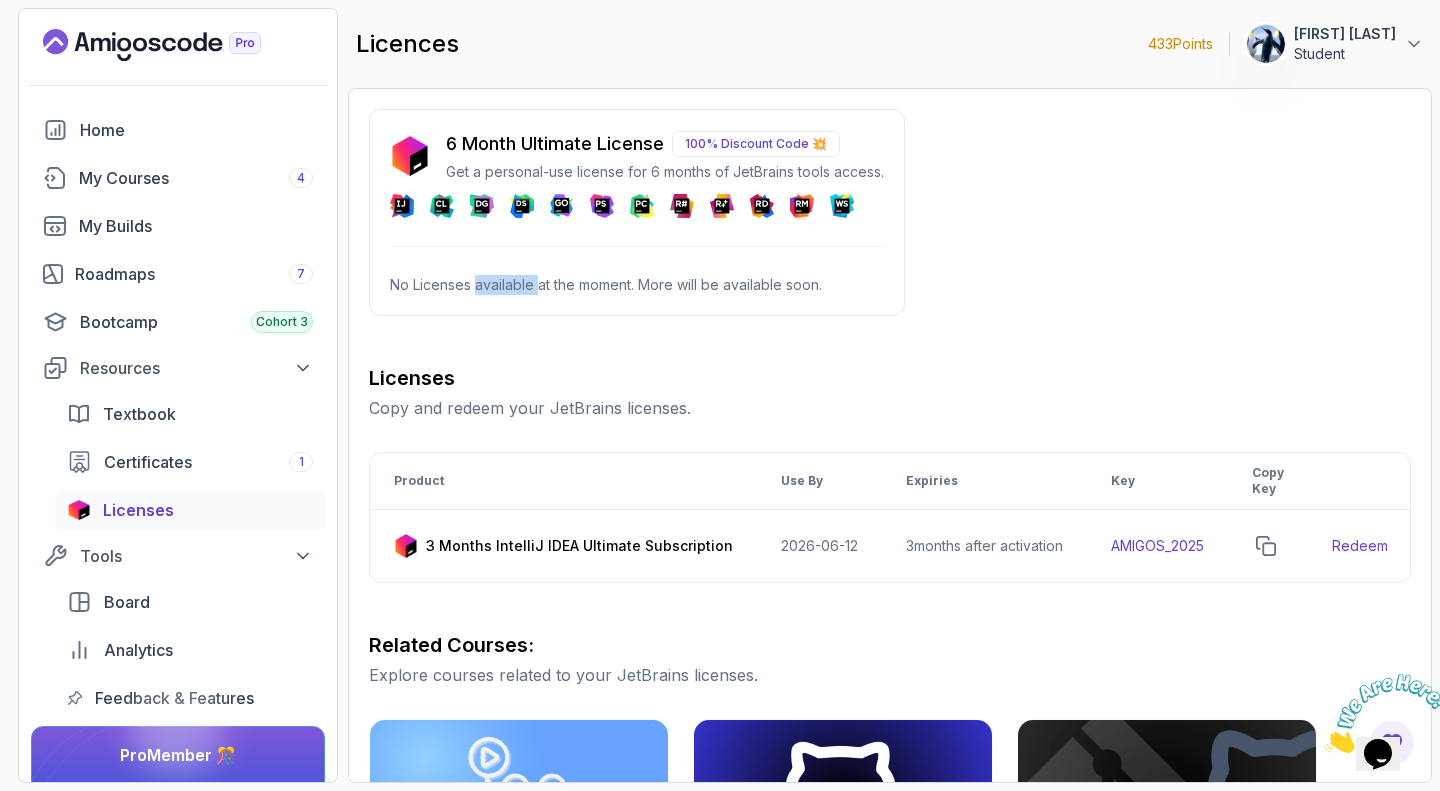 click 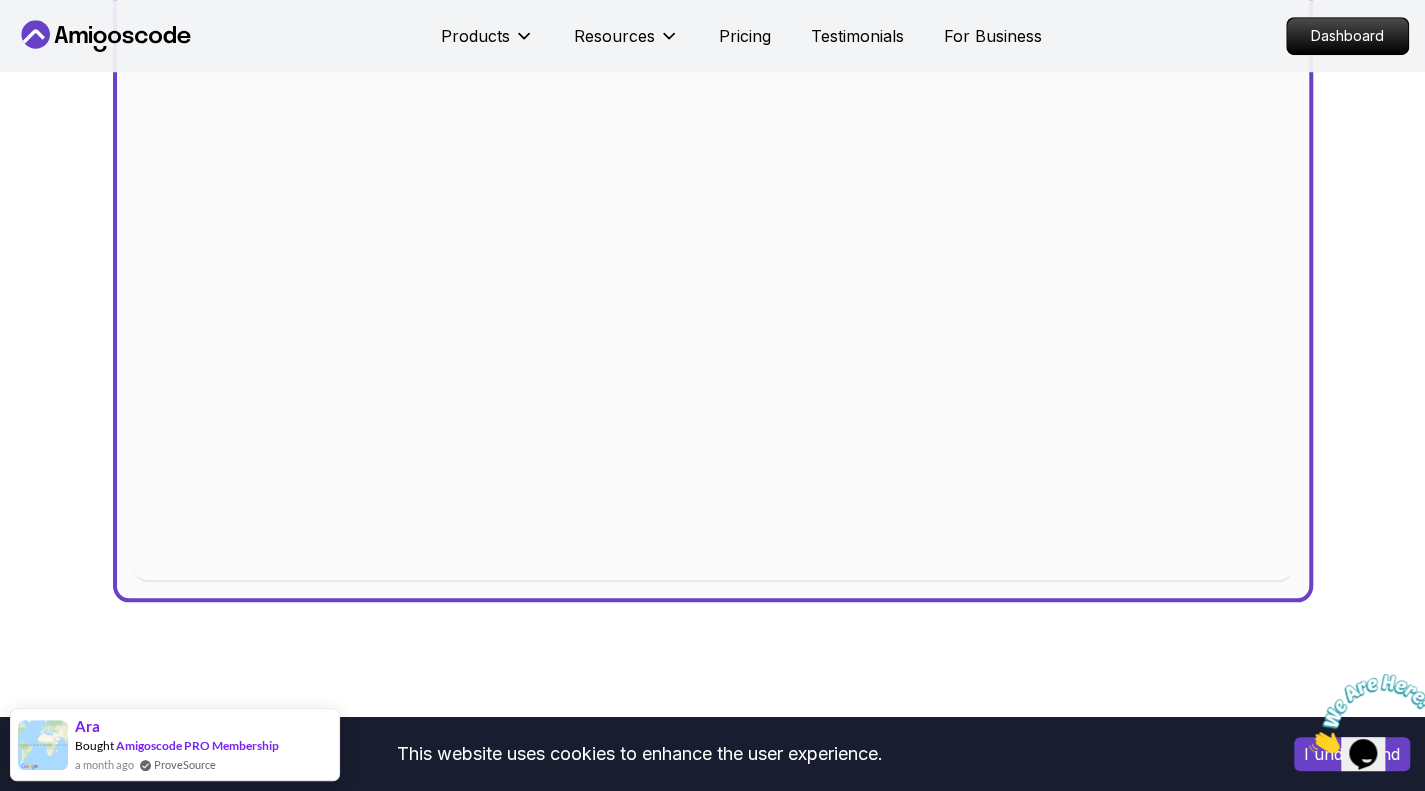 scroll, scrollTop: 563, scrollLeft: 0, axis: vertical 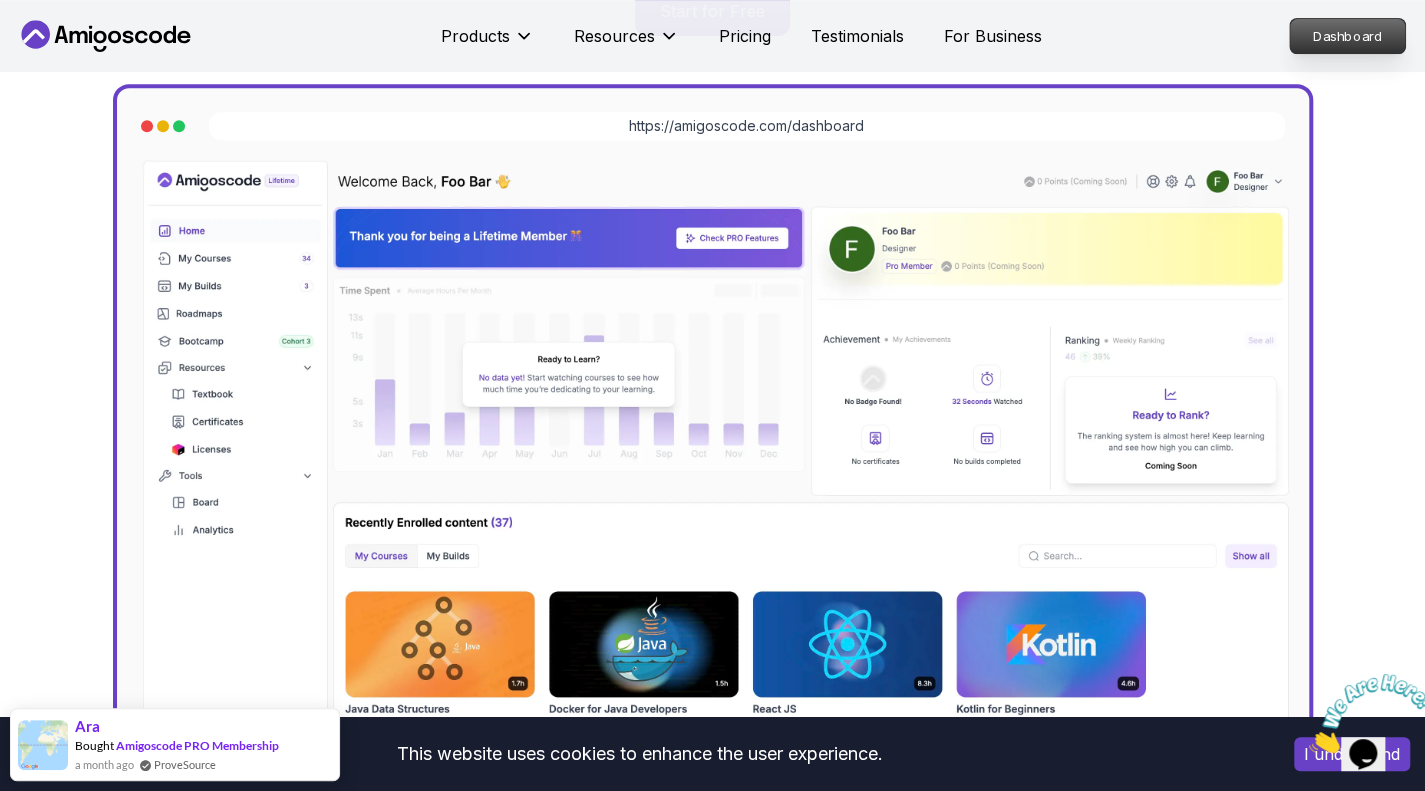 click on "Dashboard" at bounding box center (1347, 36) 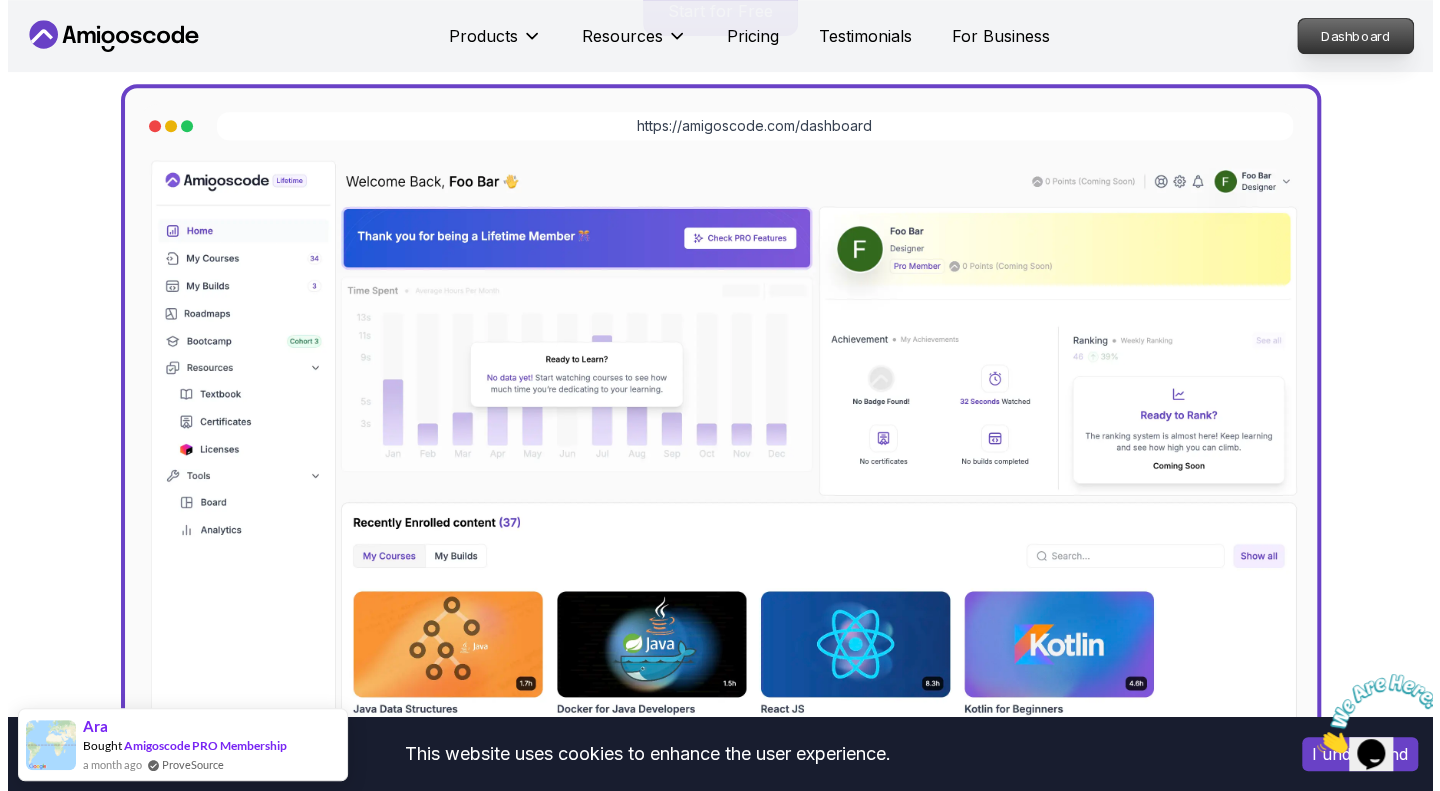 scroll, scrollTop: 0, scrollLeft: 0, axis: both 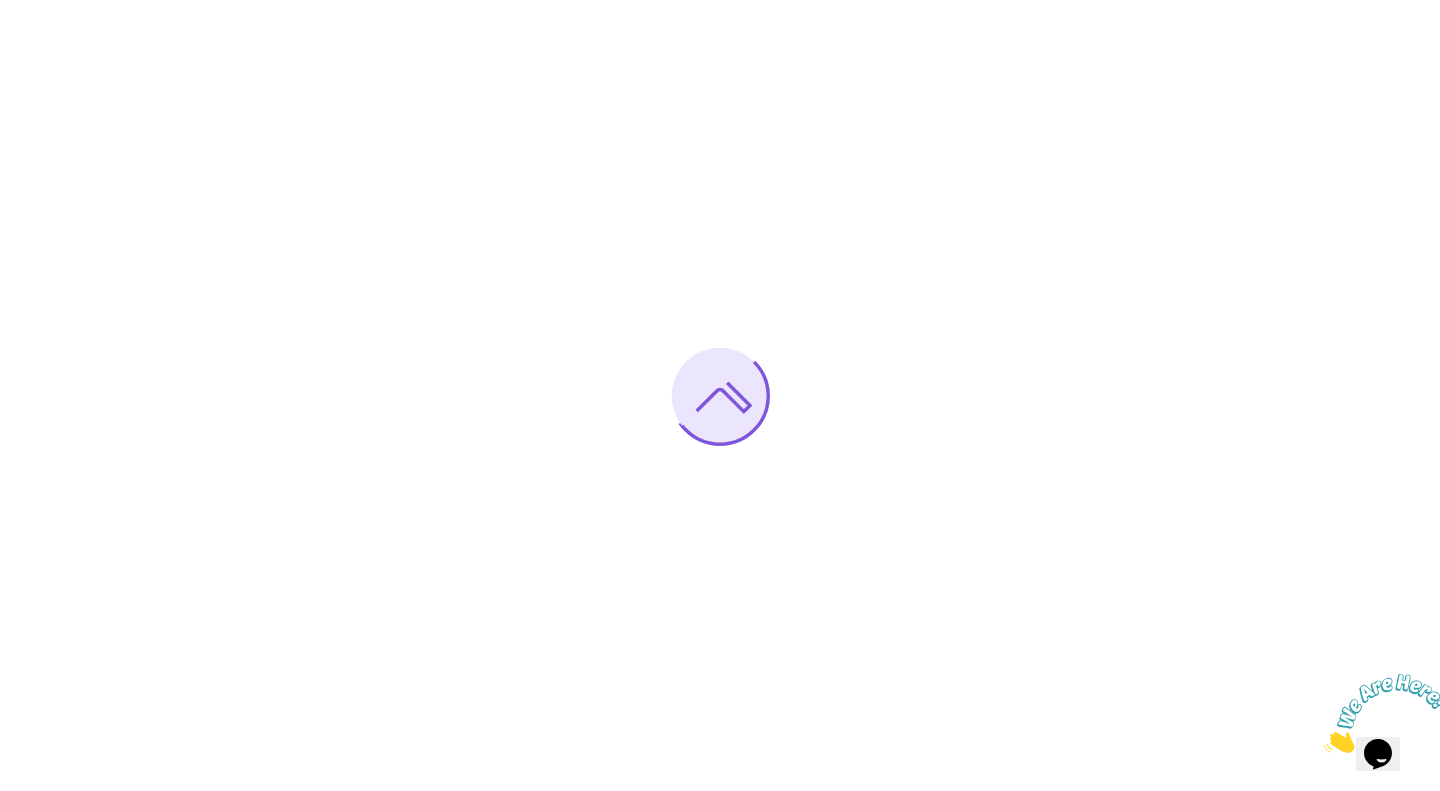 click at bounding box center [720, 395] 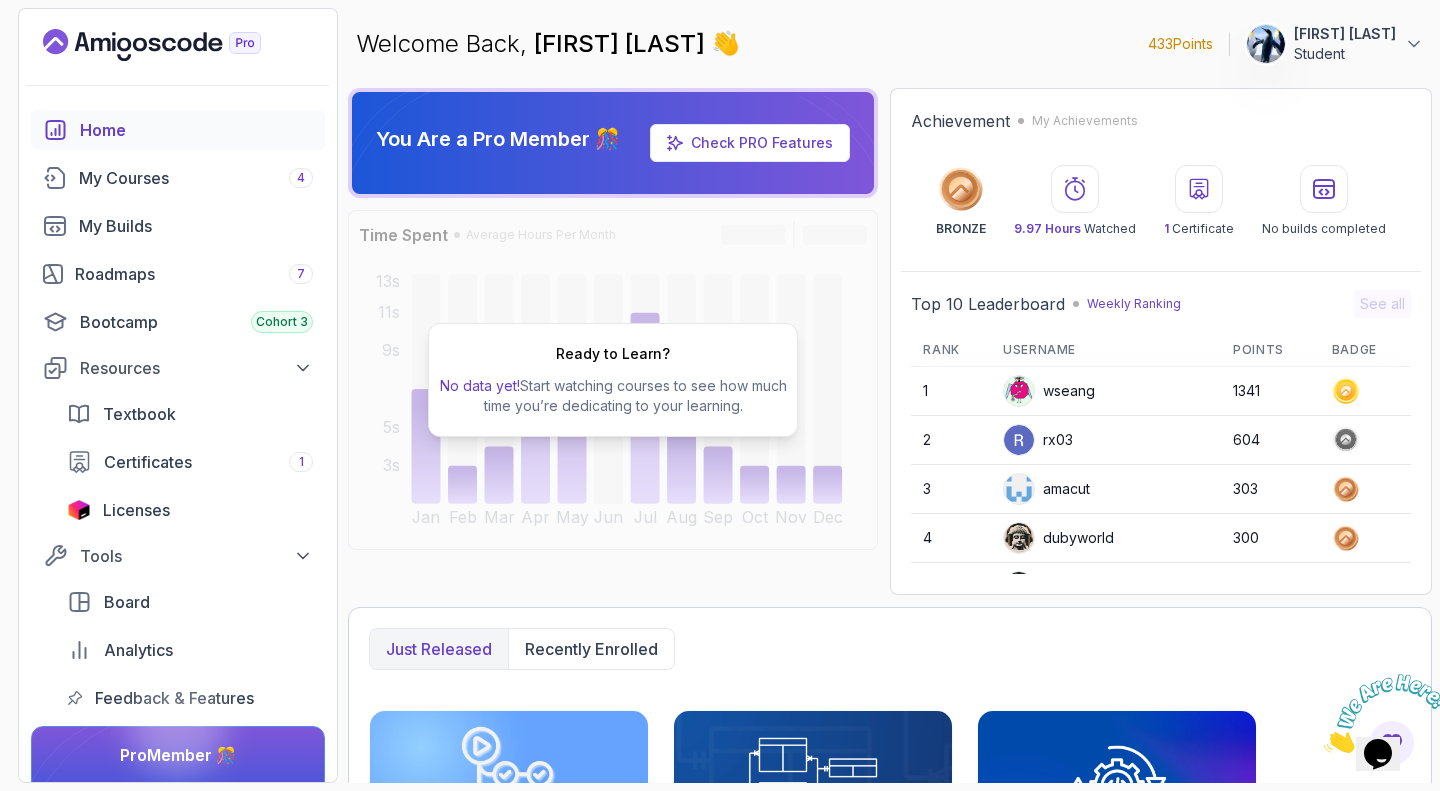 click on "Check PRO Features" at bounding box center (762, 142) 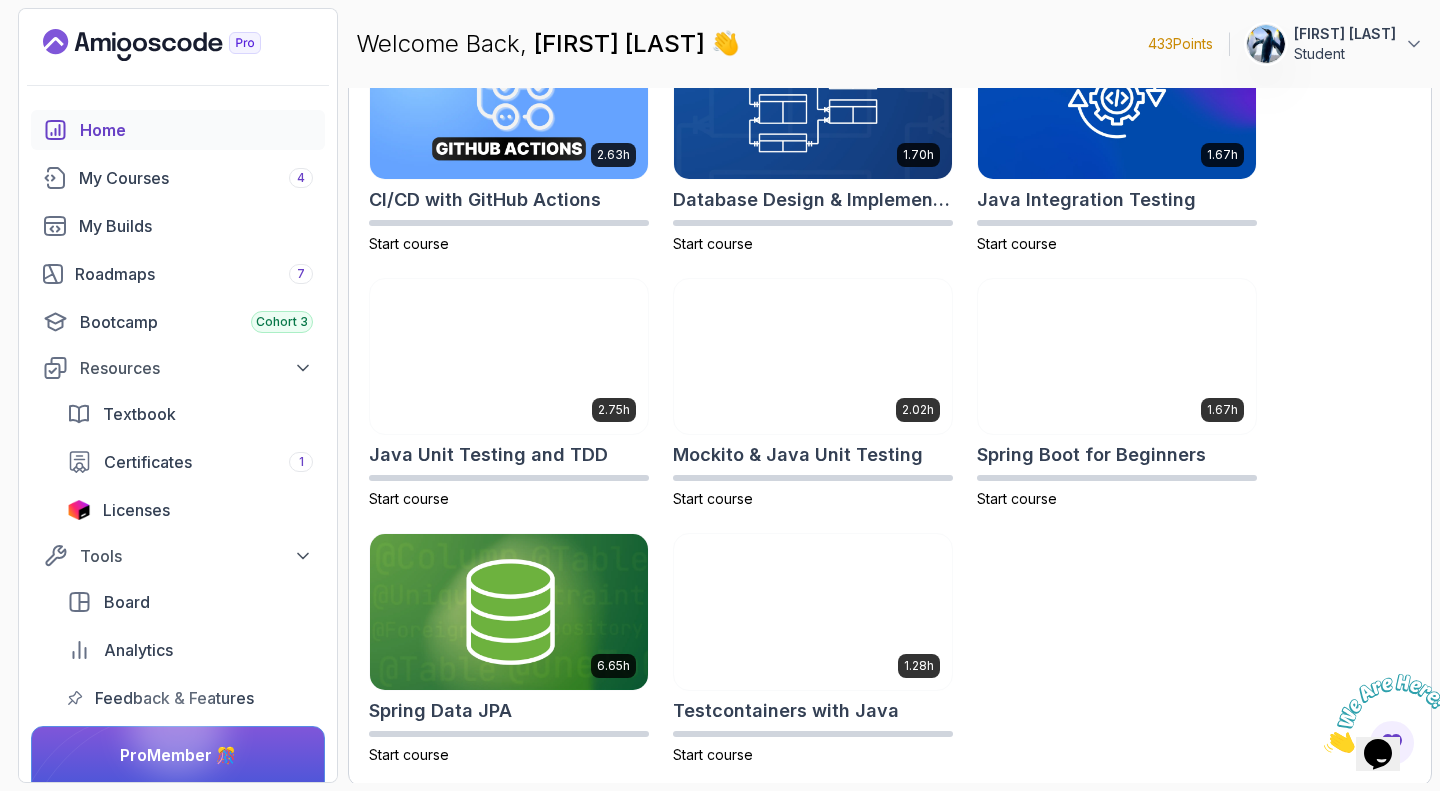 scroll, scrollTop: 0, scrollLeft: 0, axis: both 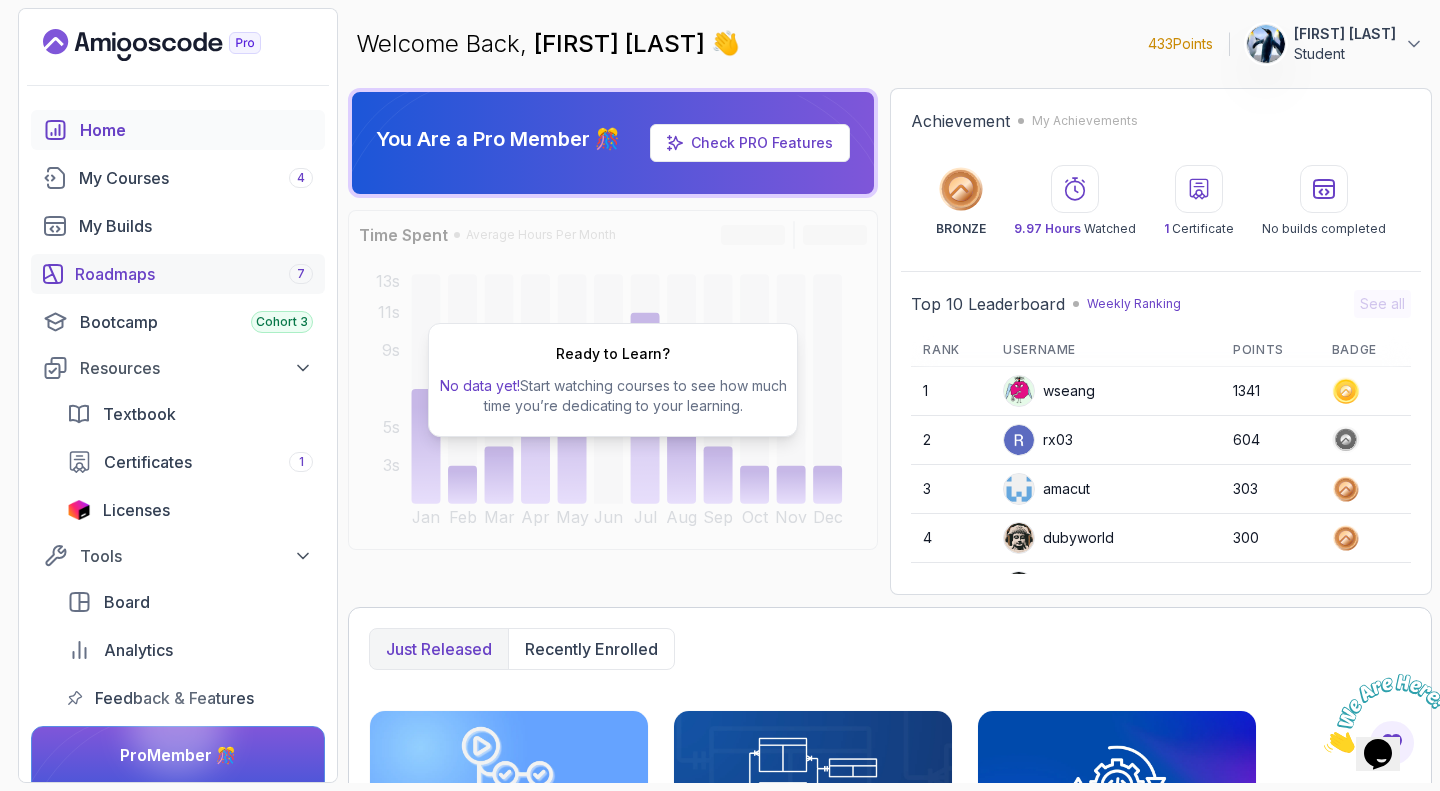 click on "Roadmaps 7" at bounding box center (194, 274) 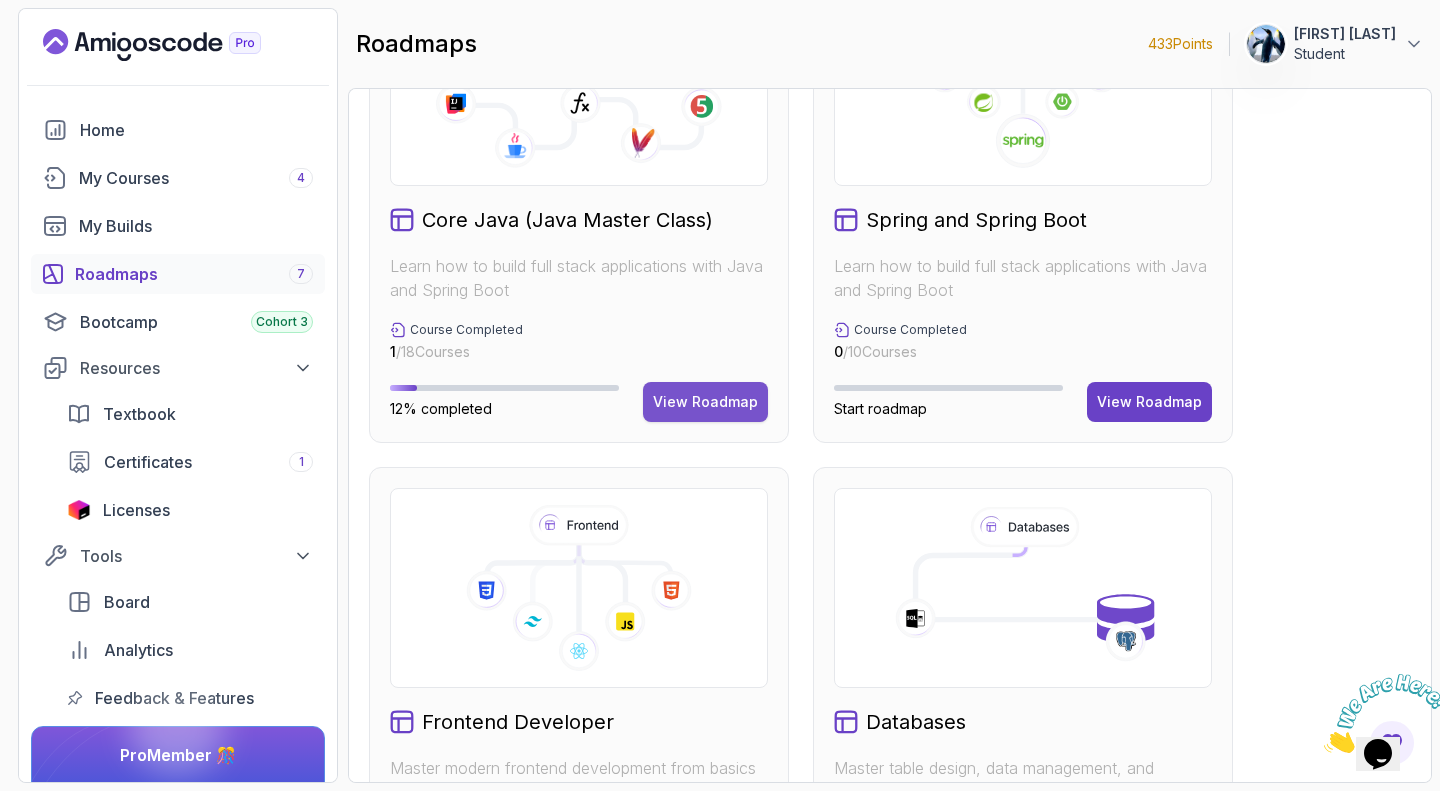 scroll, scrollTop: 577, scrollLeft: 0, axis: vertical 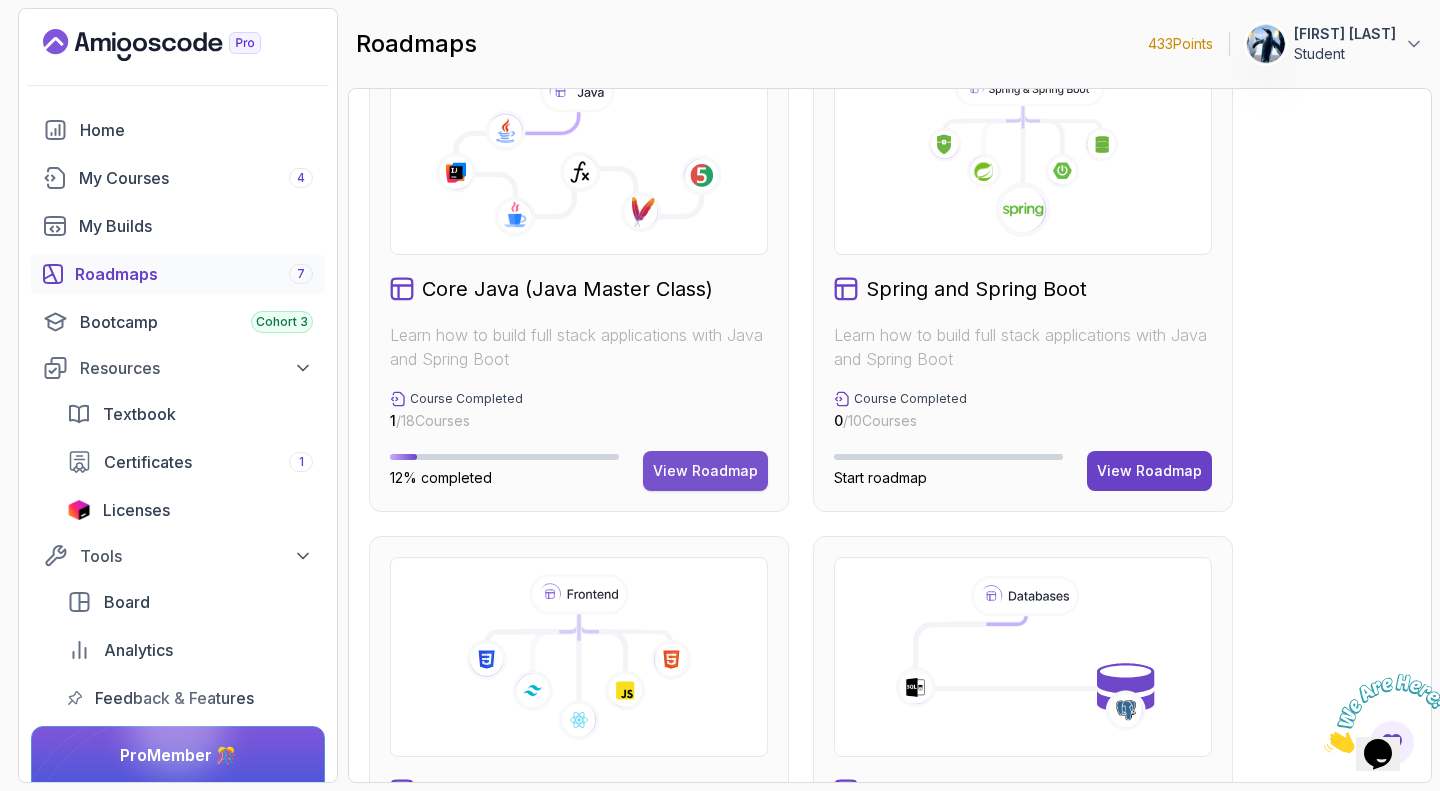 click on "View Roadmap" at bounding box center (705, 471) 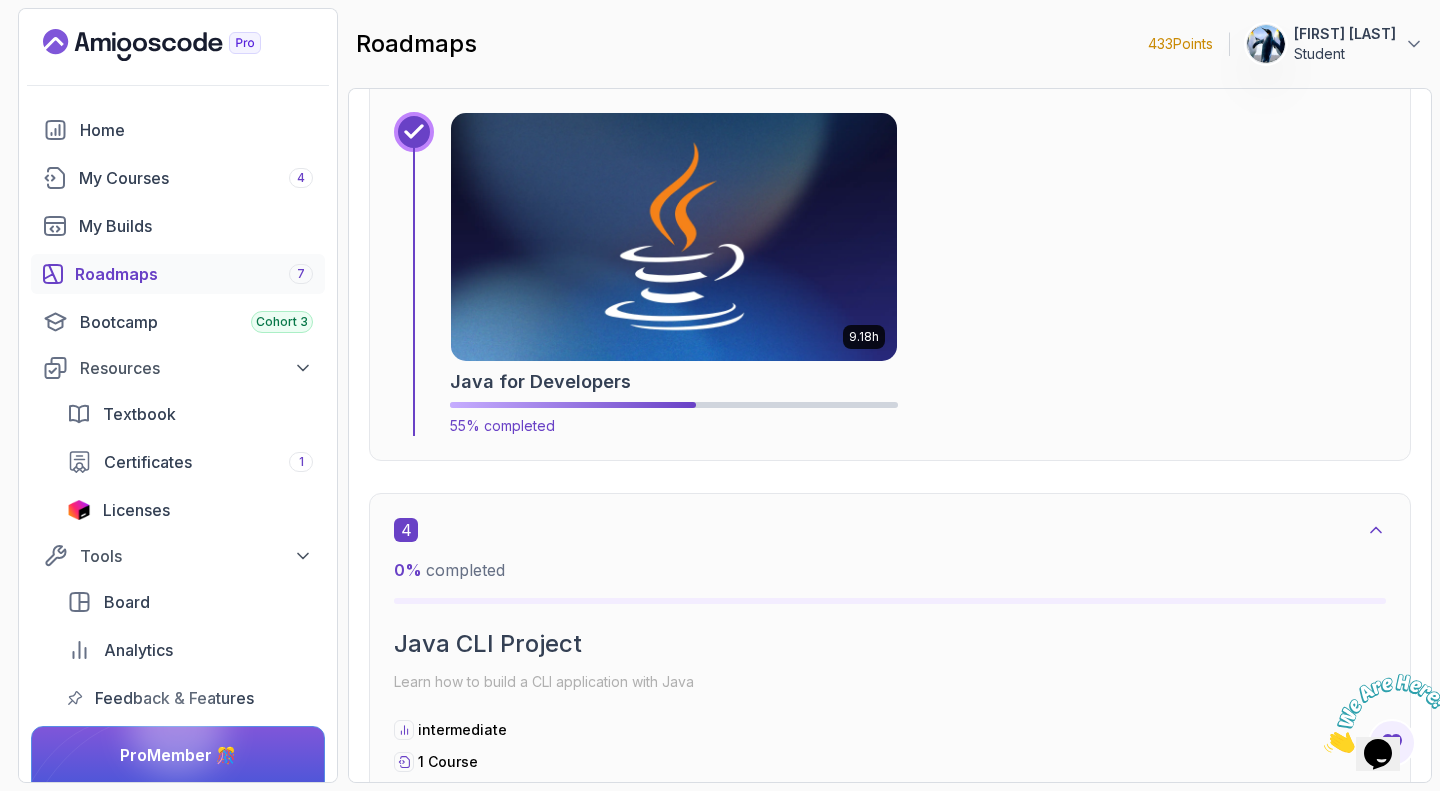 scroll, scrollTop: 2536, scrollLeft: 0, axis: vertical 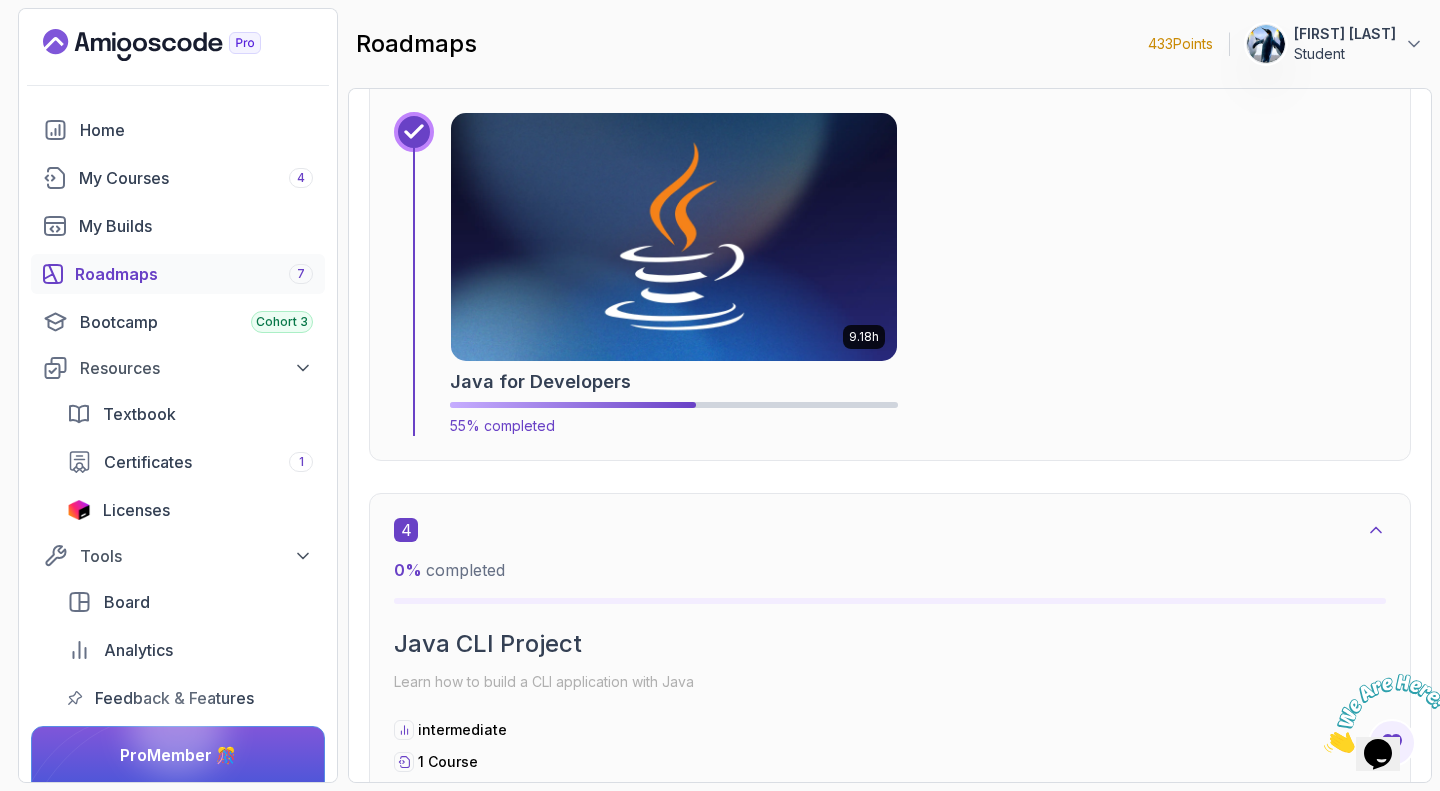 click at bounding box center [674, 237] 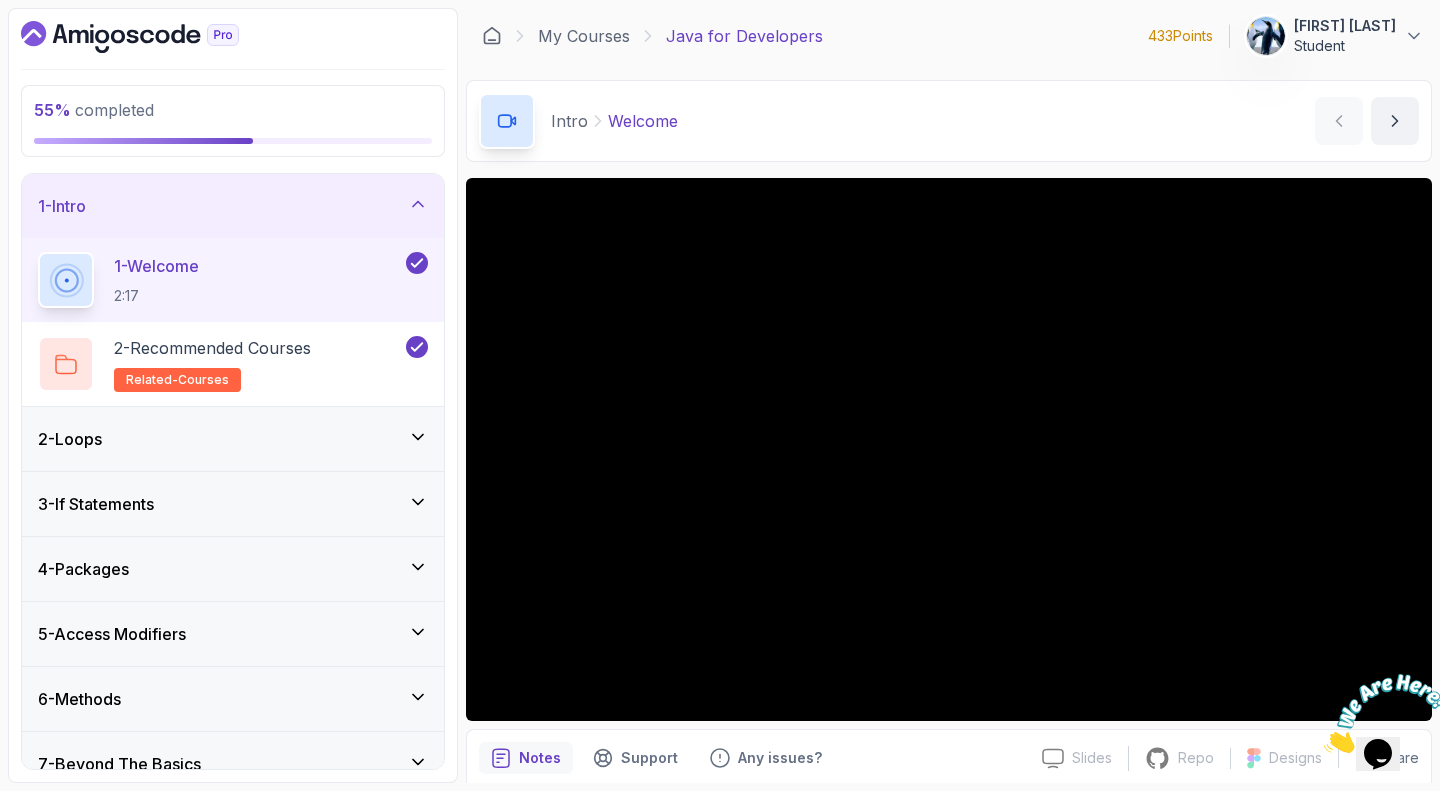 click on "2  -  Loops" at bounding box center (233, 439) 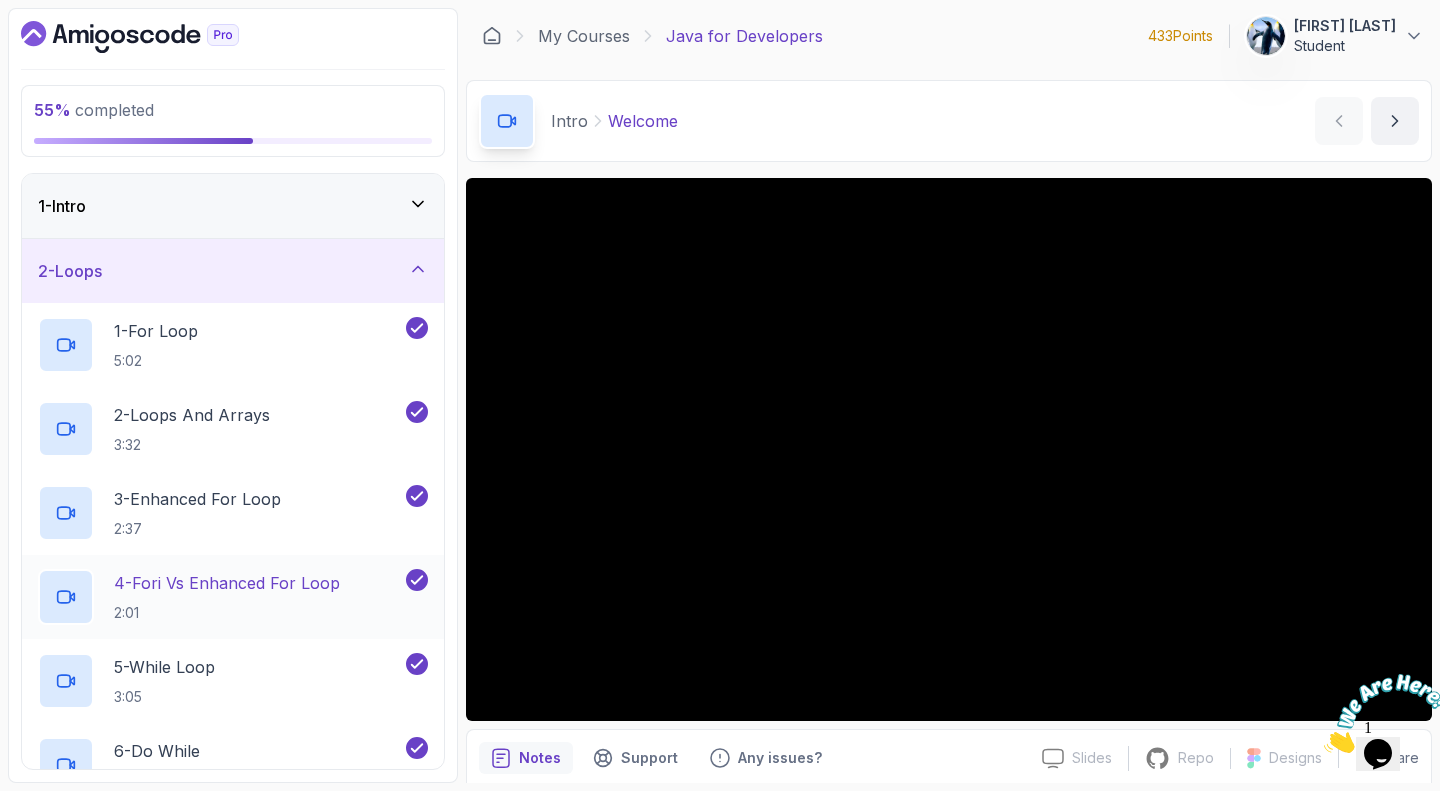 scroll, scrollTop: 486, scrollLeft: 0, axis: vertical 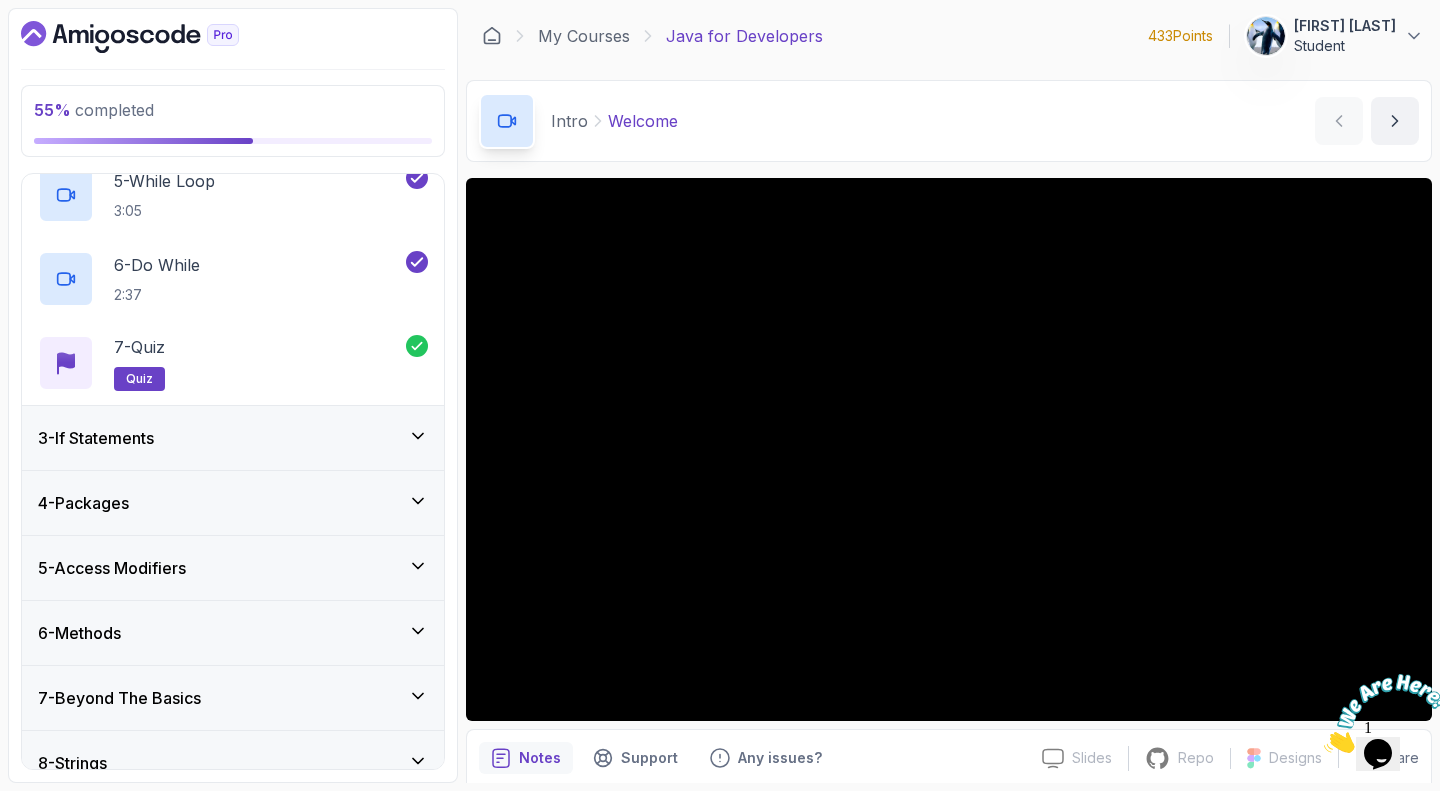 click on "3  -  If Statements" at bounding box center [233, 438] 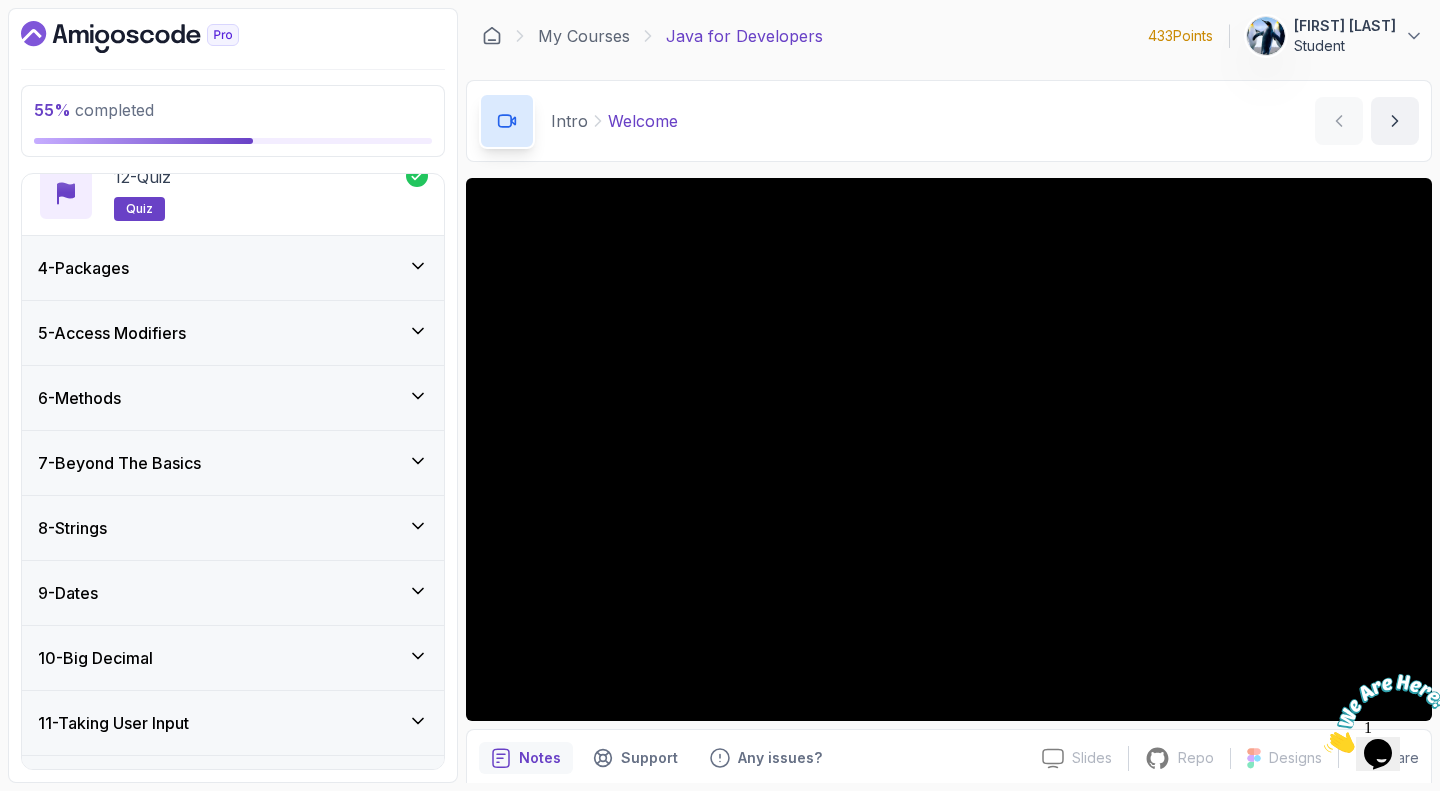 scroll, scrollTop: 1142, scrollLeft: 0, axis: vertical 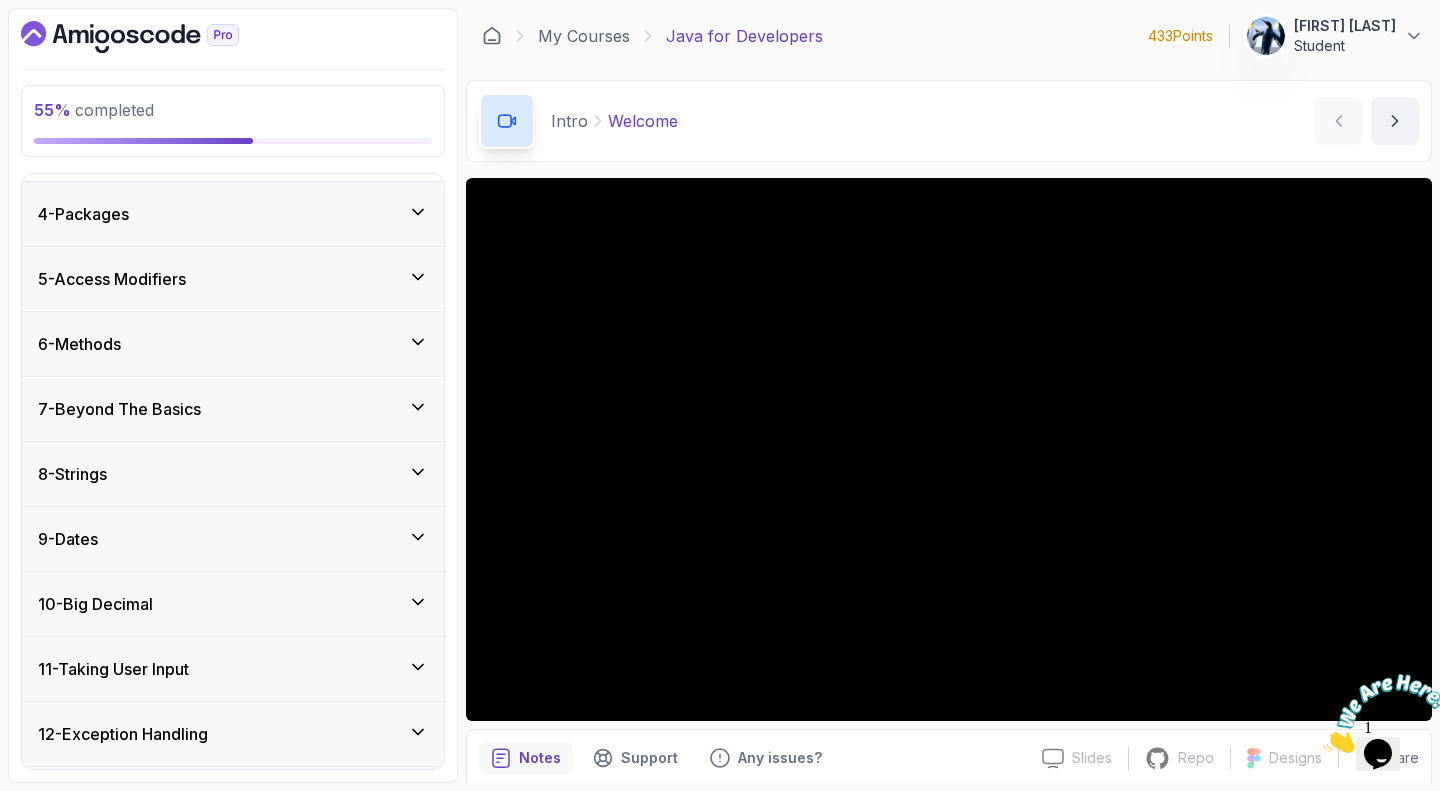 click on "11  -  Taking User Input" at bounding box center (233, 669) 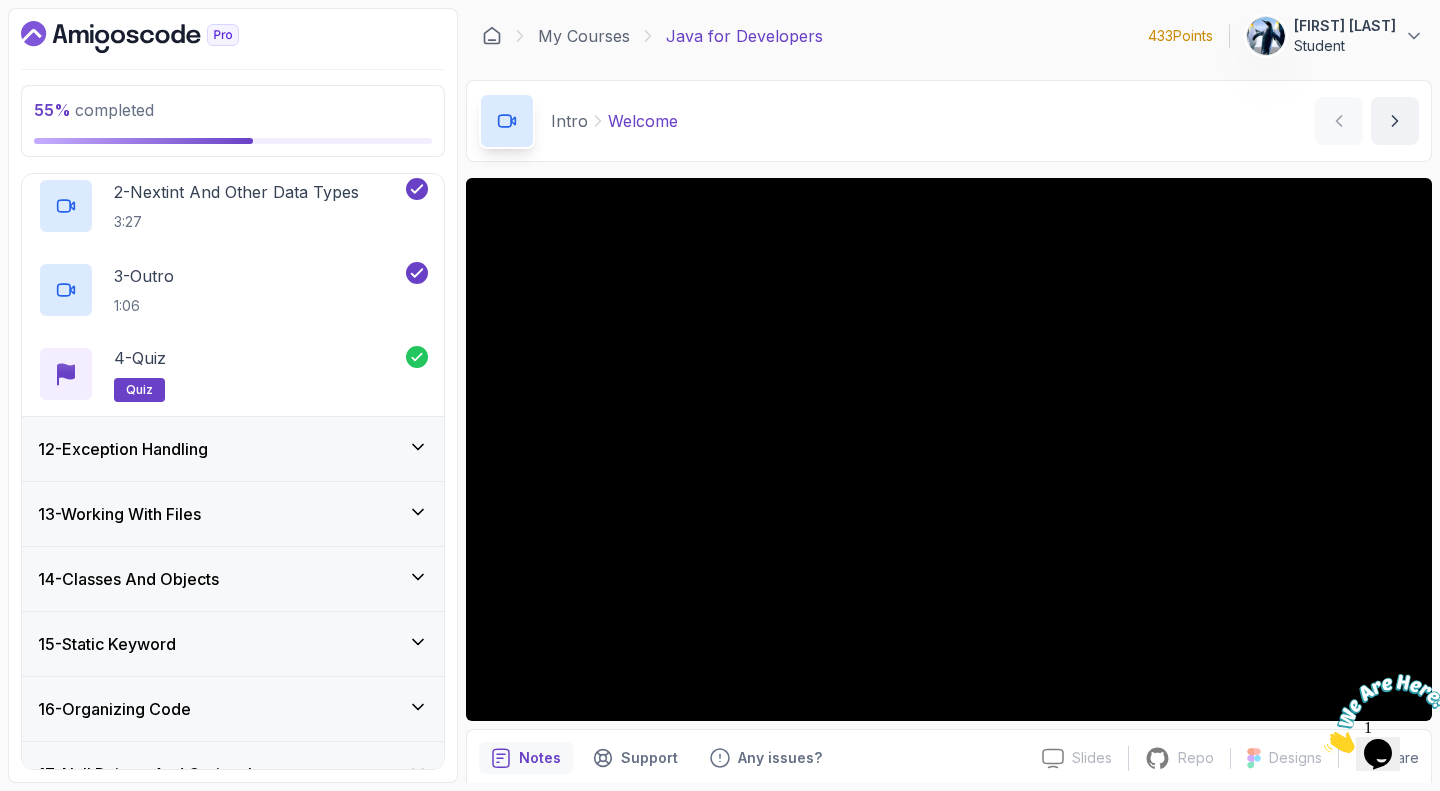 scroll, scrollTop: 812, scrollLeft: 0, axis: vertical 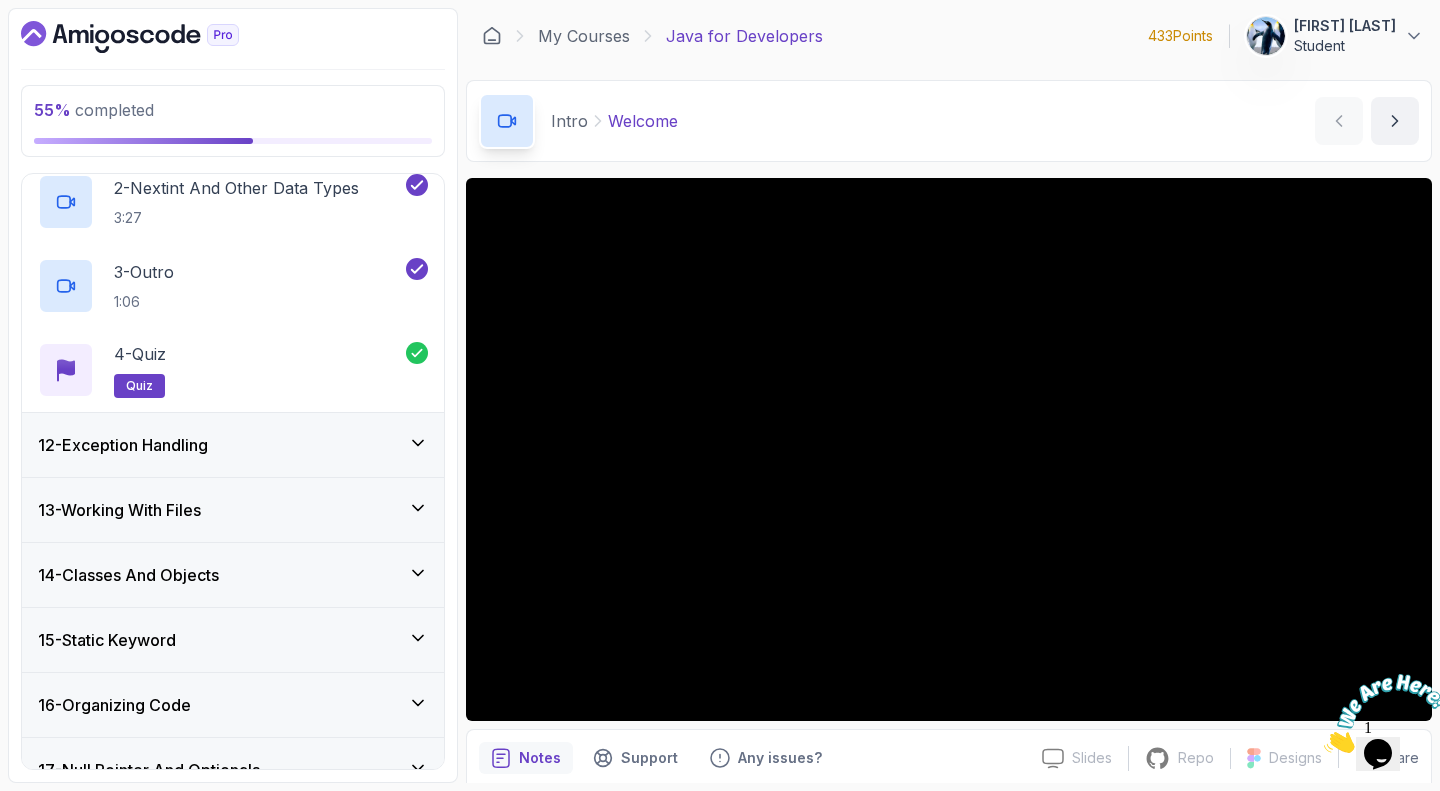click on "12  -  Exception Handling" at bounding box center (233, 445) 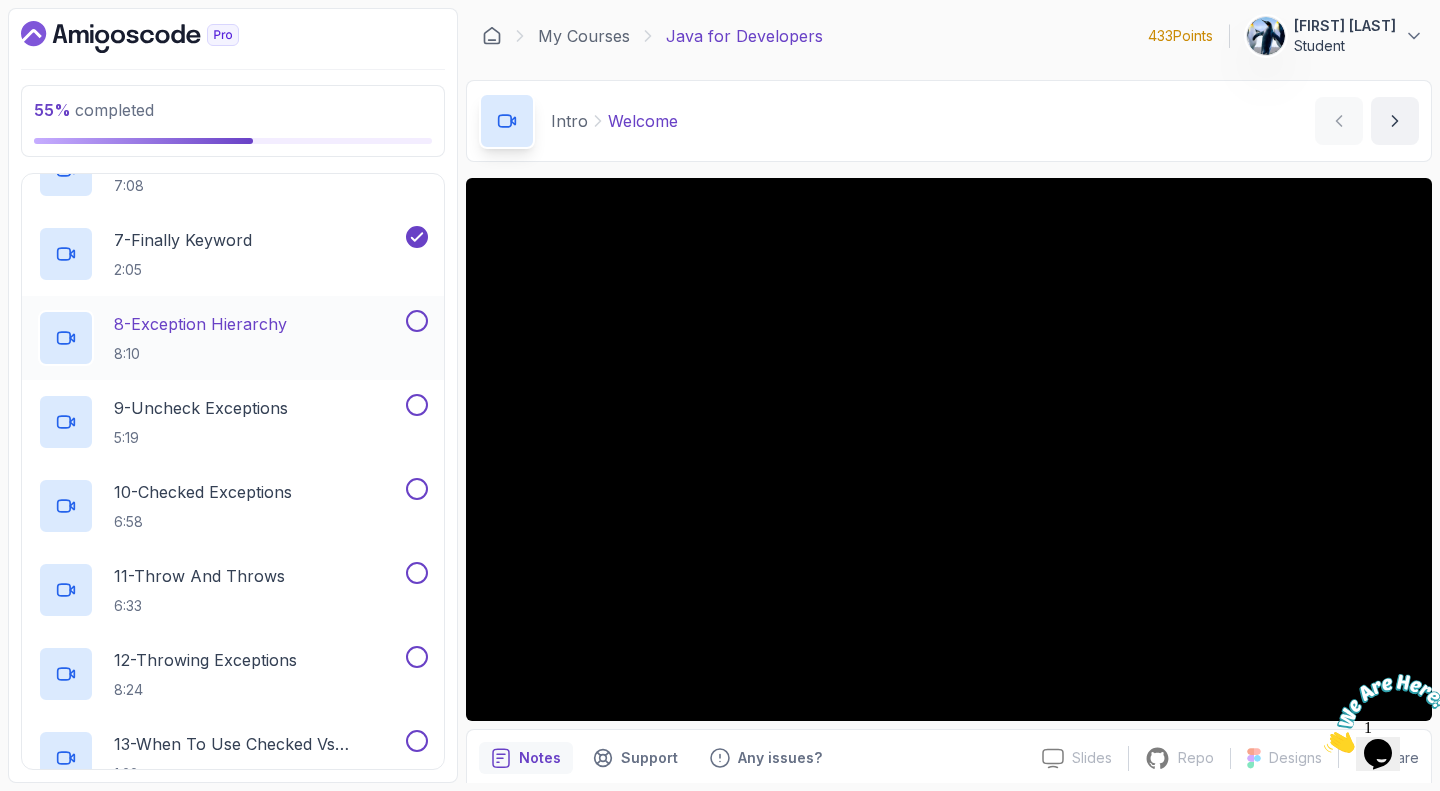 scroll, scrollTop: 1279, scrollLeft: 0, axis: vertical 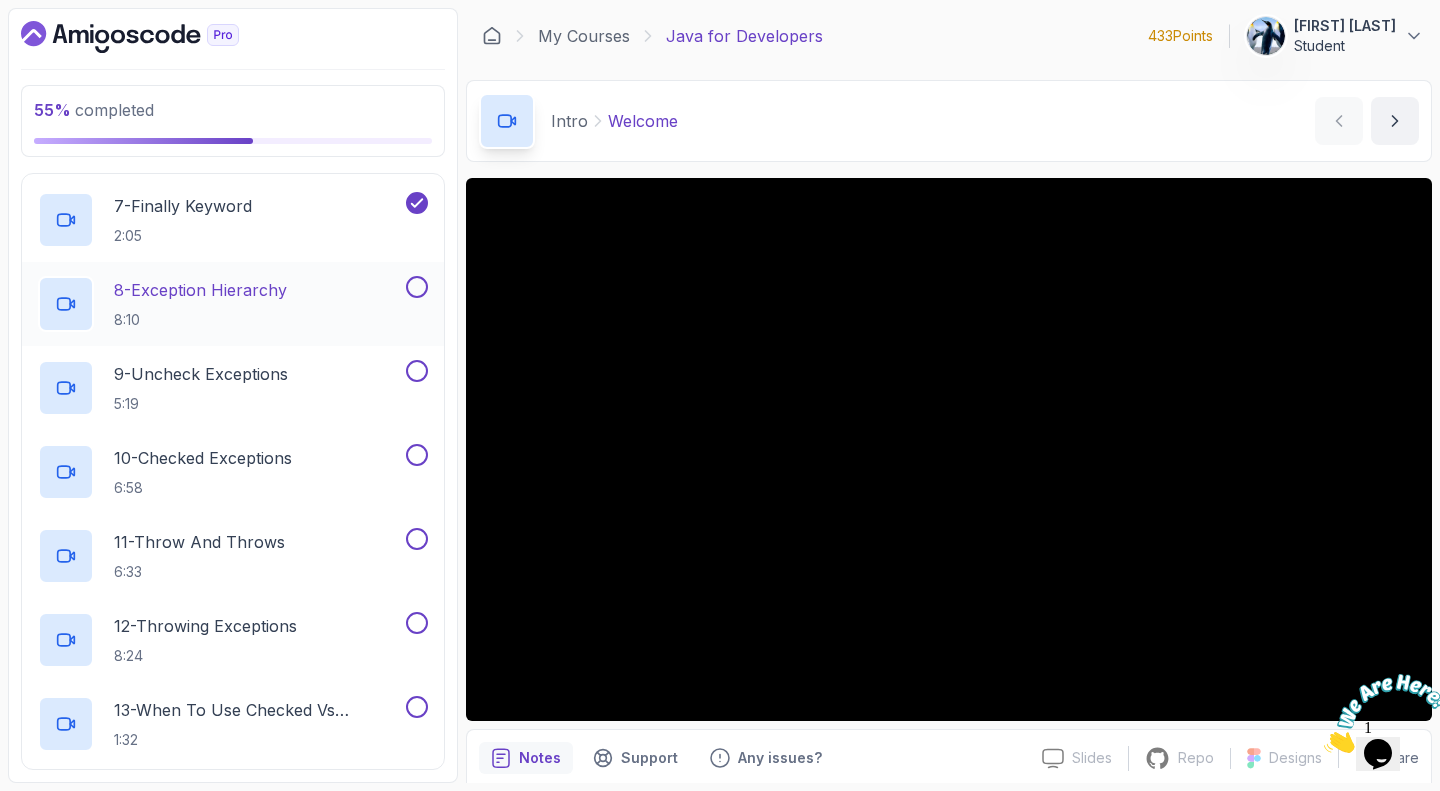 click on "8  -  Exception Hierarchy" at bounding box center (200, 290) 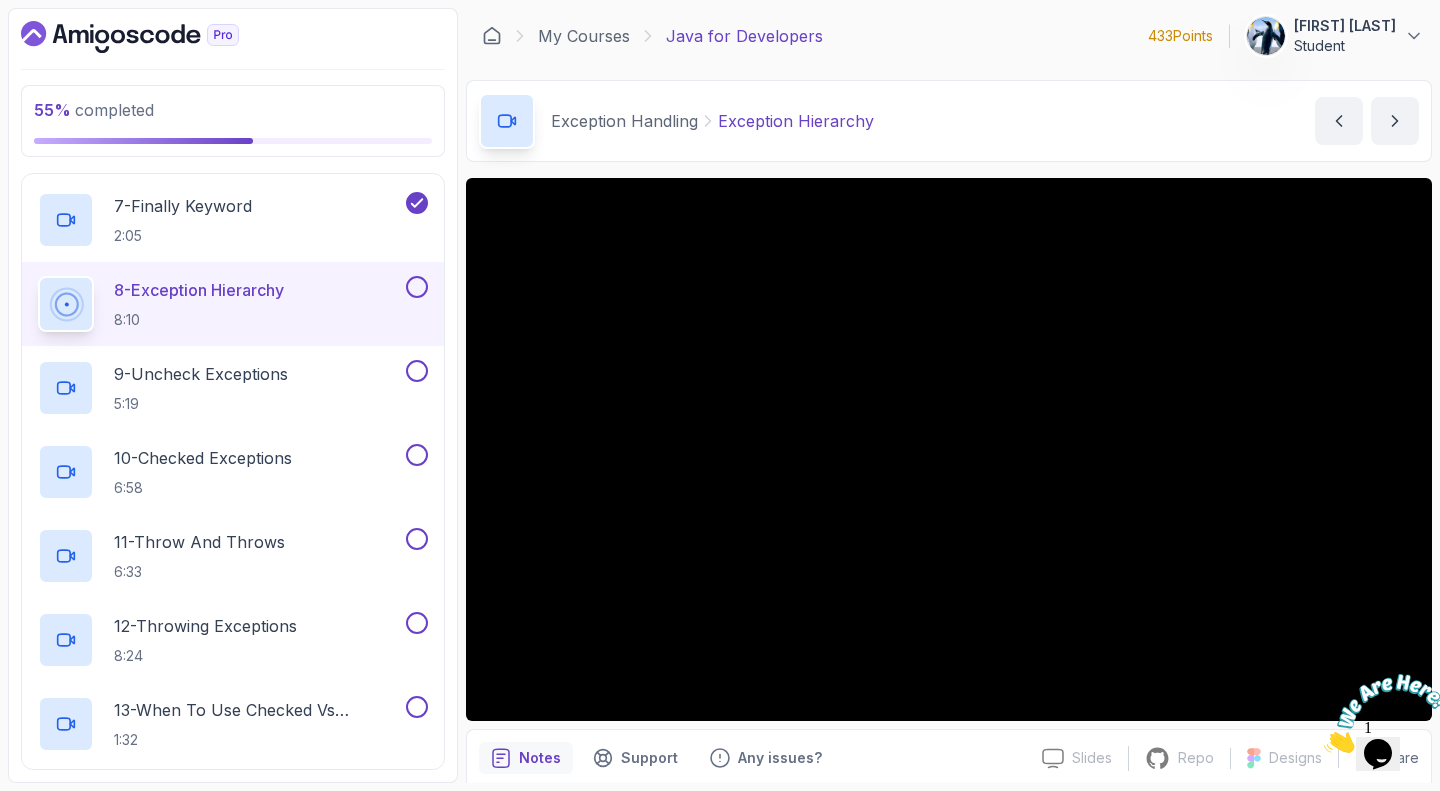 type 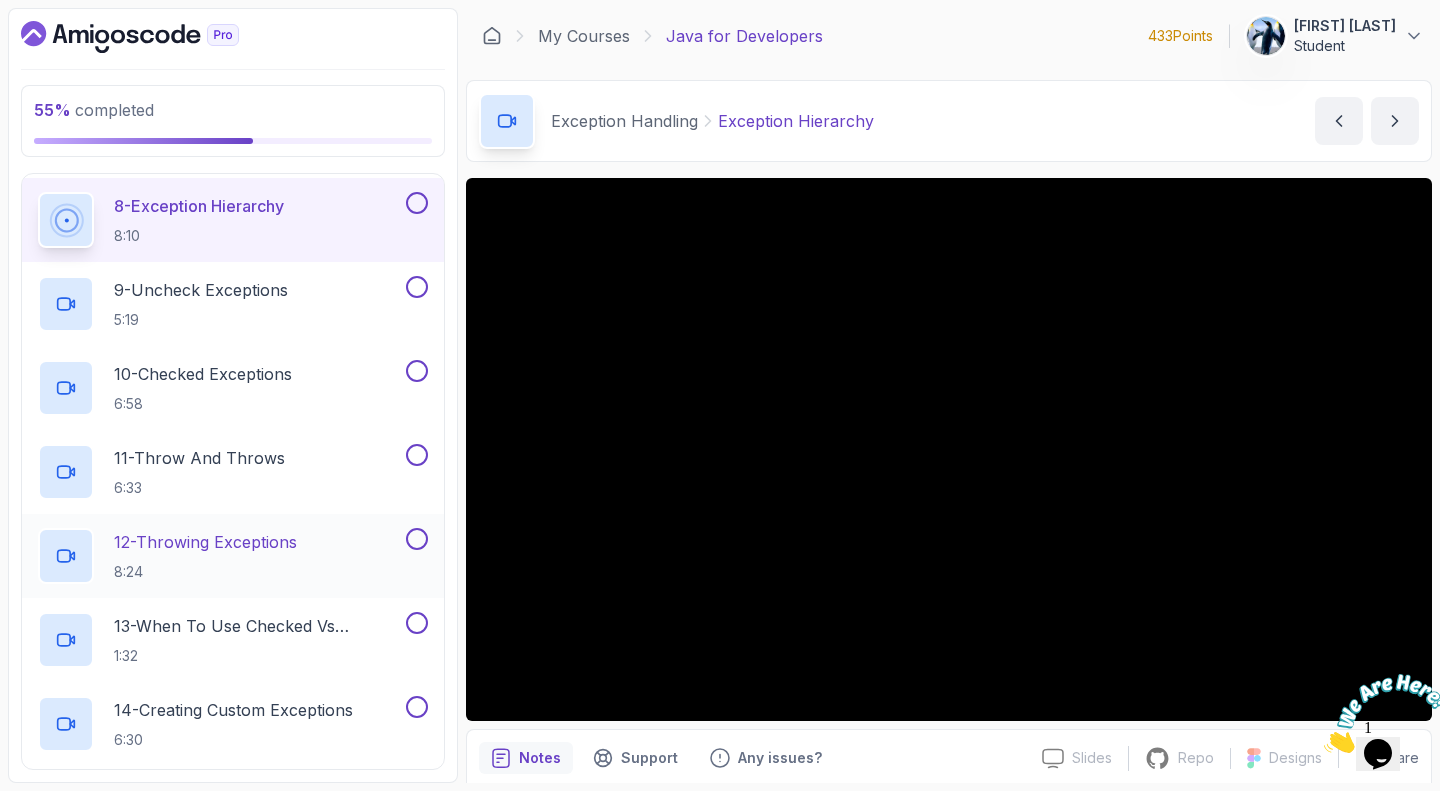 scroll, scrollTop: 1408, scrollLeft: 0, axis: vertical 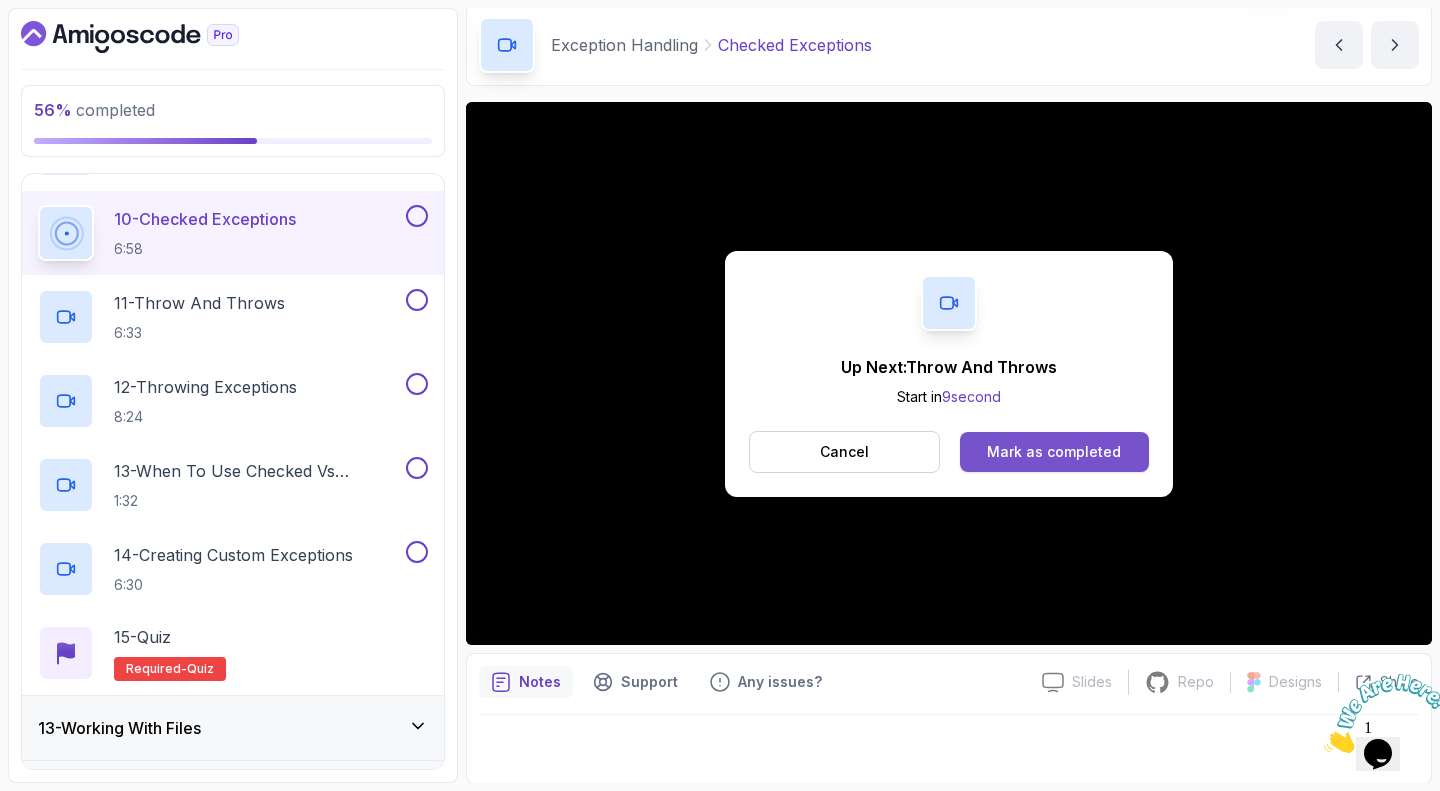 click on "Mark as completed" at bounding box center (1054, 452) 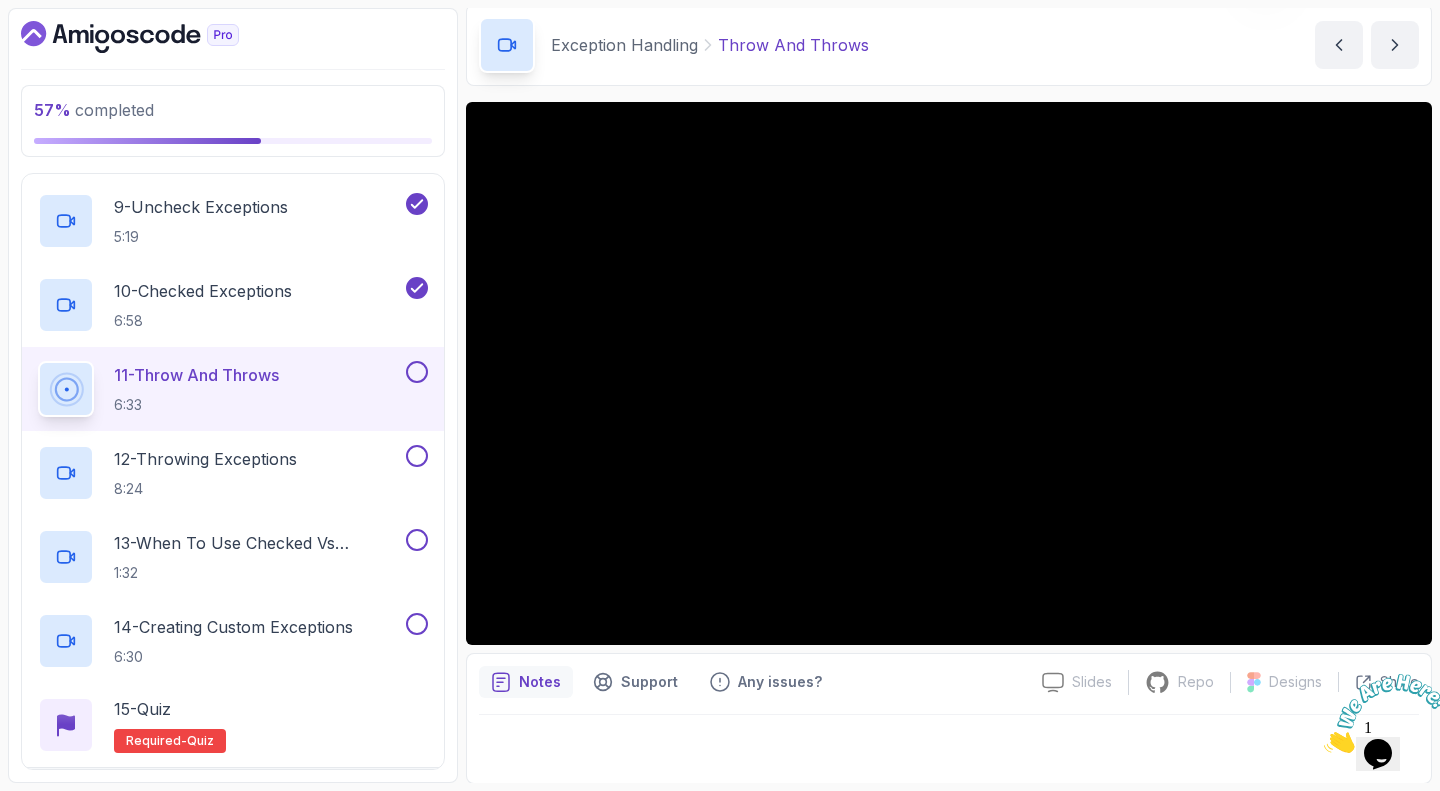 scroll, scrollTop: 1432, scrollLeft: 0, axis: vertical 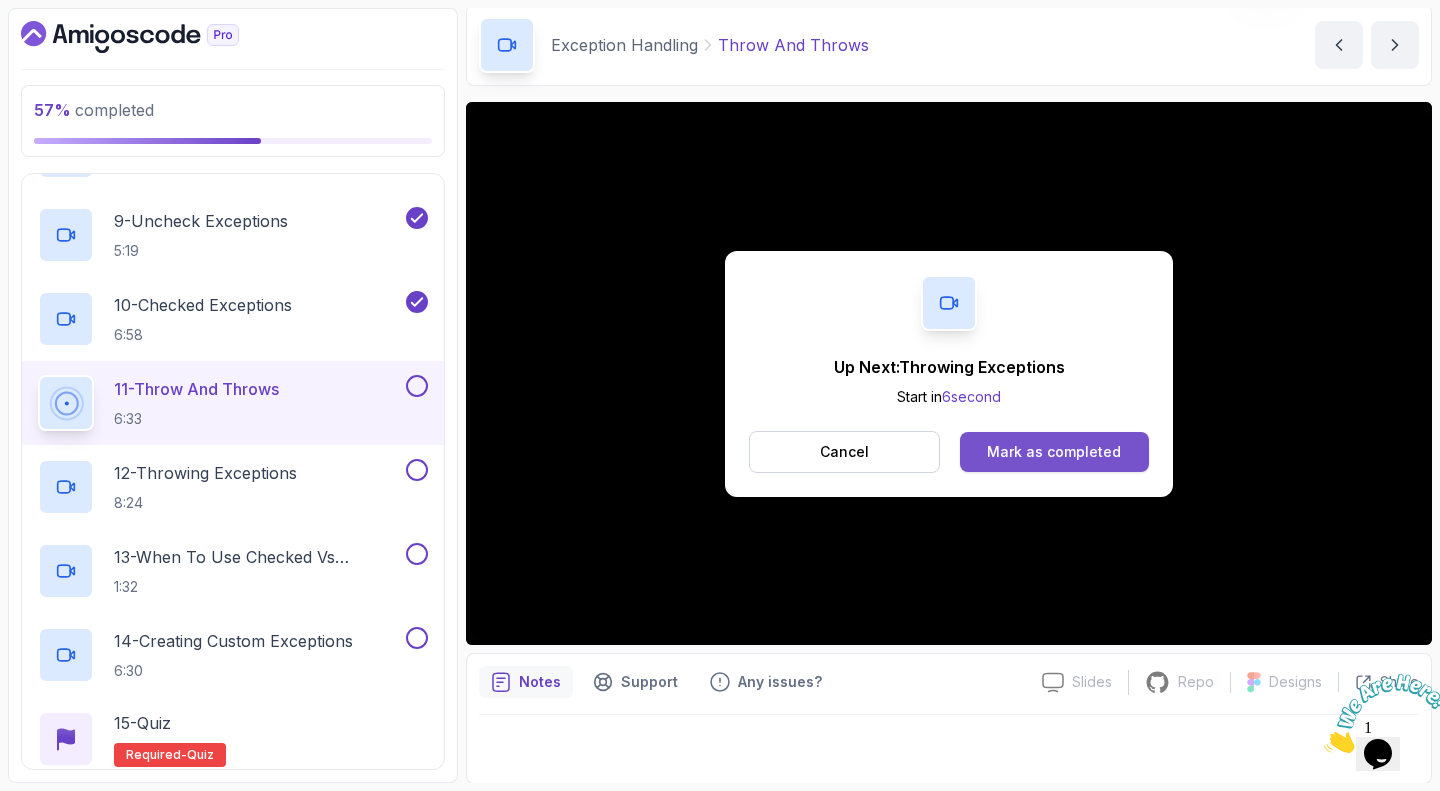 click on "Mark as completed" at bounding box center [1054, 452] 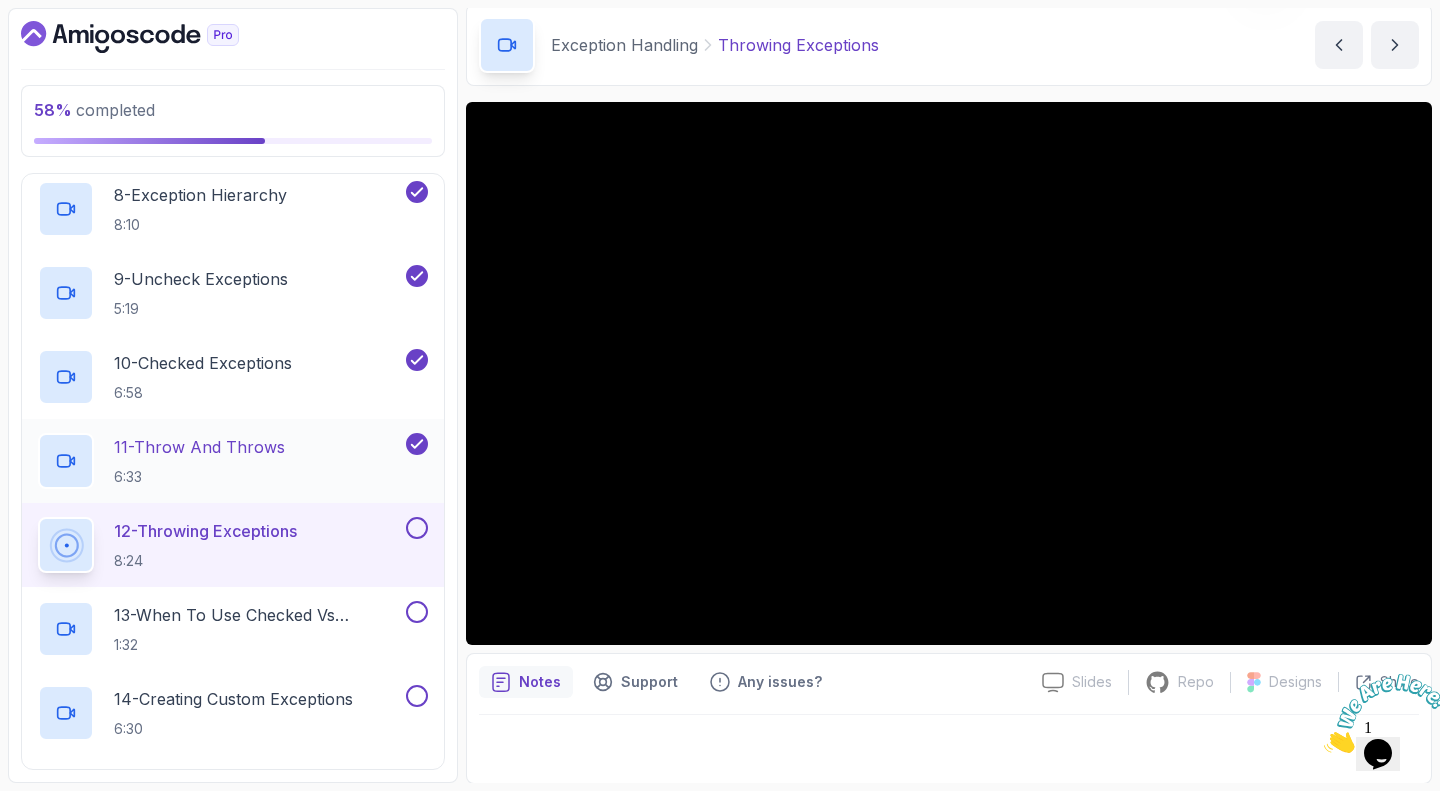 scroll, scrollTop: 1368, scrollLeft: 0, axis: vertical 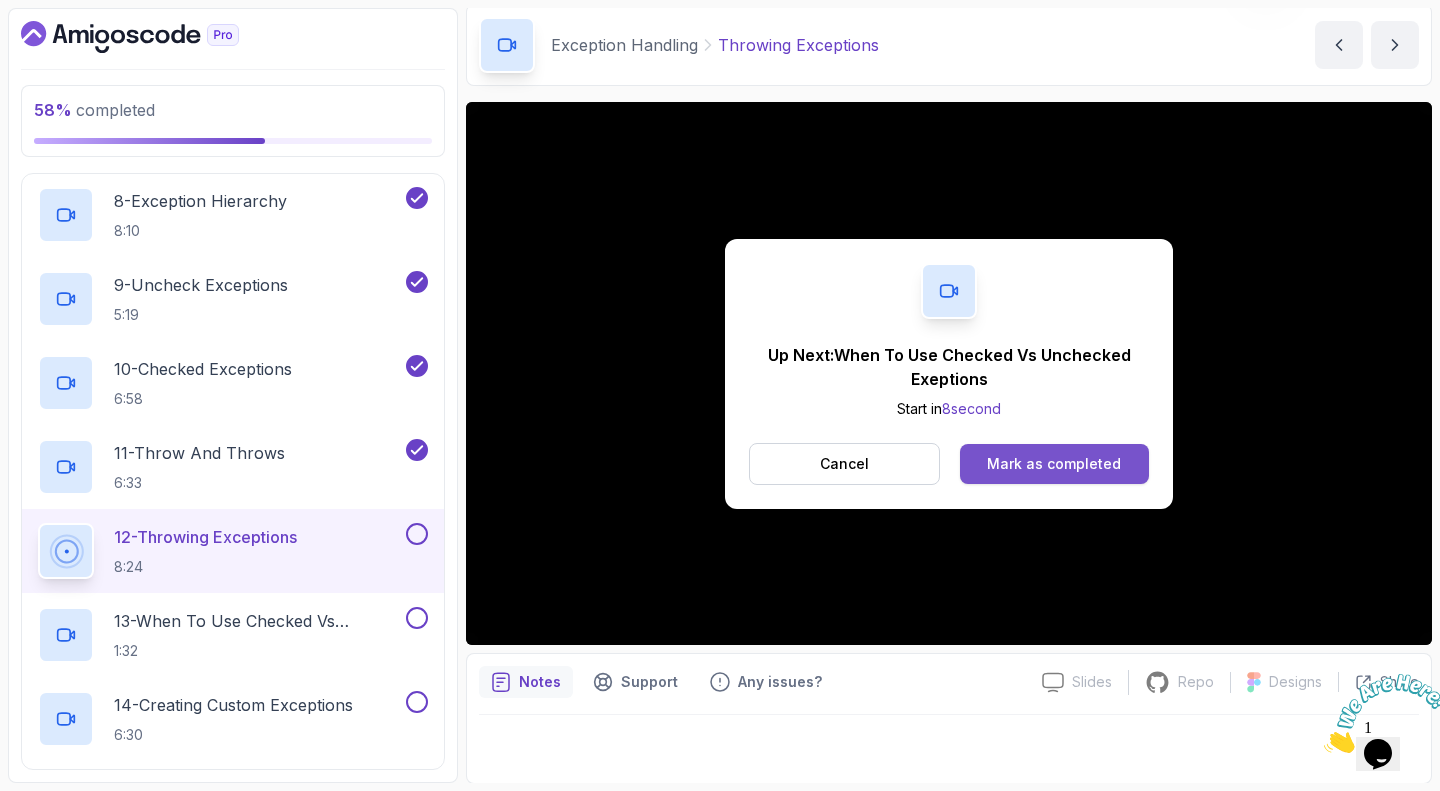 click on "Mark as completed" at bounding box center (1054, 464) 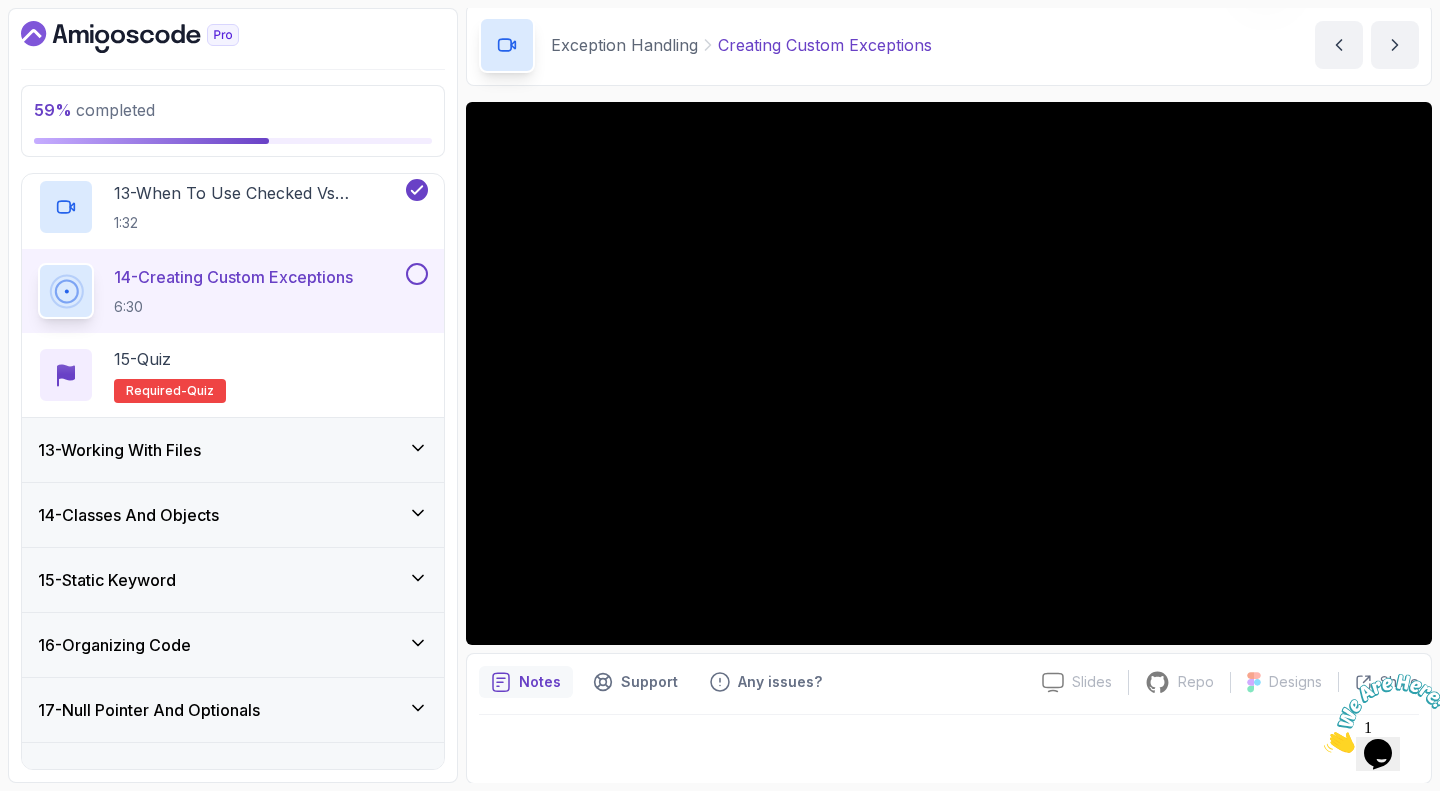 scroll, scrollTop: 1796, scrollLeft: 0, axis: vertical 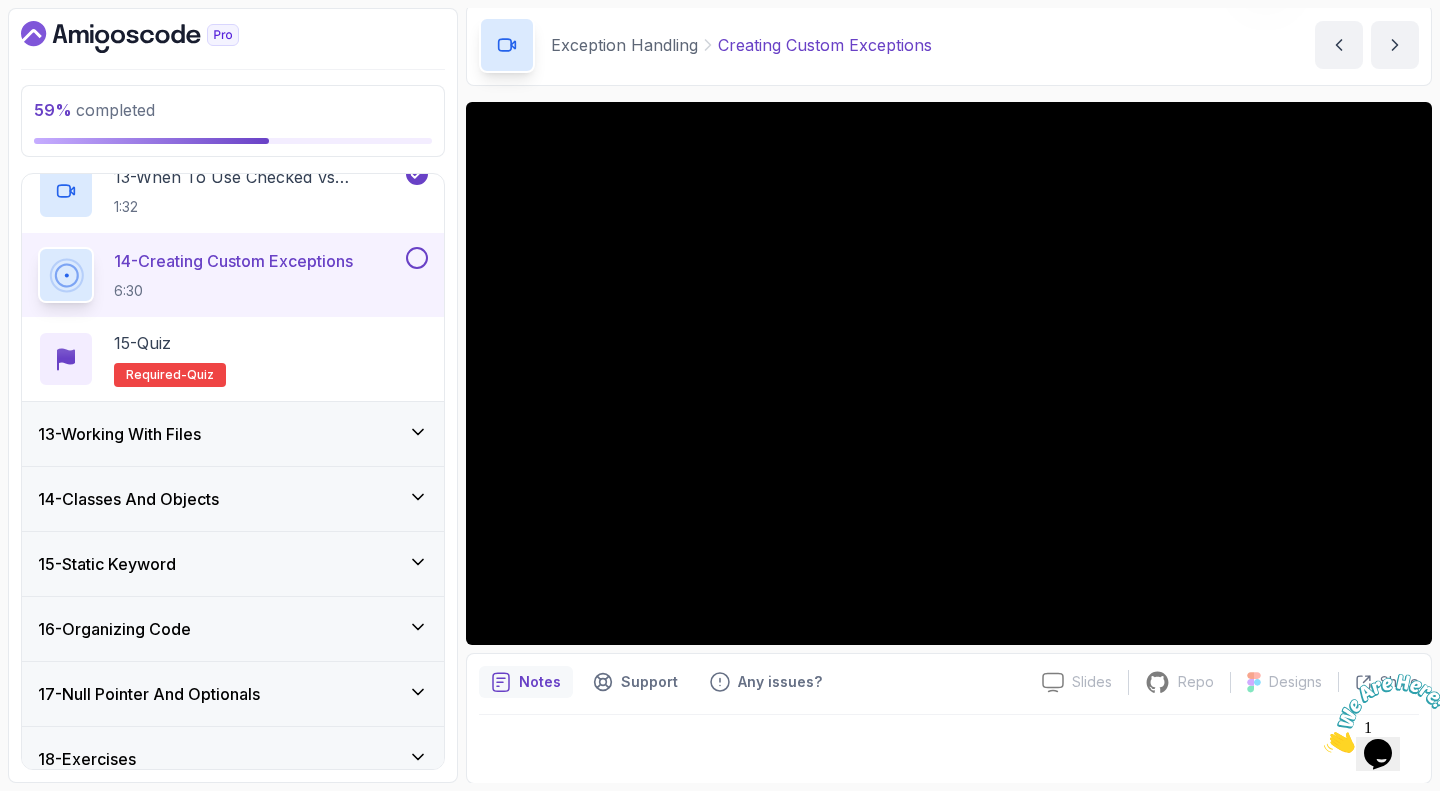 click on "13  -  Working With Files" at bounding box center (233, 434) 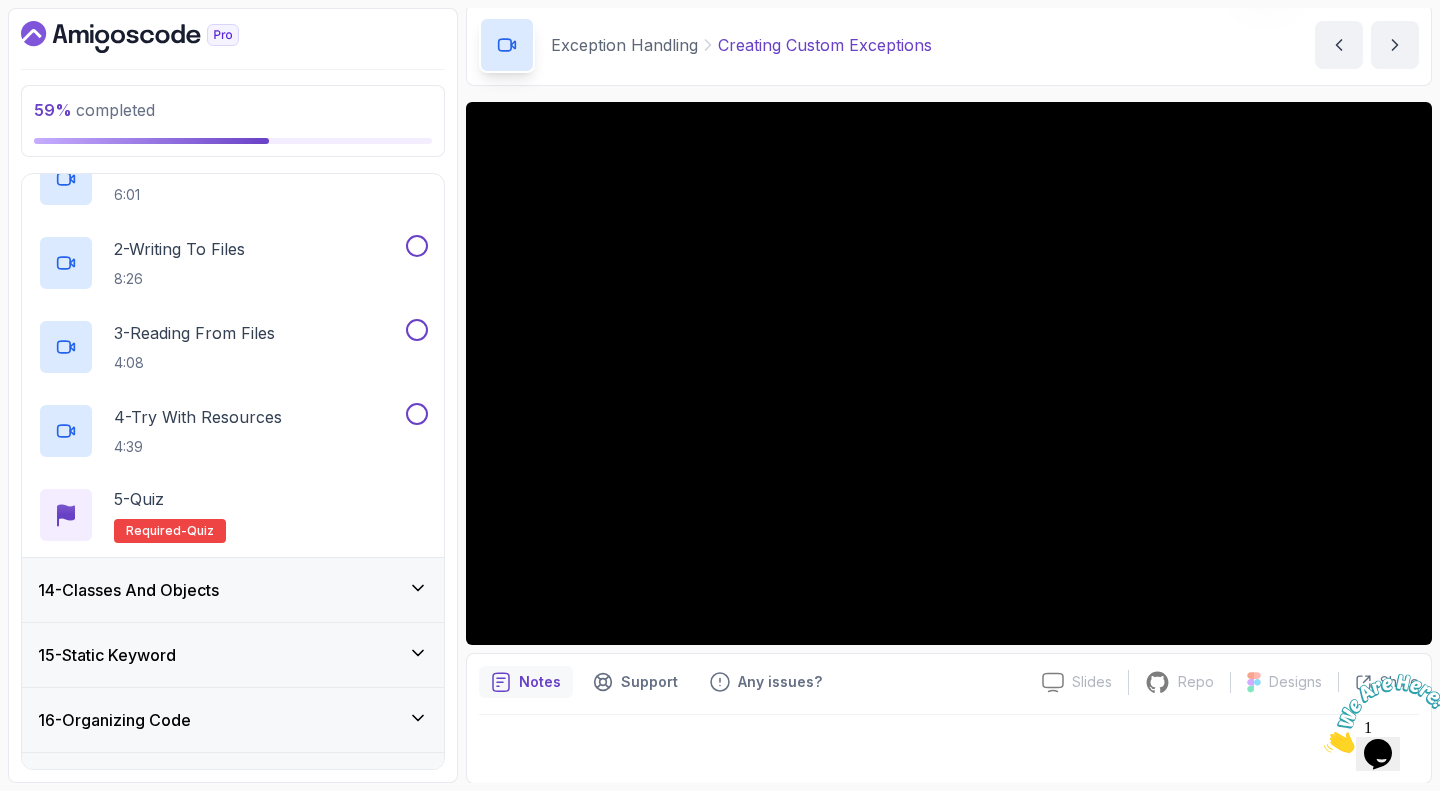 scroll, scrollTop: 879, scrollLeft: 0, axis: vertical 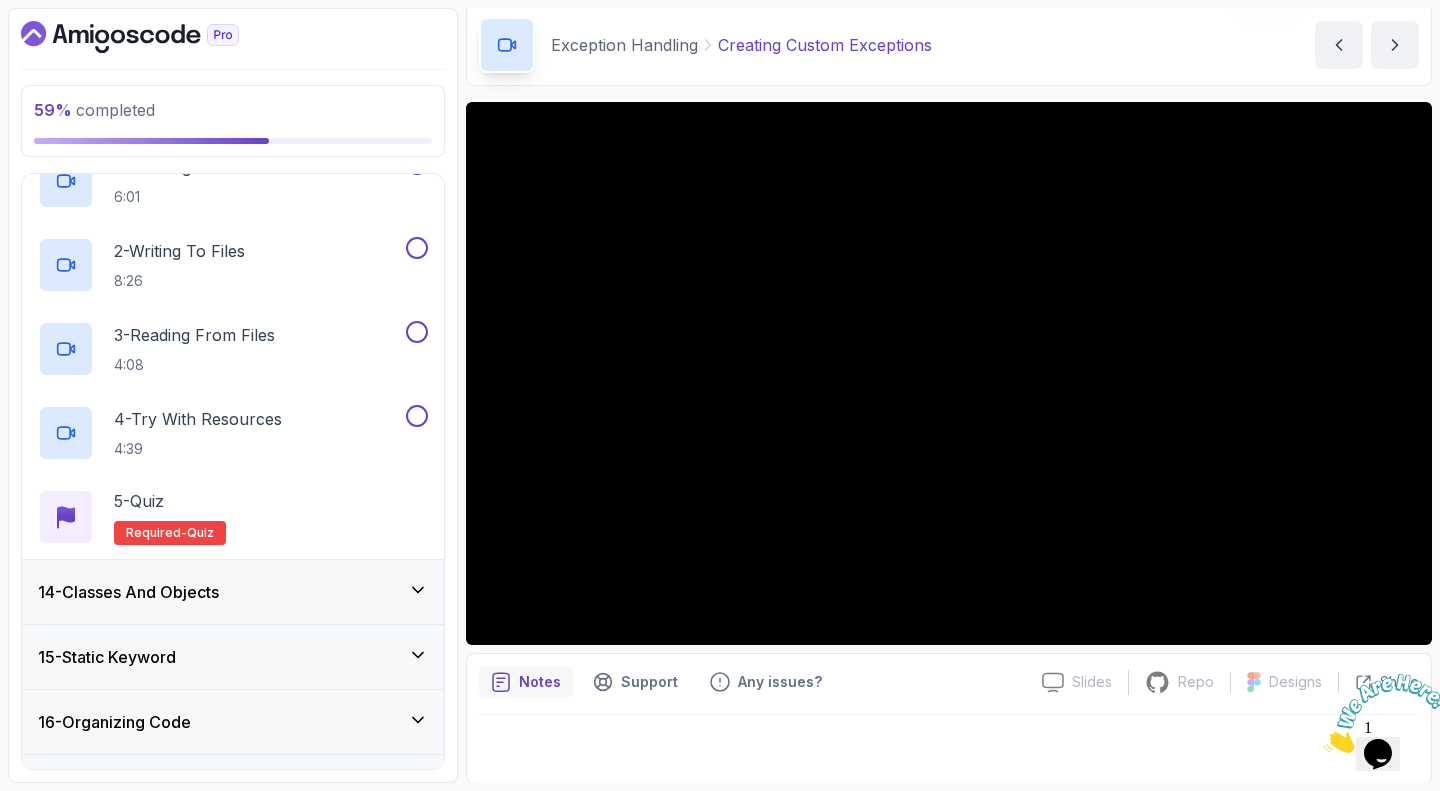click on "14  -  Classes And Objects" at bounding box center (233, 592) 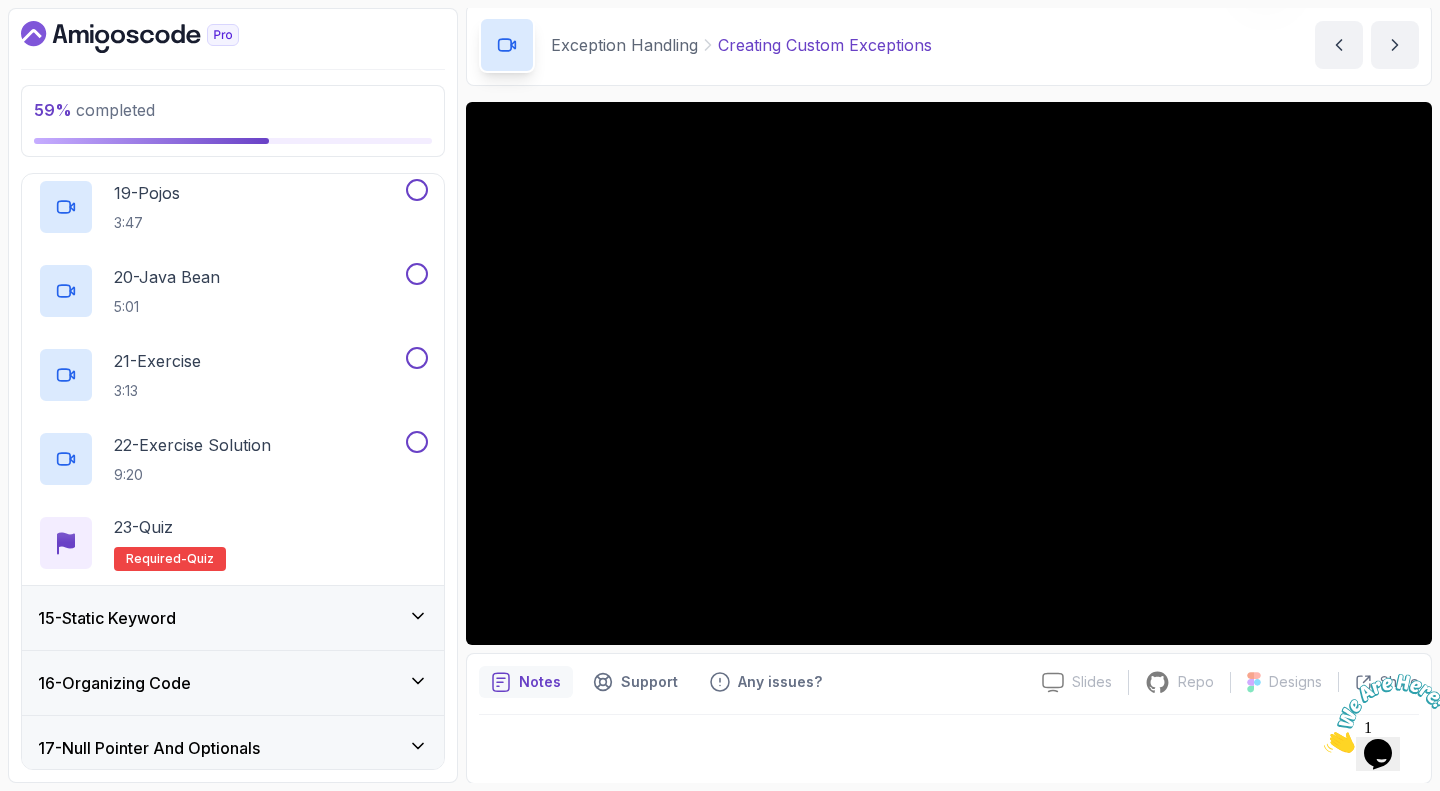 scroll, scrollTop: 2431, scrollLeft: 0, axis: vertical 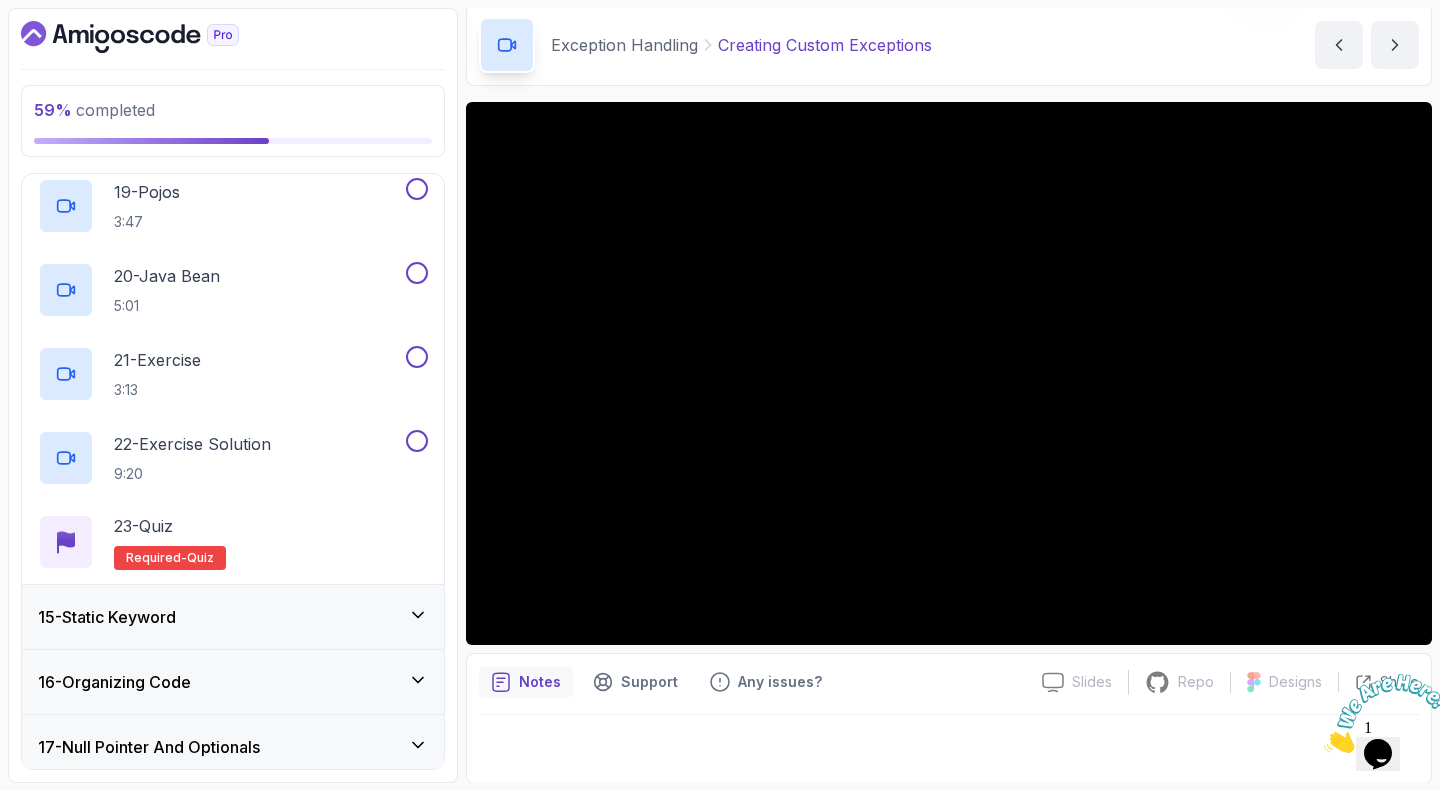 click on "15  -  Static Keyword" at bounding box center (233, 617) 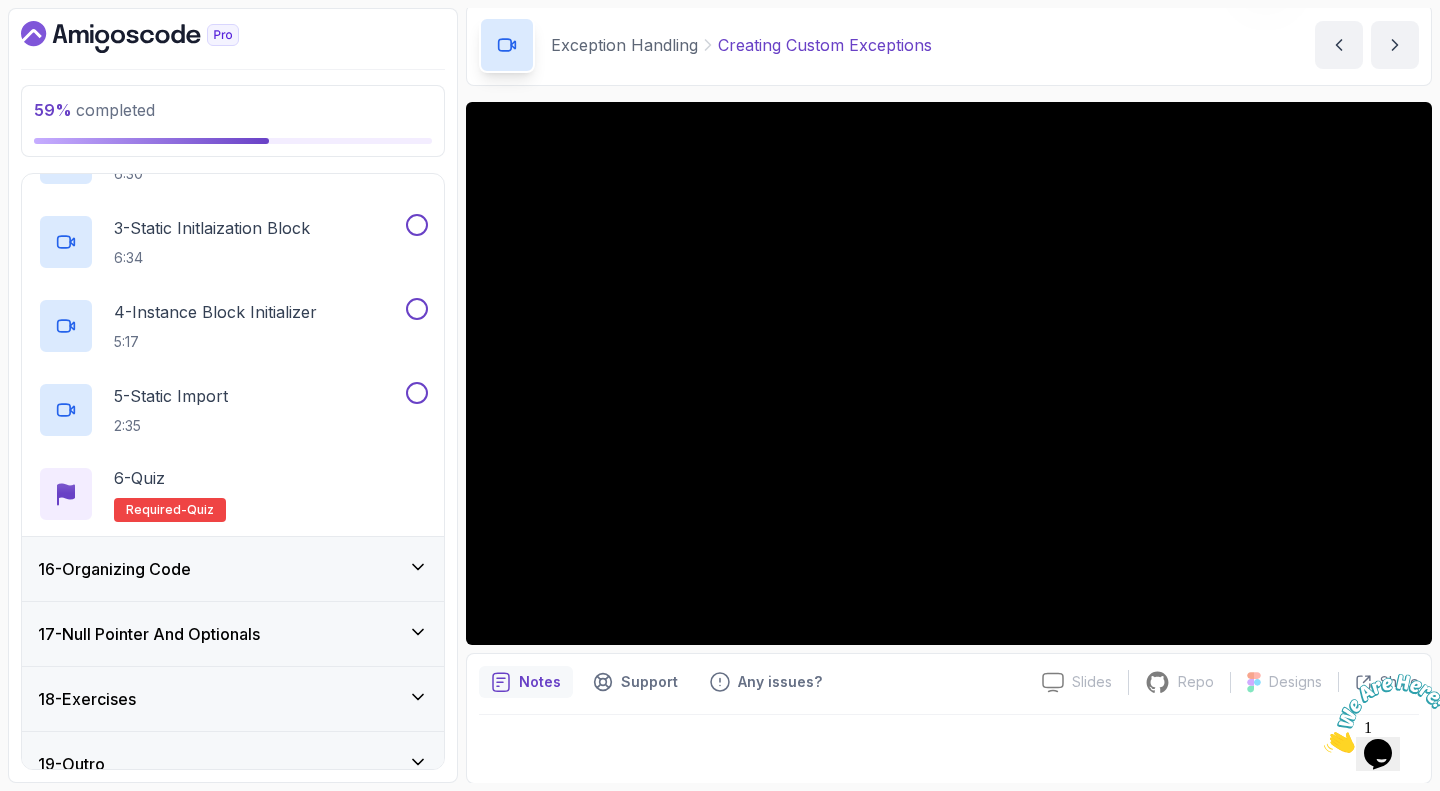 scroll, scrollTop: 1135, scrollLeft: 0, axis: vertical 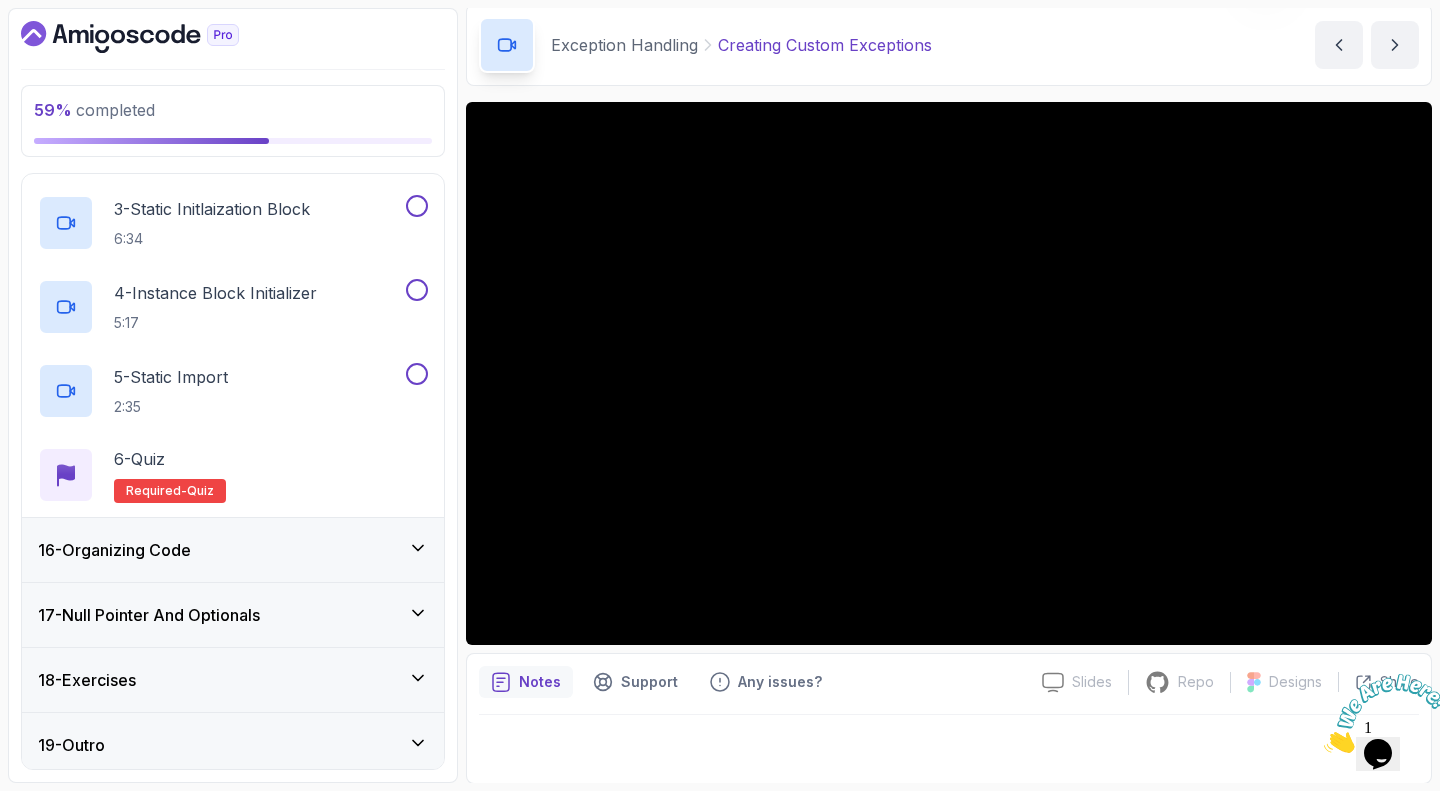 click on "16  -  Organizing Code" at bounding box center [233, 550] 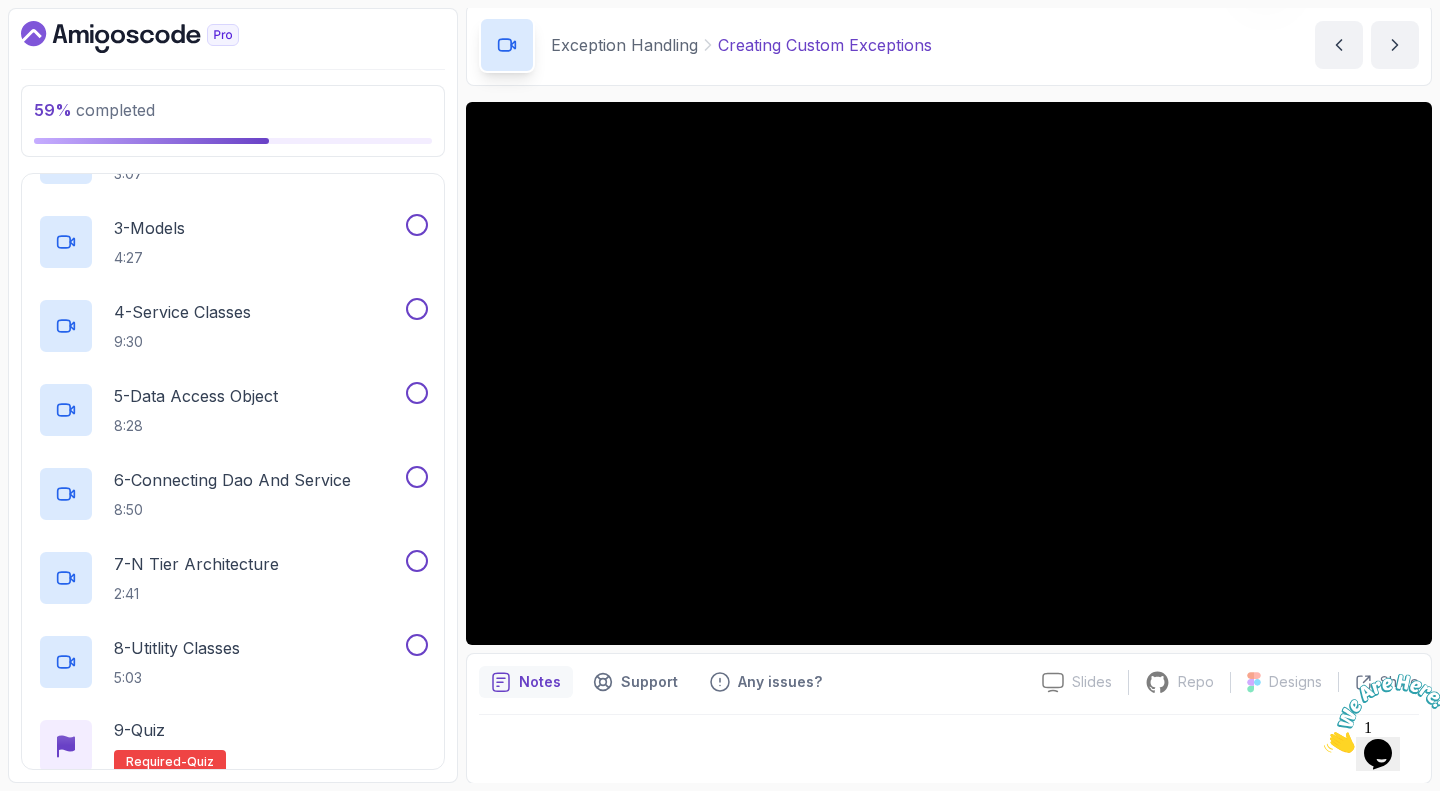scroll, scrollTop: 1386, scrollLeft: 0, axis: vertical 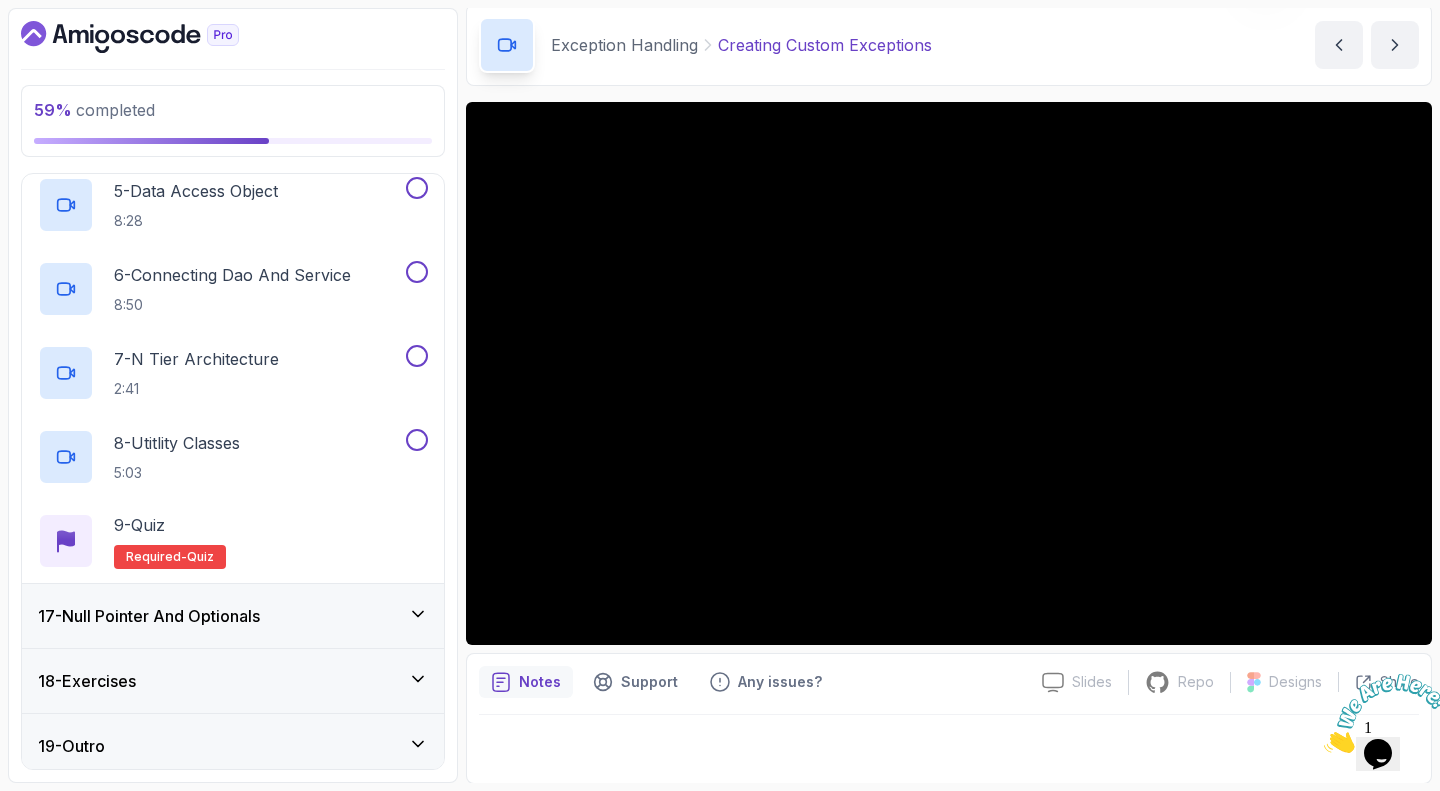 click on "17  -  Null Pointer And Optionals" at bounding box center (149, 616) 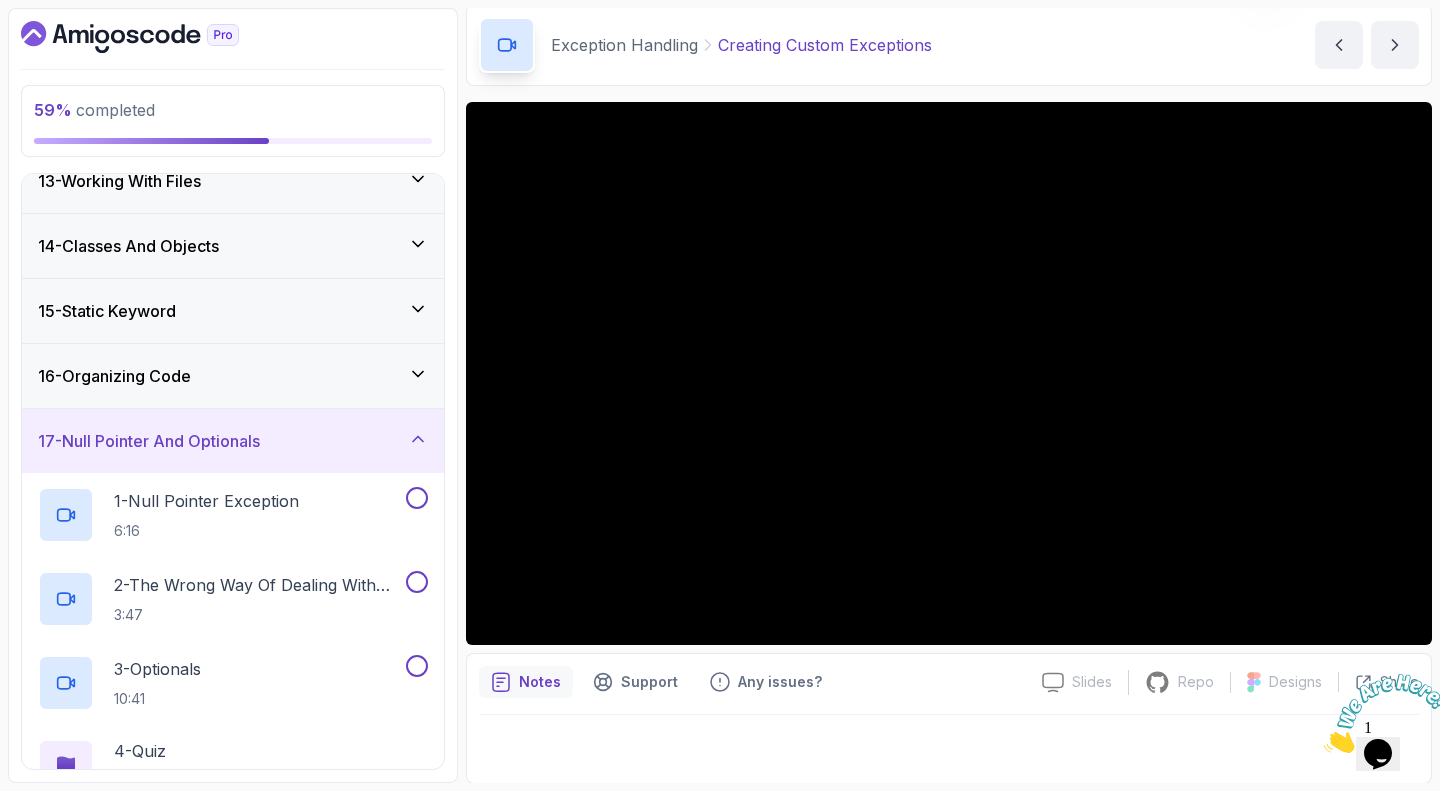 scroll, scrollTop: 967, scrollLeft: 0, axis: vertical 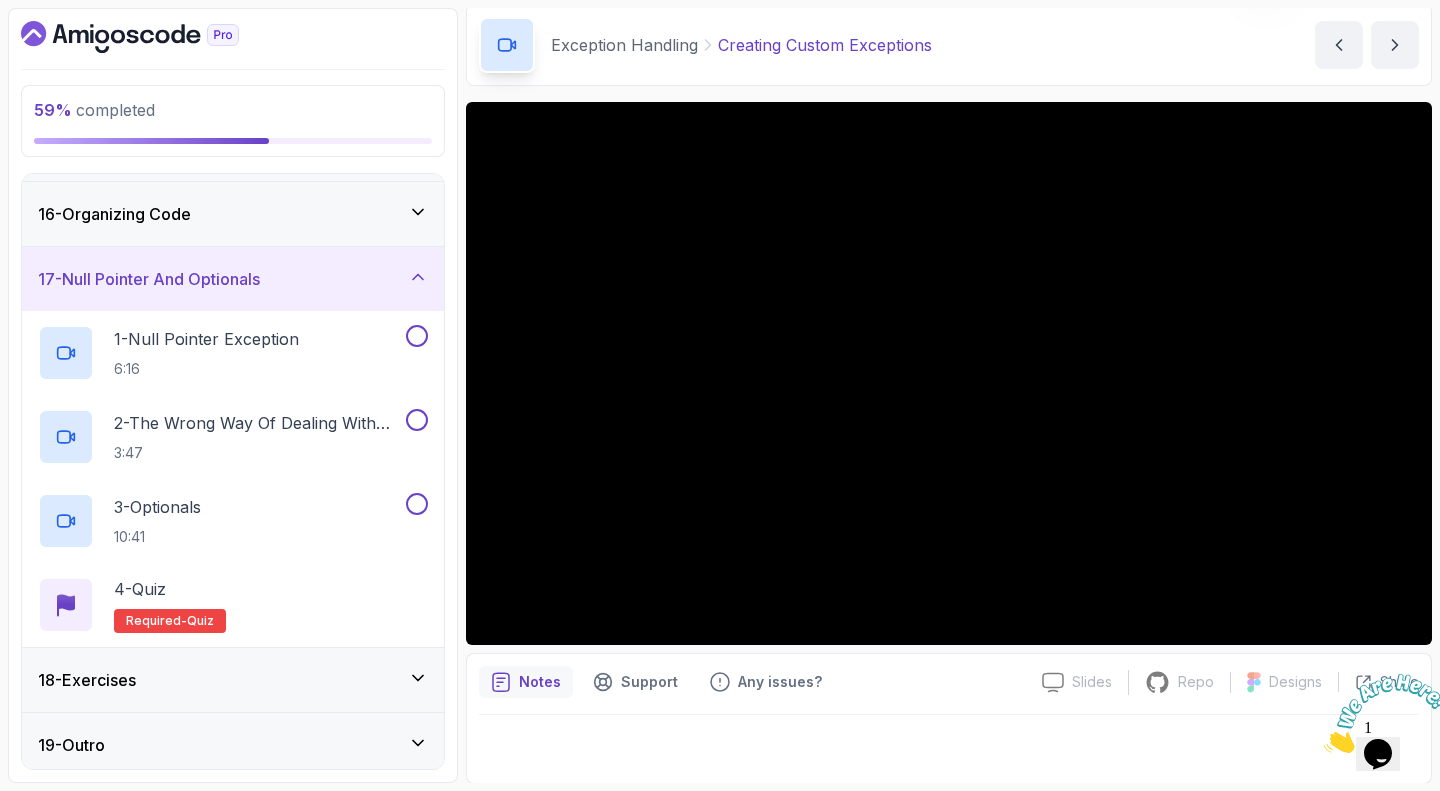 click on "18  -  Exercises" at bounding box center [233, 680] 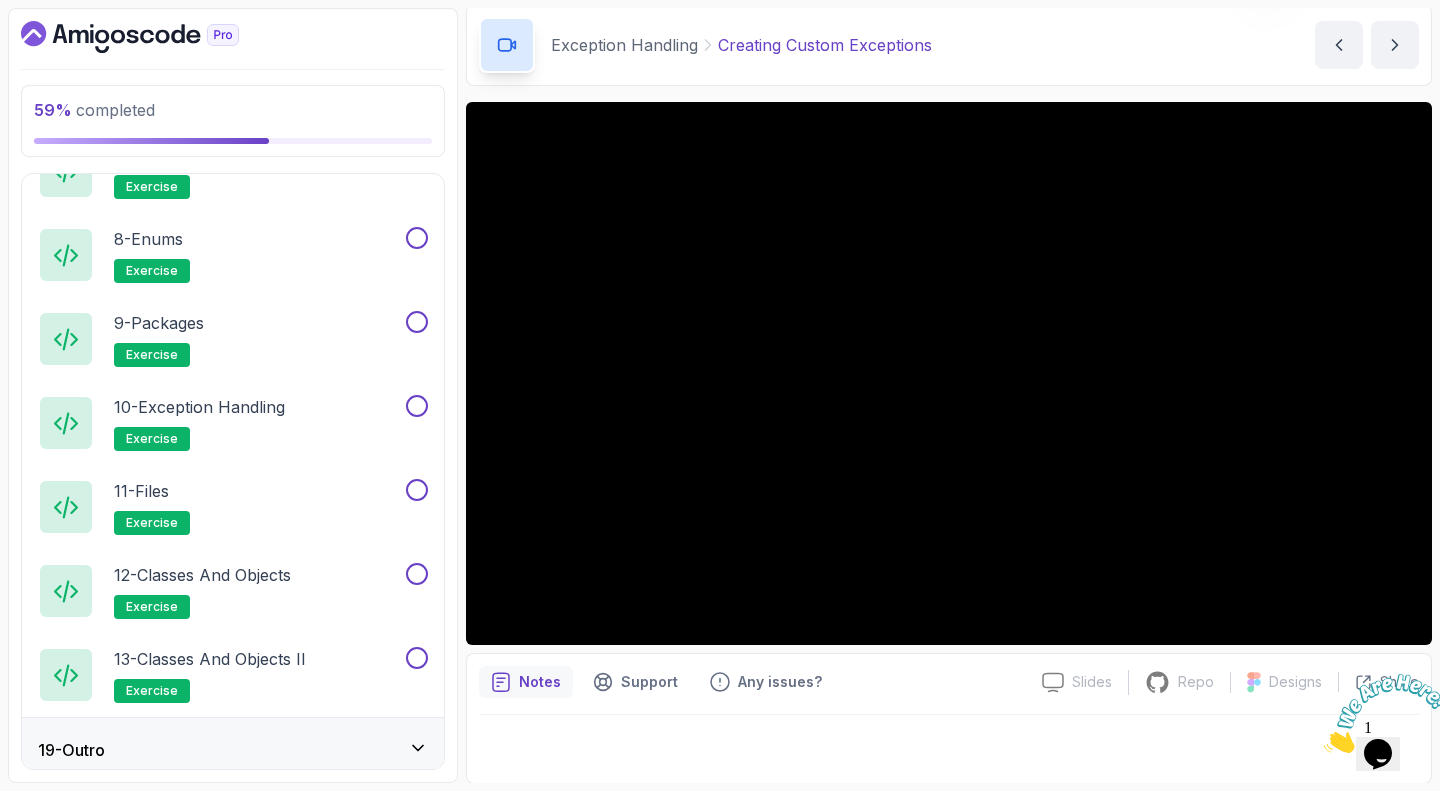 scroll, scrollTop: 1722, scrollLeft: 0, axis: vertical 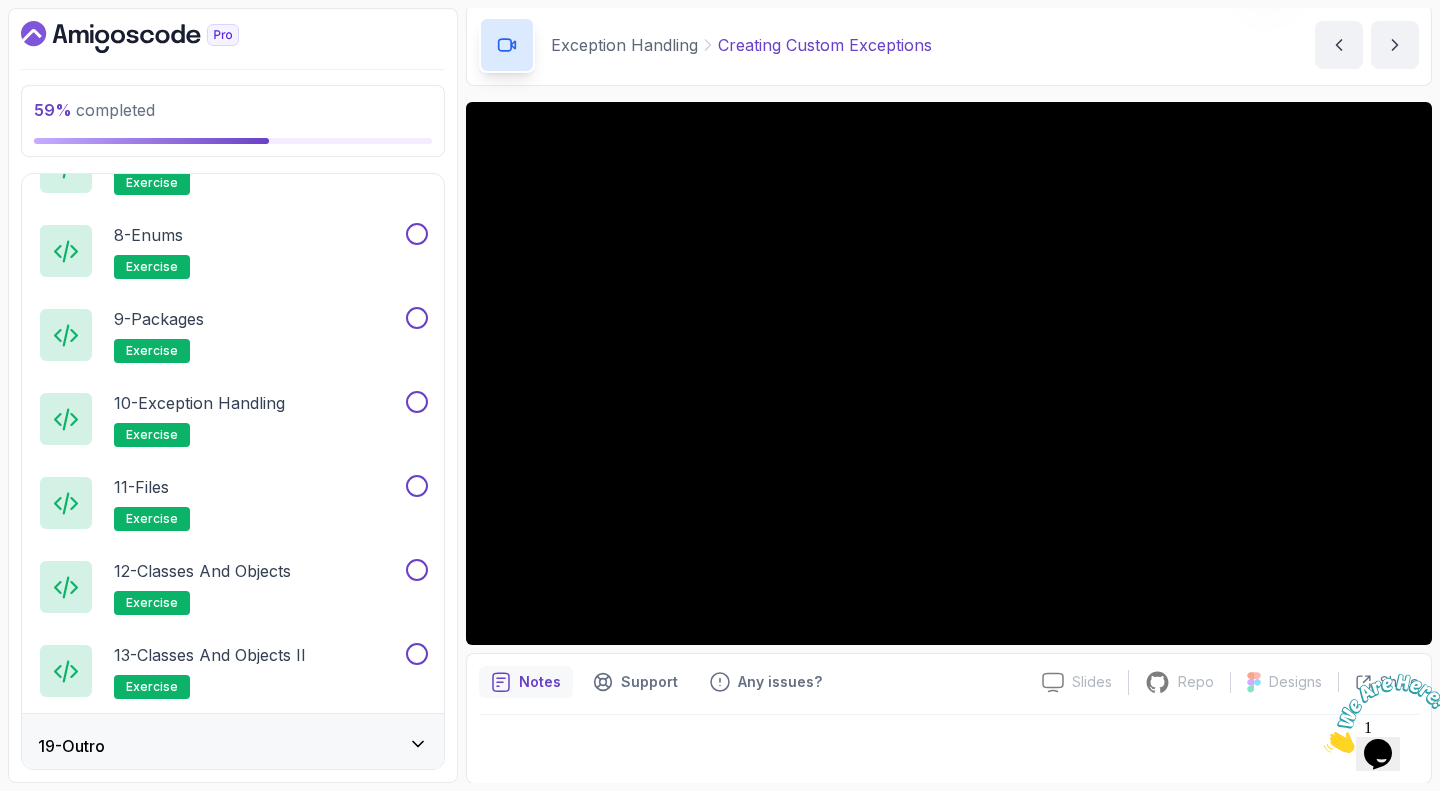click on "19  -  Outro" at bounding box center (233, 746) 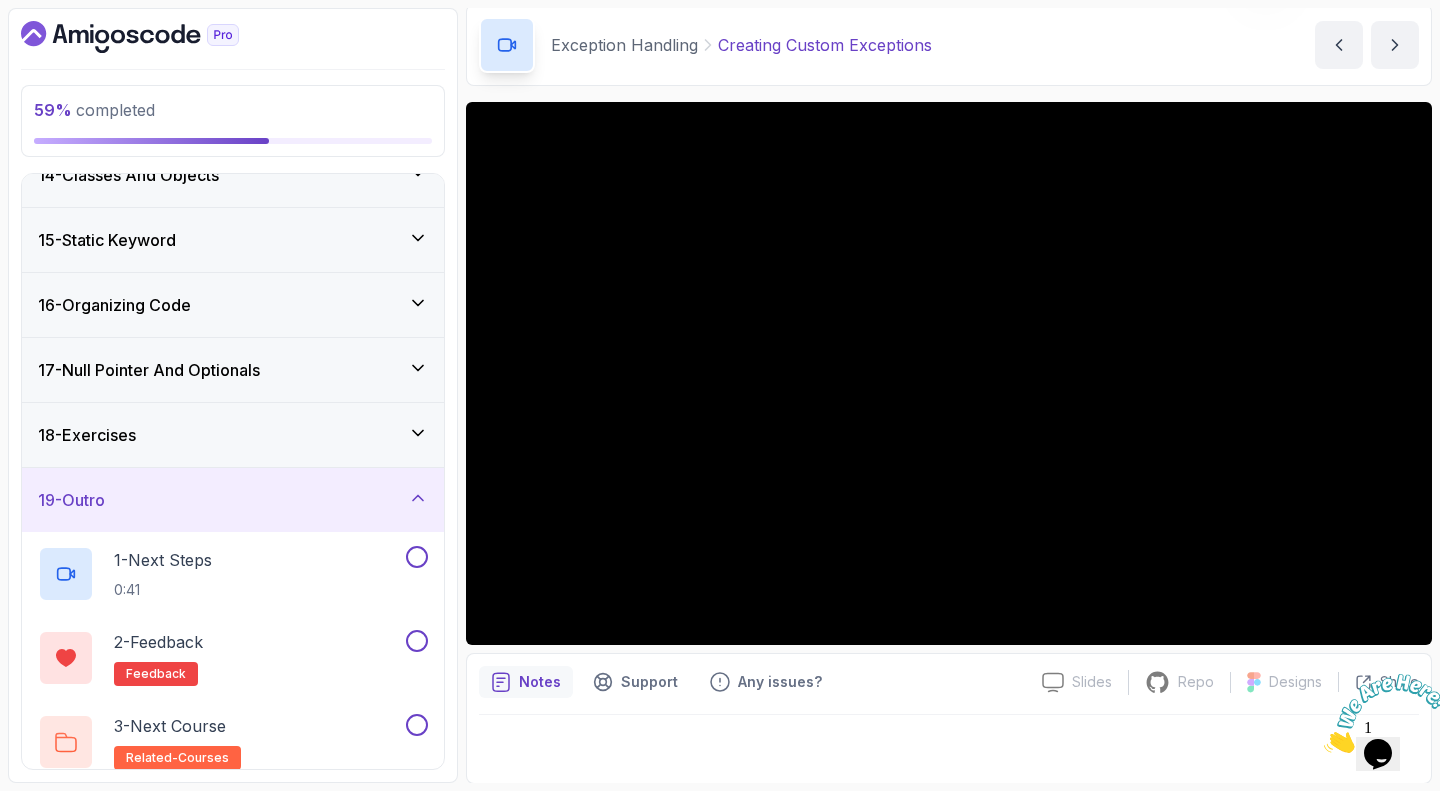 scroll, scrollTop: 883, scrollLeft: 0, axis: vertical 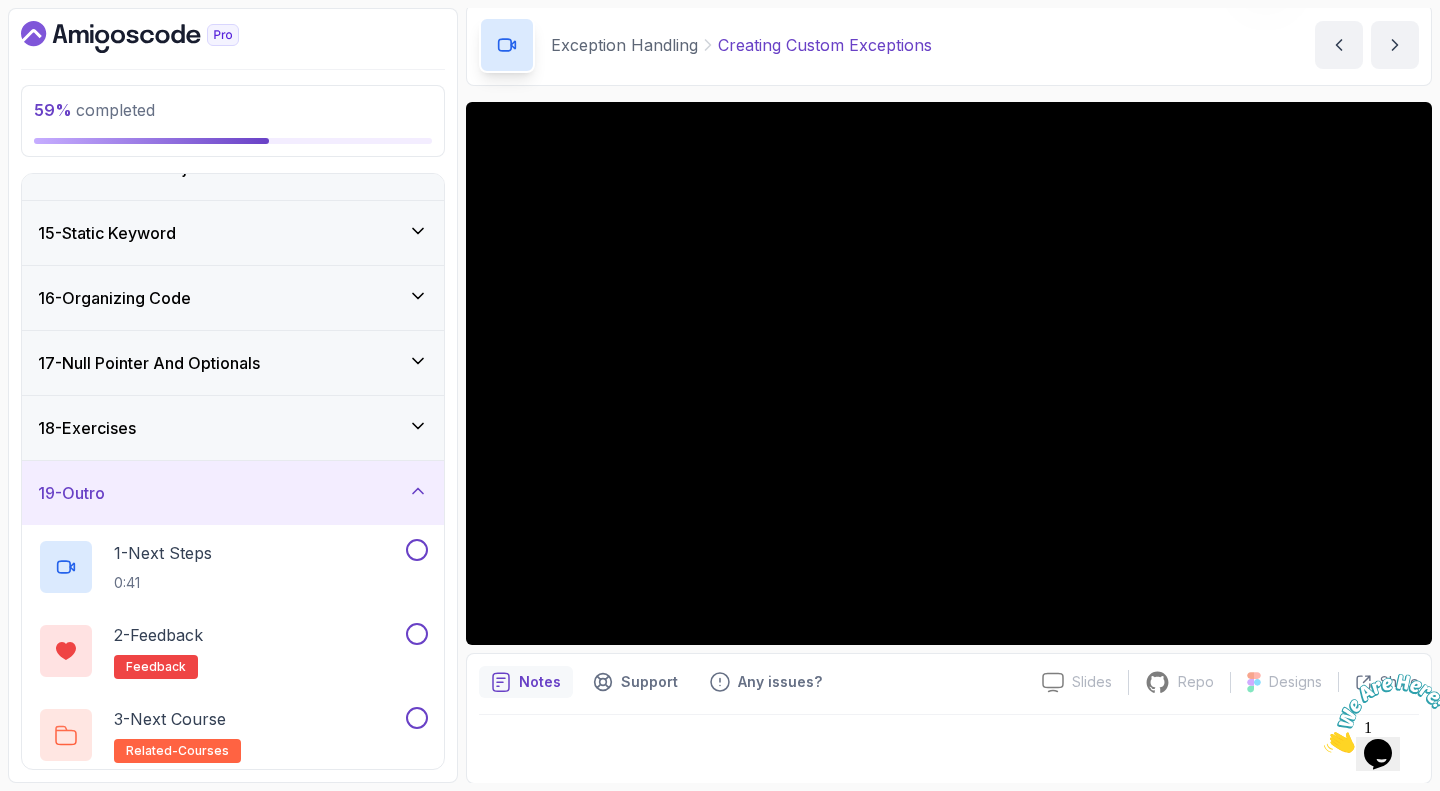 click on "17  -  Null Pointer And Optionals" at bounding box center (233, 363) 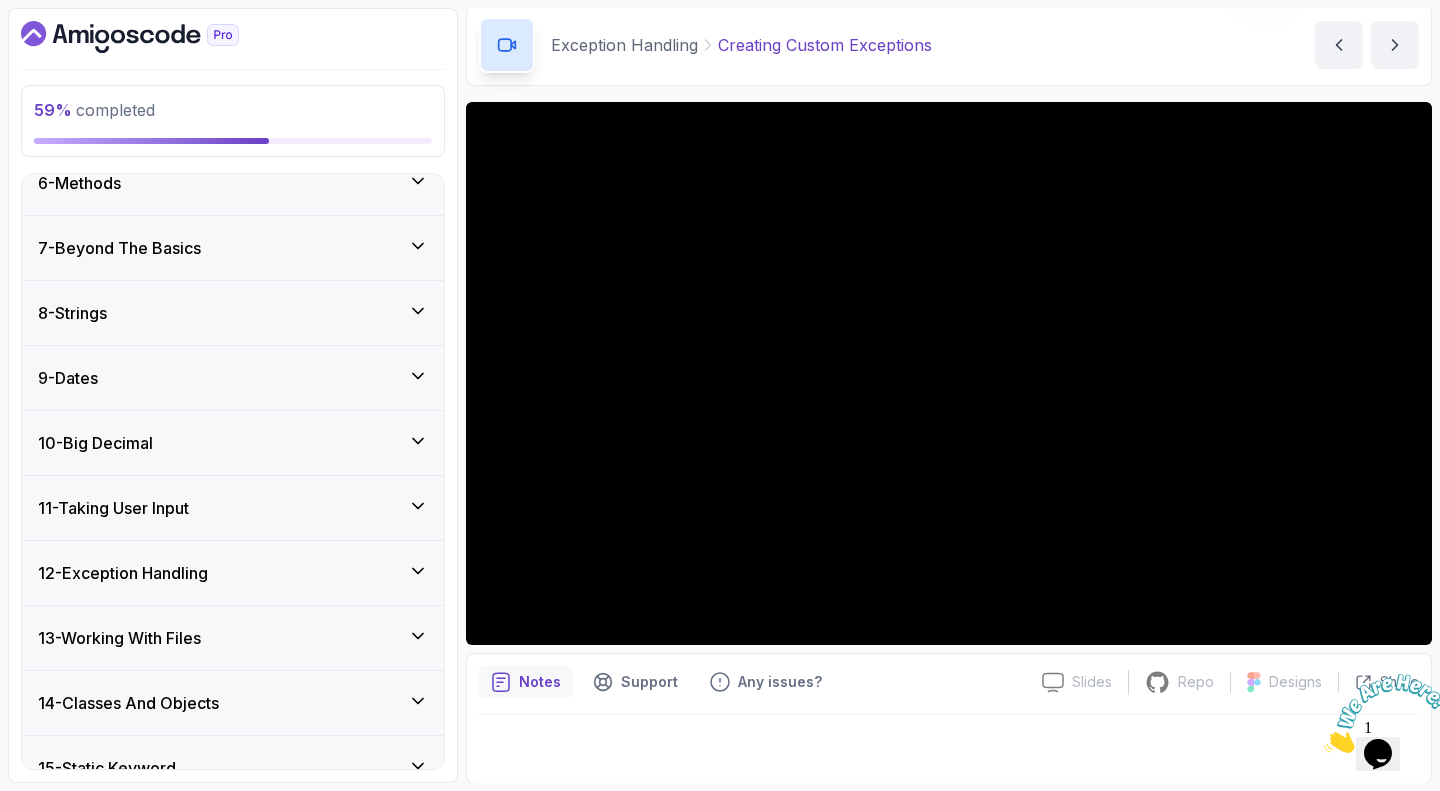 scroll, scrollTop: 343, scrollLeft: 0, axis: vertical 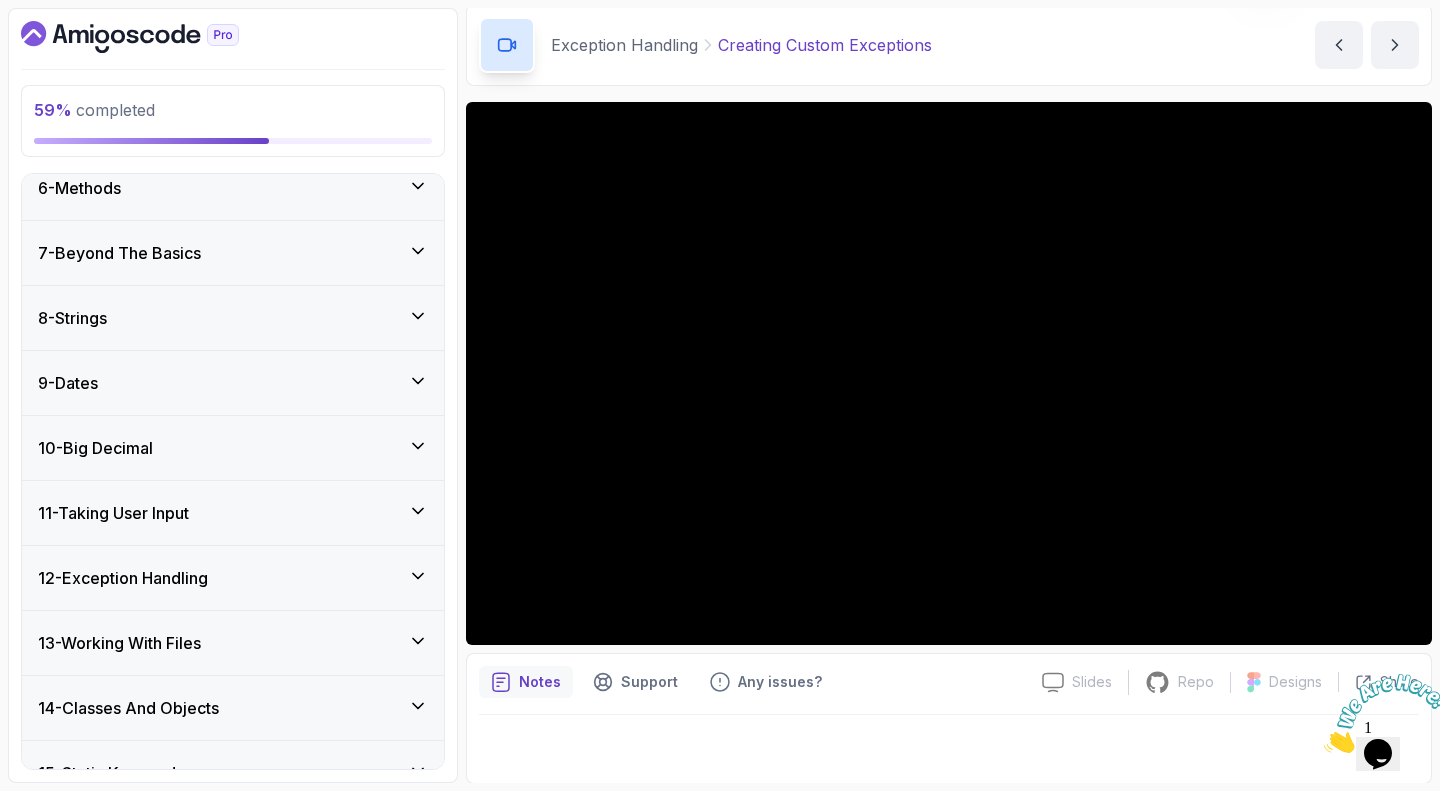 click 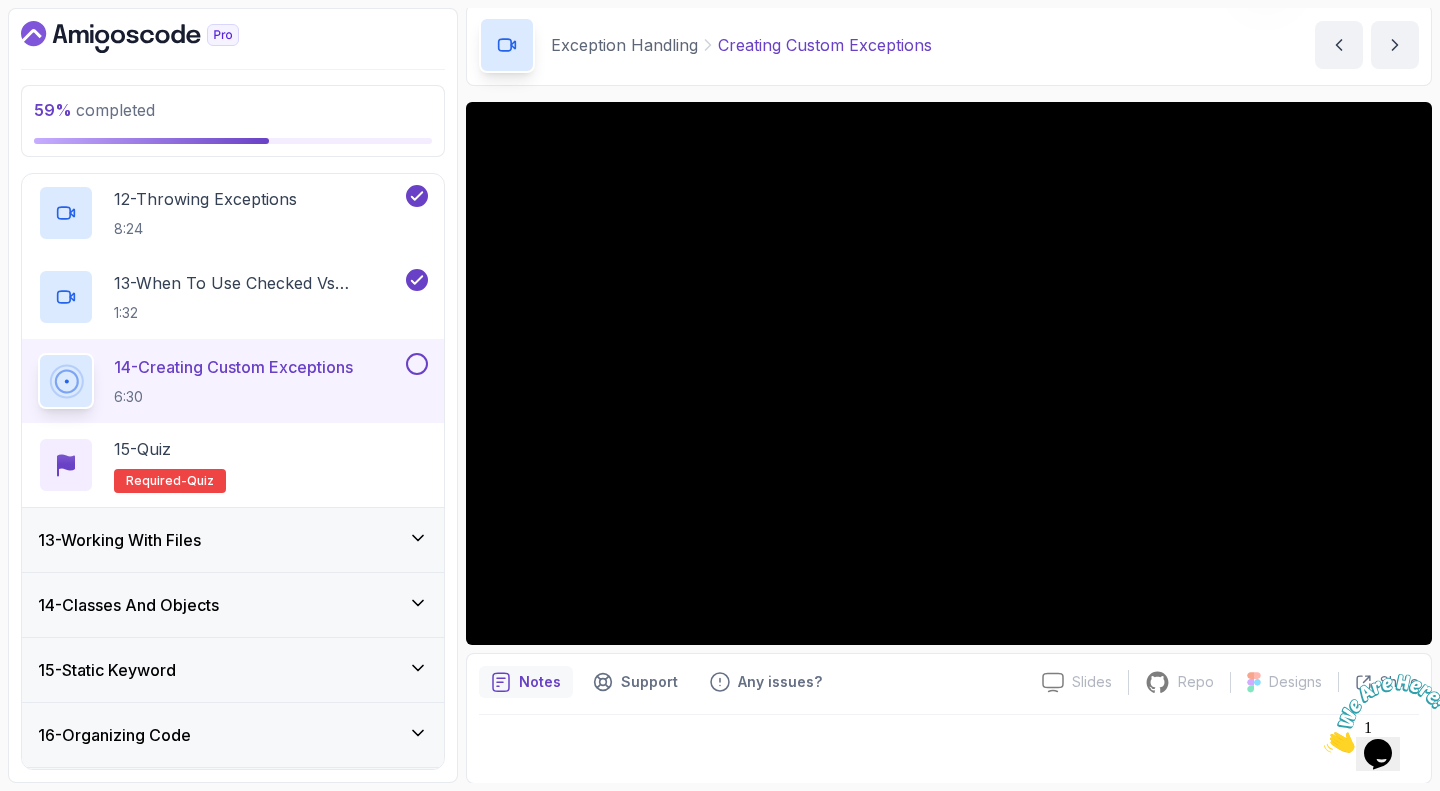 scroll, scrollTop: 1706, scrollLeft: 0, axis: vertical 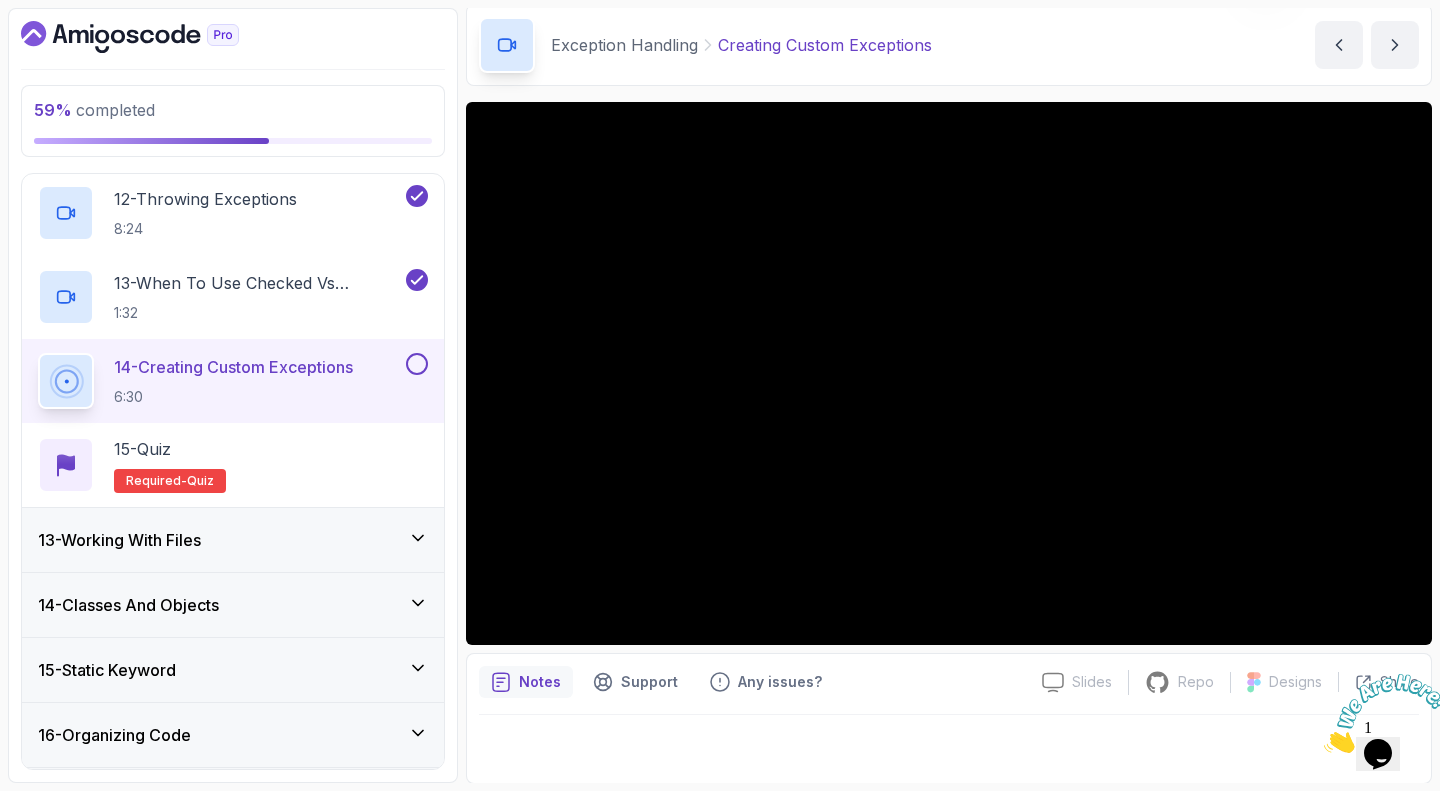 click at bounding box center (1386, 713) 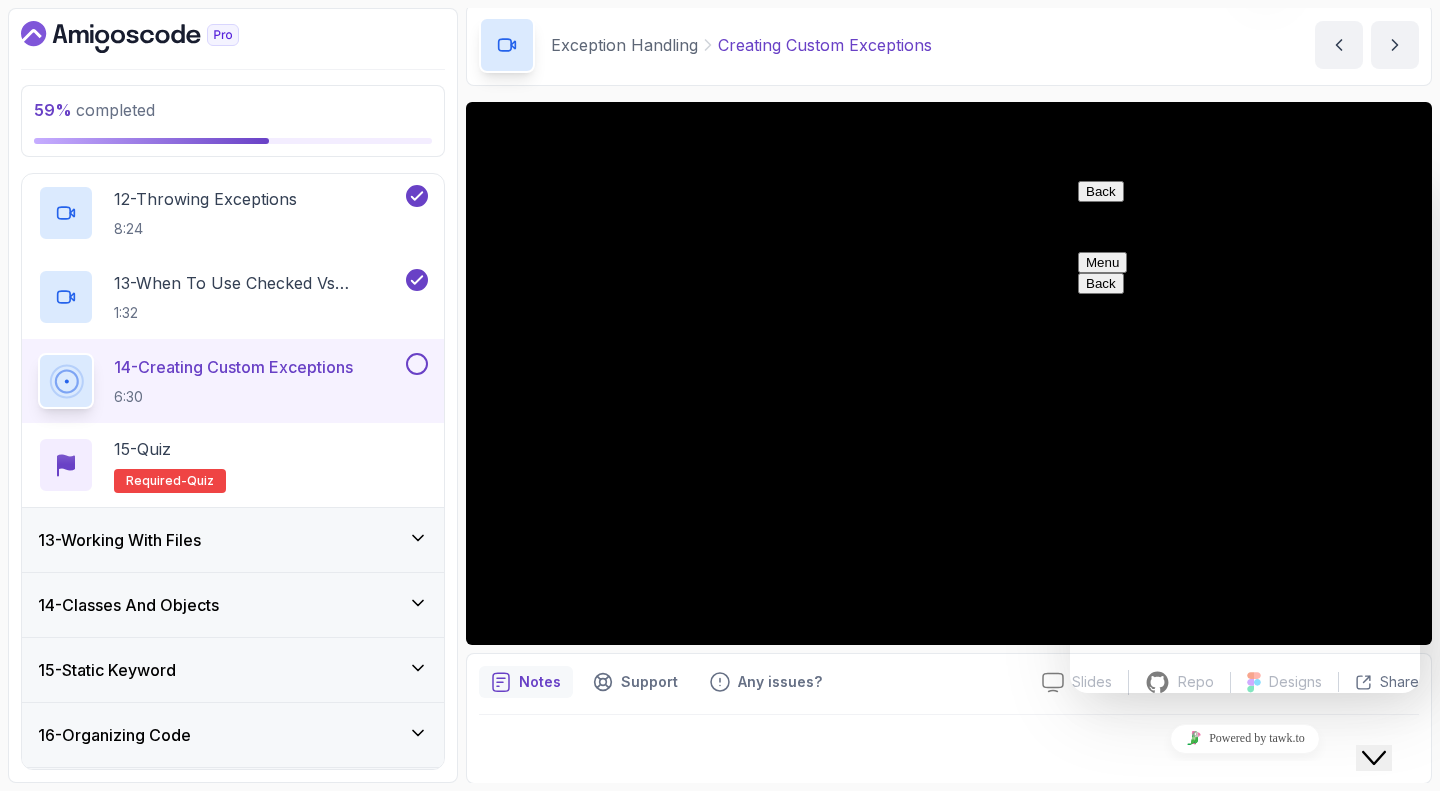 click on "Back" at bounding box center [1101, 191] 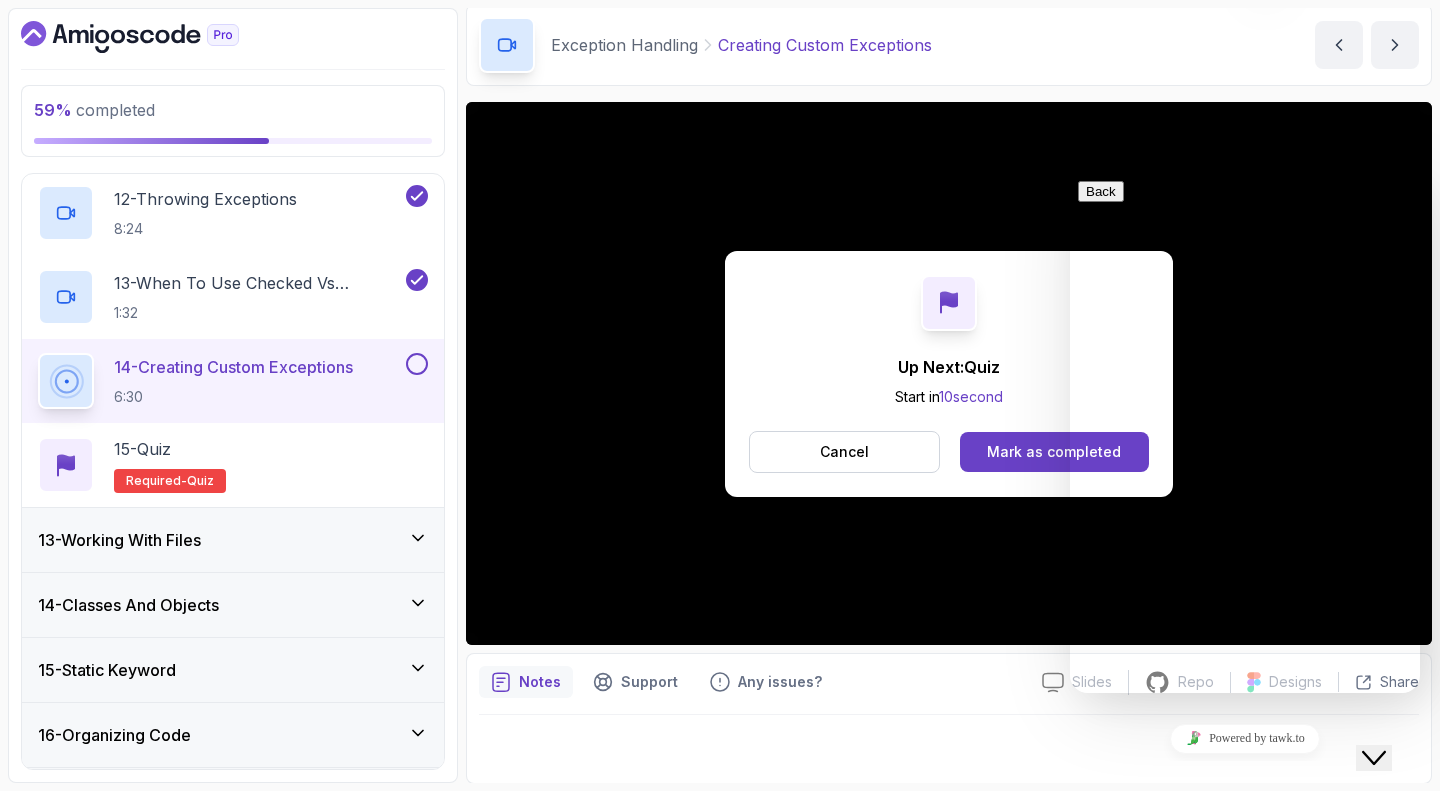 click on "Close Chat This icon closes the chat window." 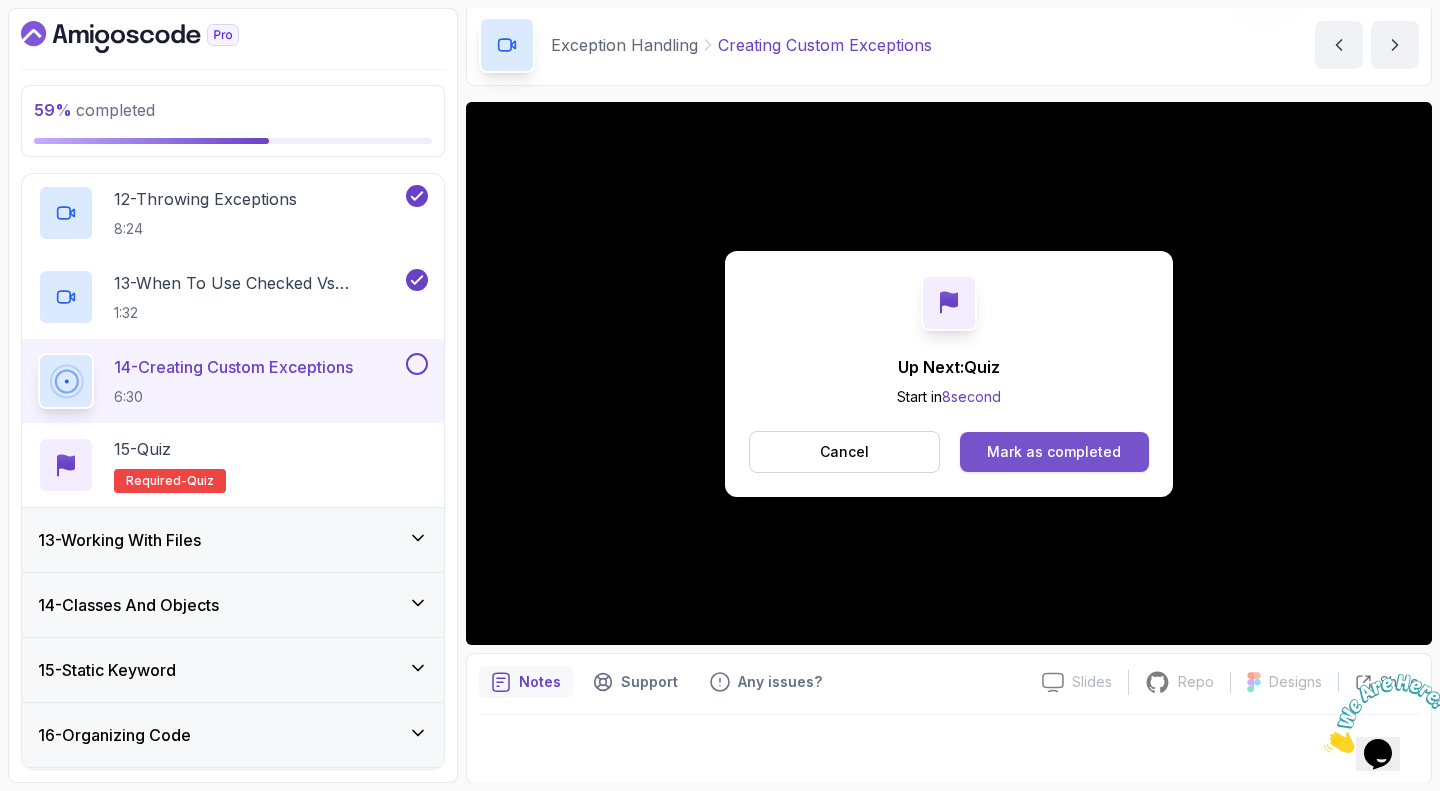 click on "Mark as completed" at bounding box center (1054, 452) 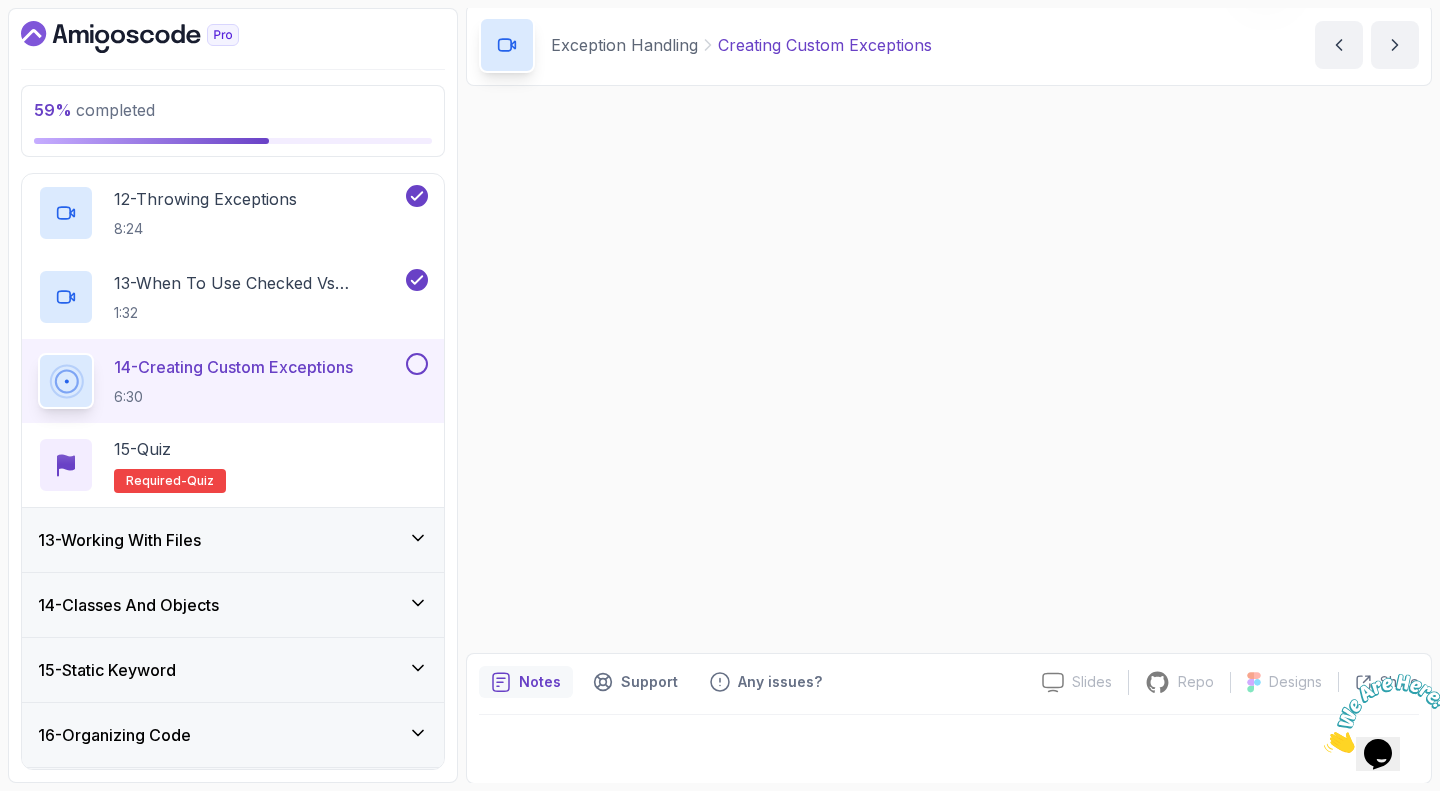 scroll, scrollTop: 0, scrollLeft: 0, axis: both 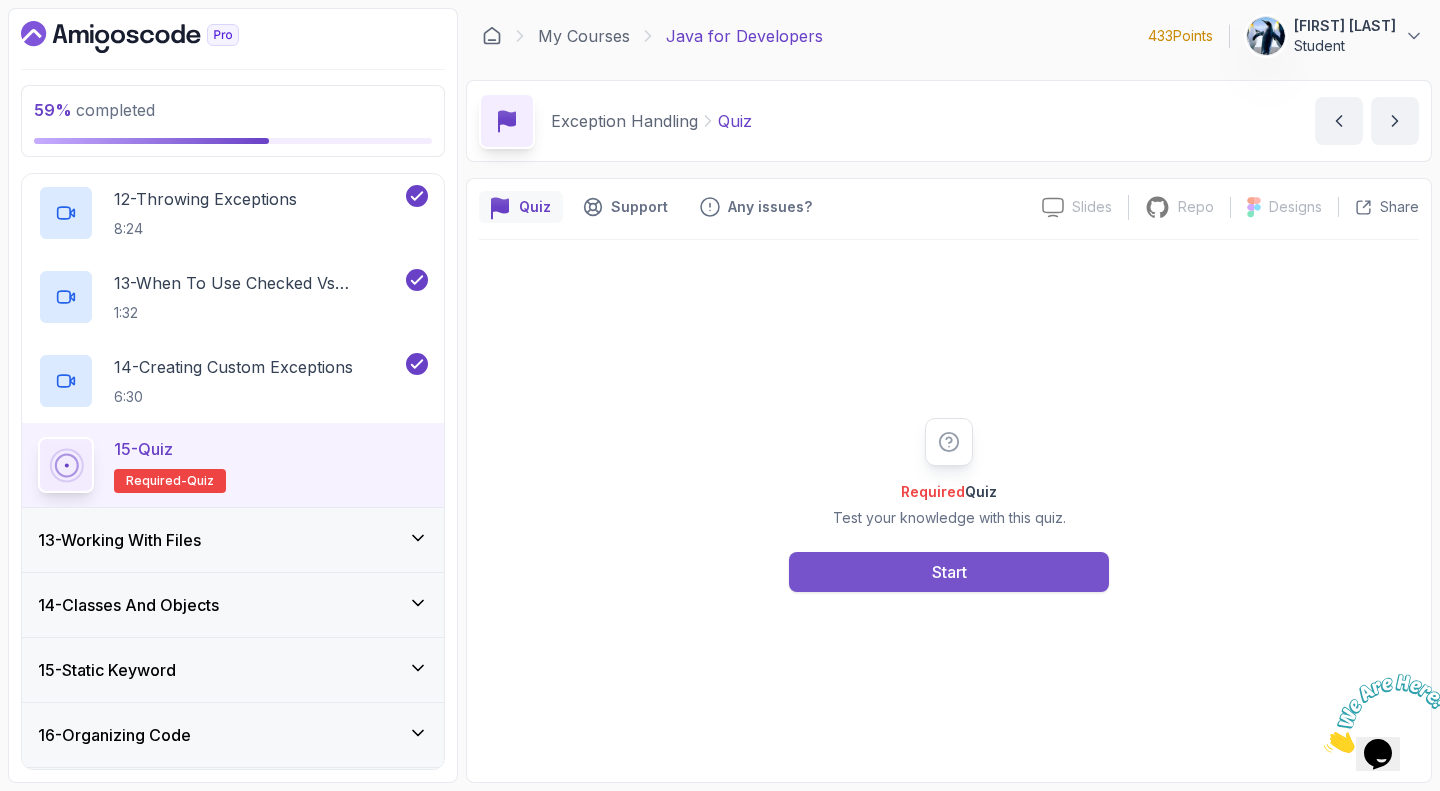 click on "Start" at bounding box center (949, 572) 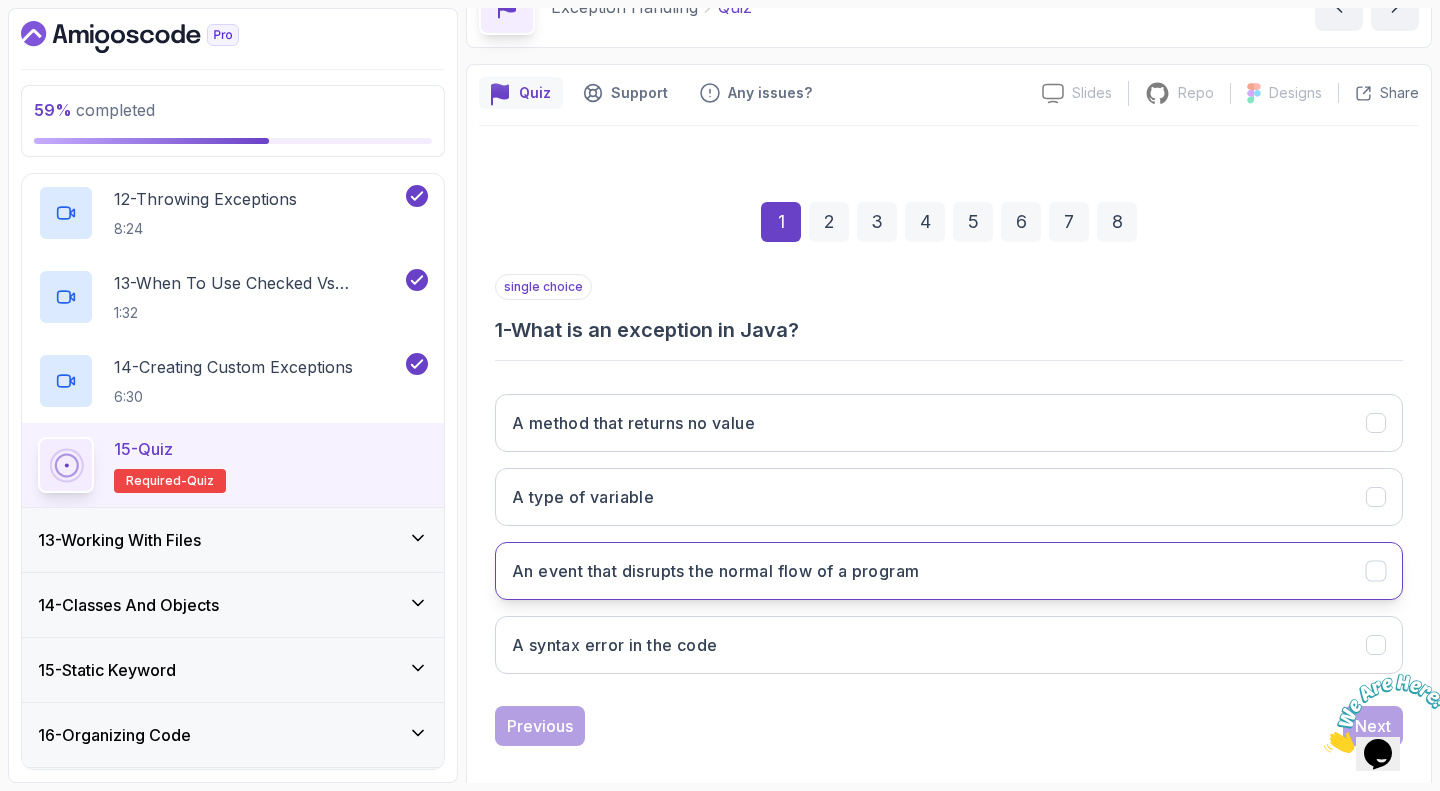 scroll, scrollTop: 129, scrollLeft: 0, axis: vertical 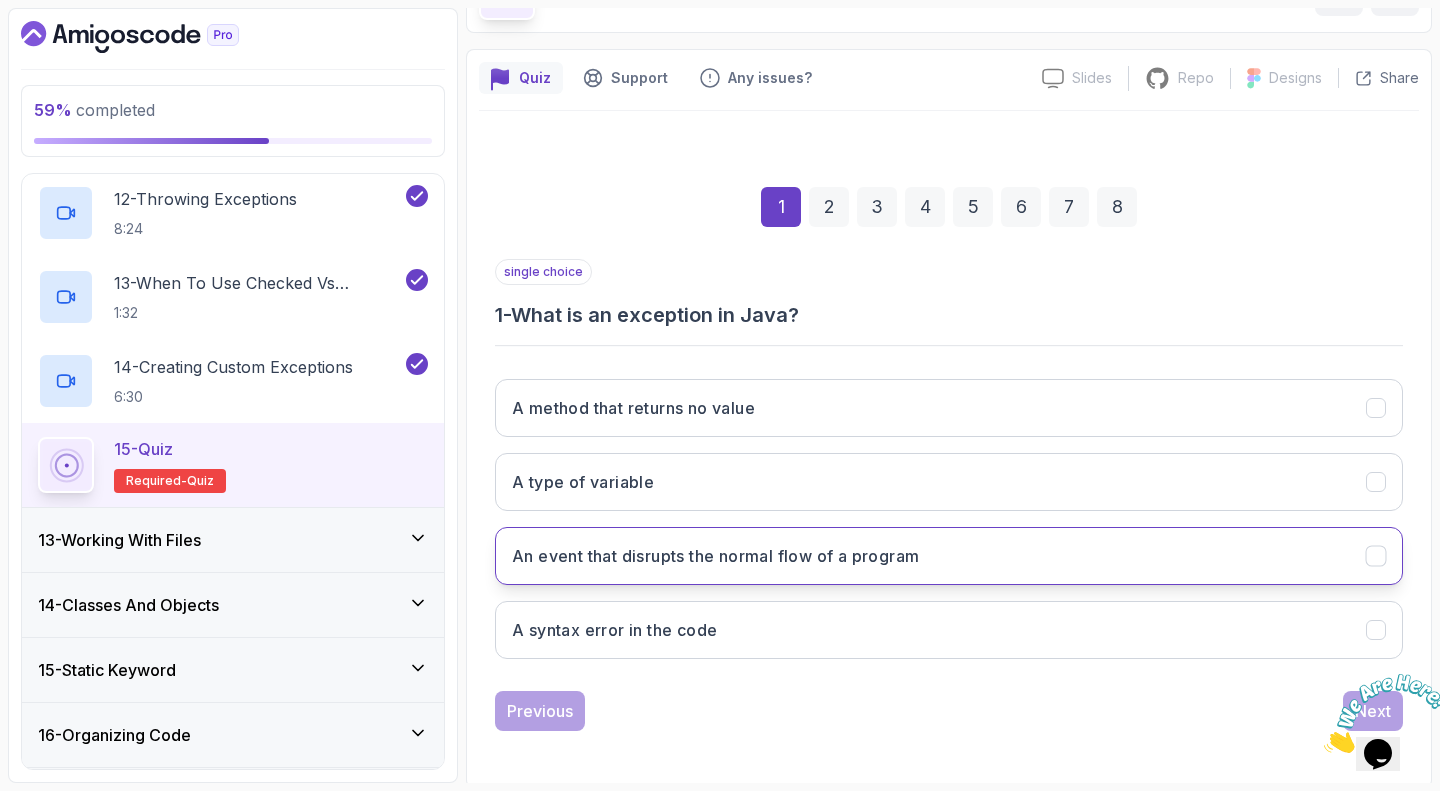 click on "An event that disrupts the normal flow of a program" at bounding box center [715, 556] 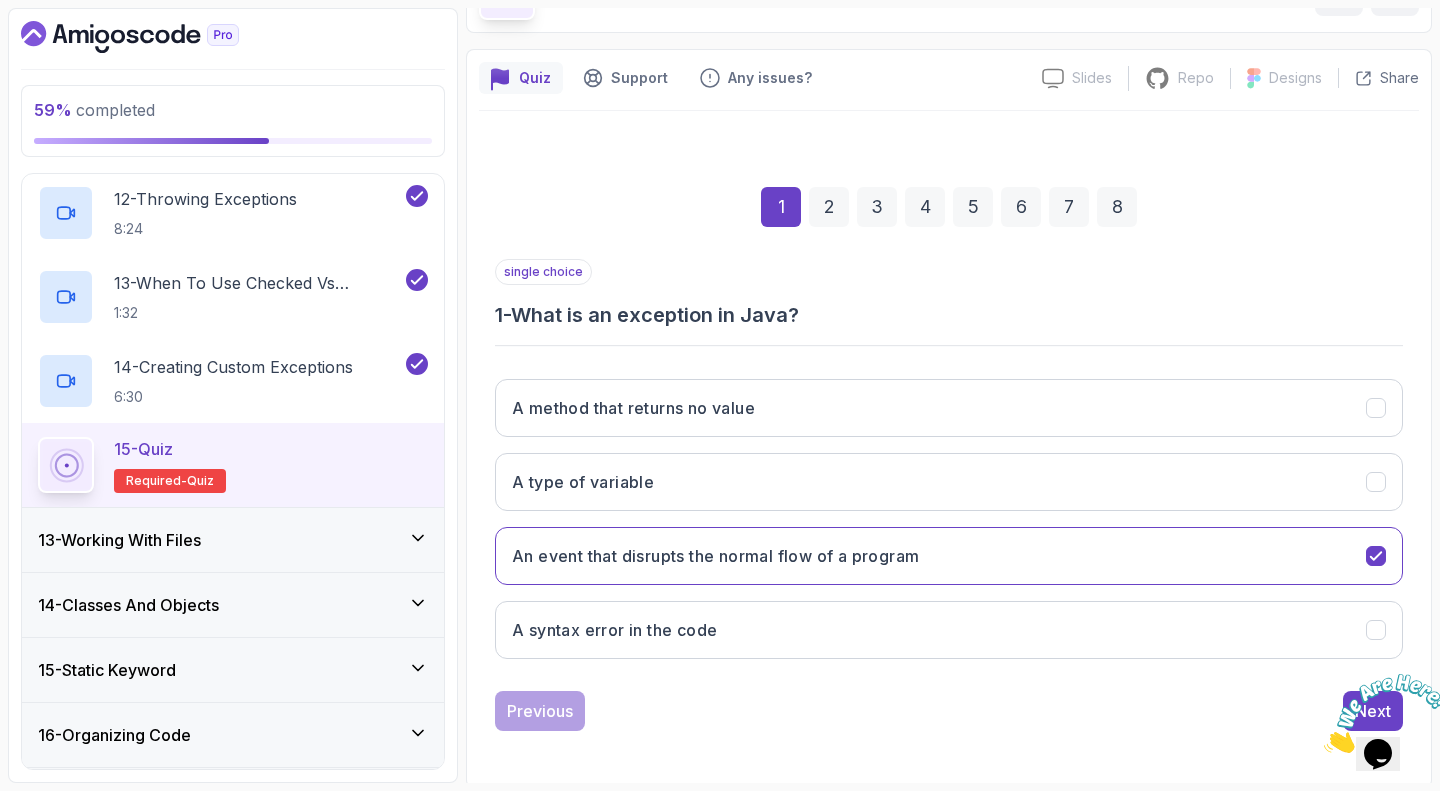 click on "2" at bounding box center [829, 207] 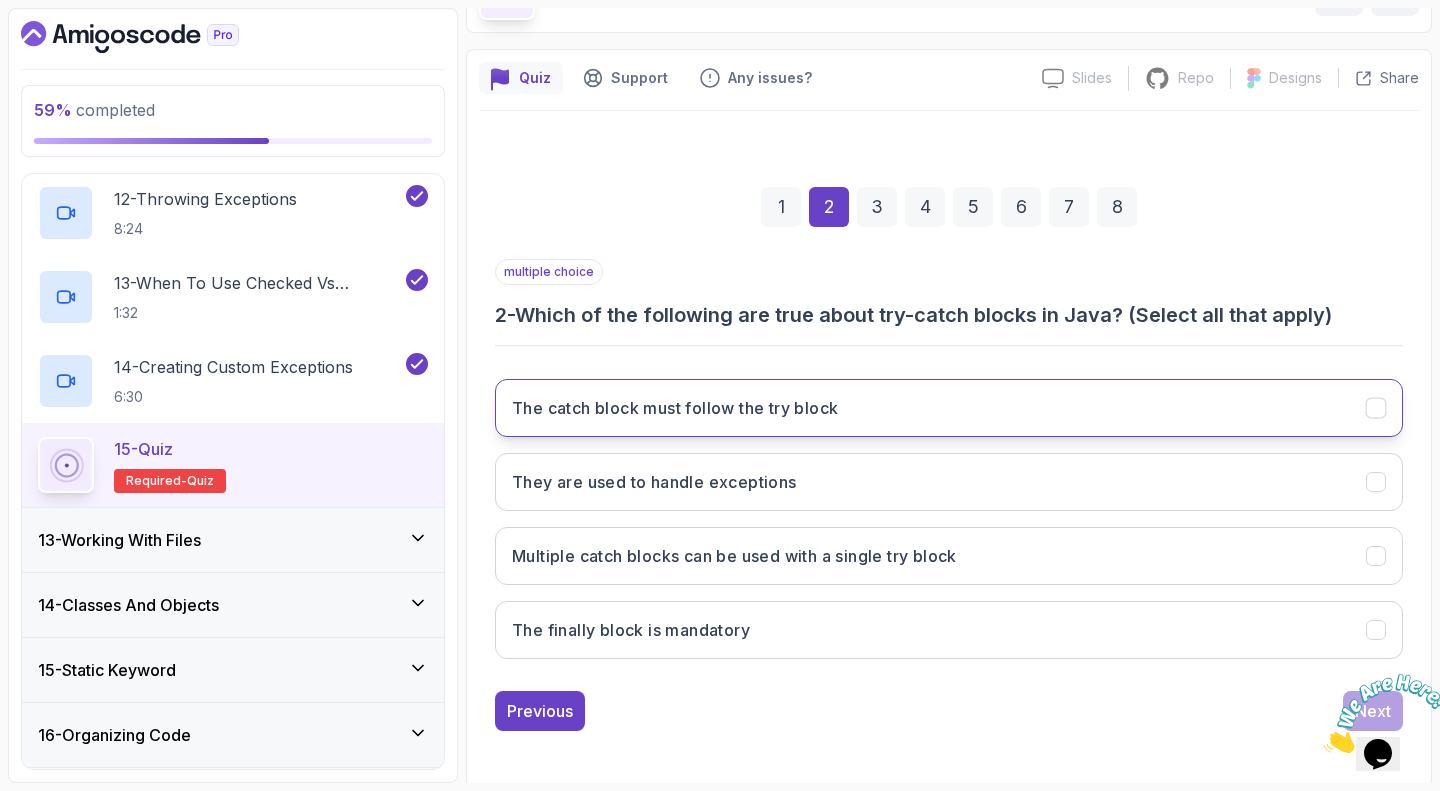 click on "The catch block must follow the try block" at bounding box center (675, 408) 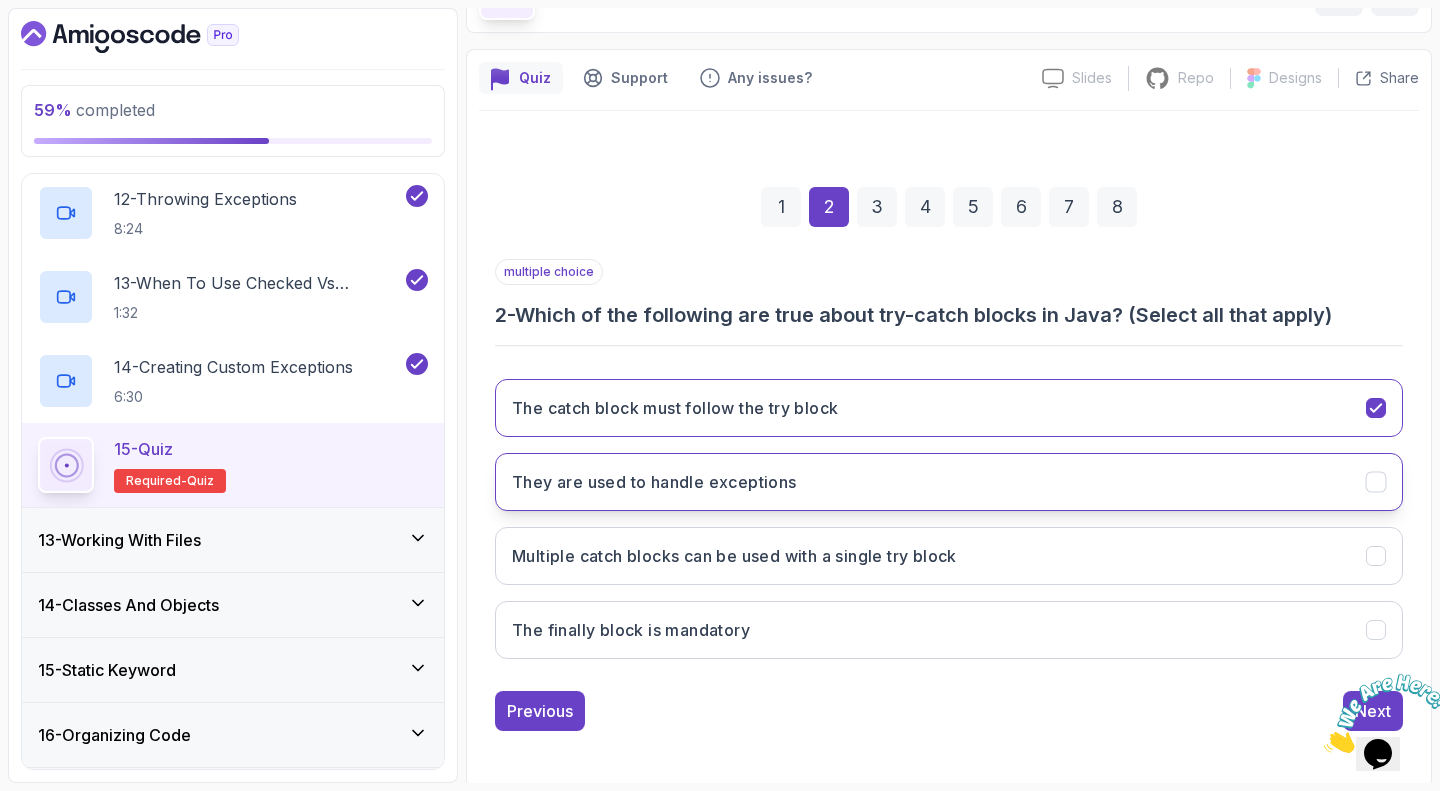 click on "They are used to handle exceptions" at bounding box center (654, 482) 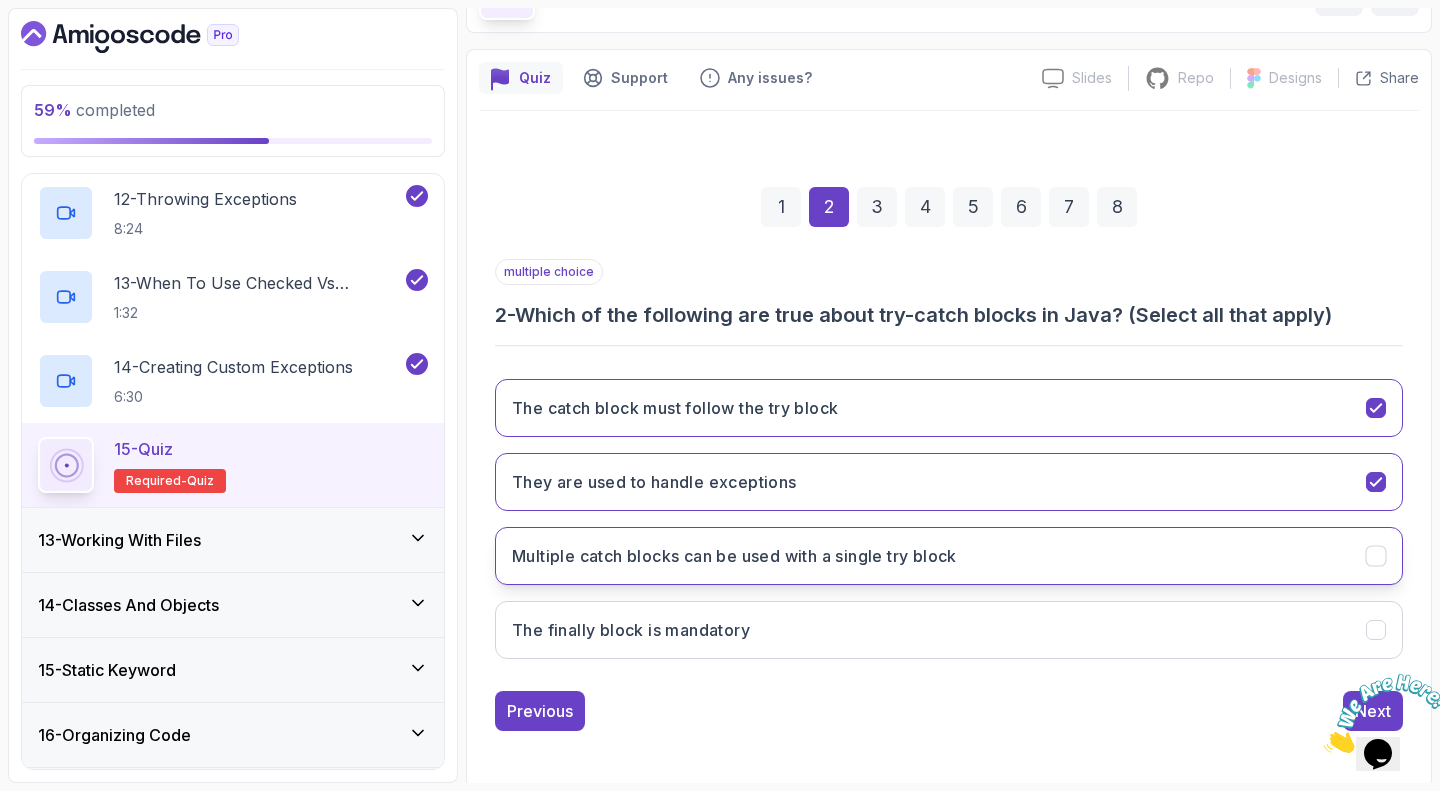 click on "Multiple catch blocks can be used with a single try block" at bounding box center (734, 556) 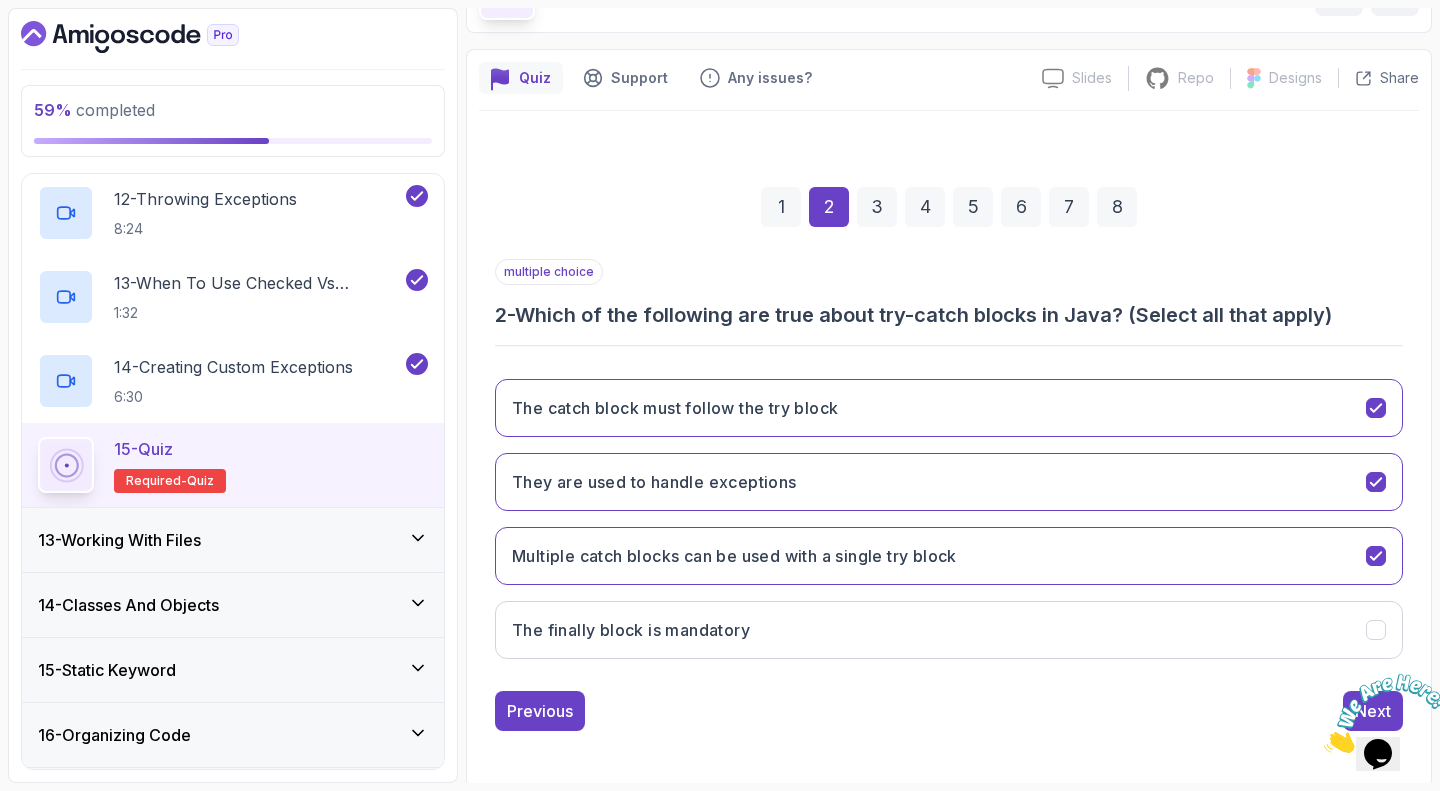 click at bounding box center (1324, 747) 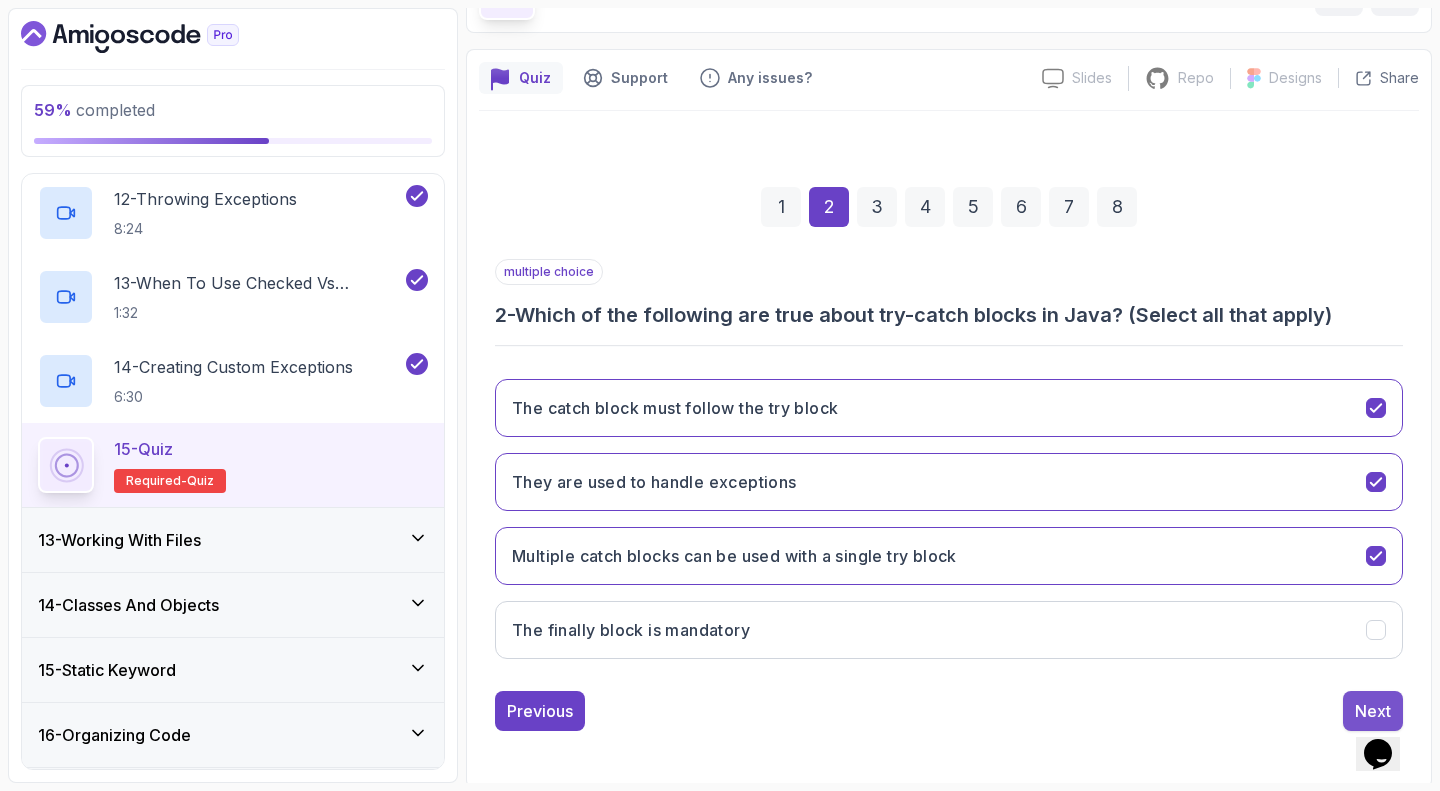 click on "Next" at bounding box center [1373, 711] 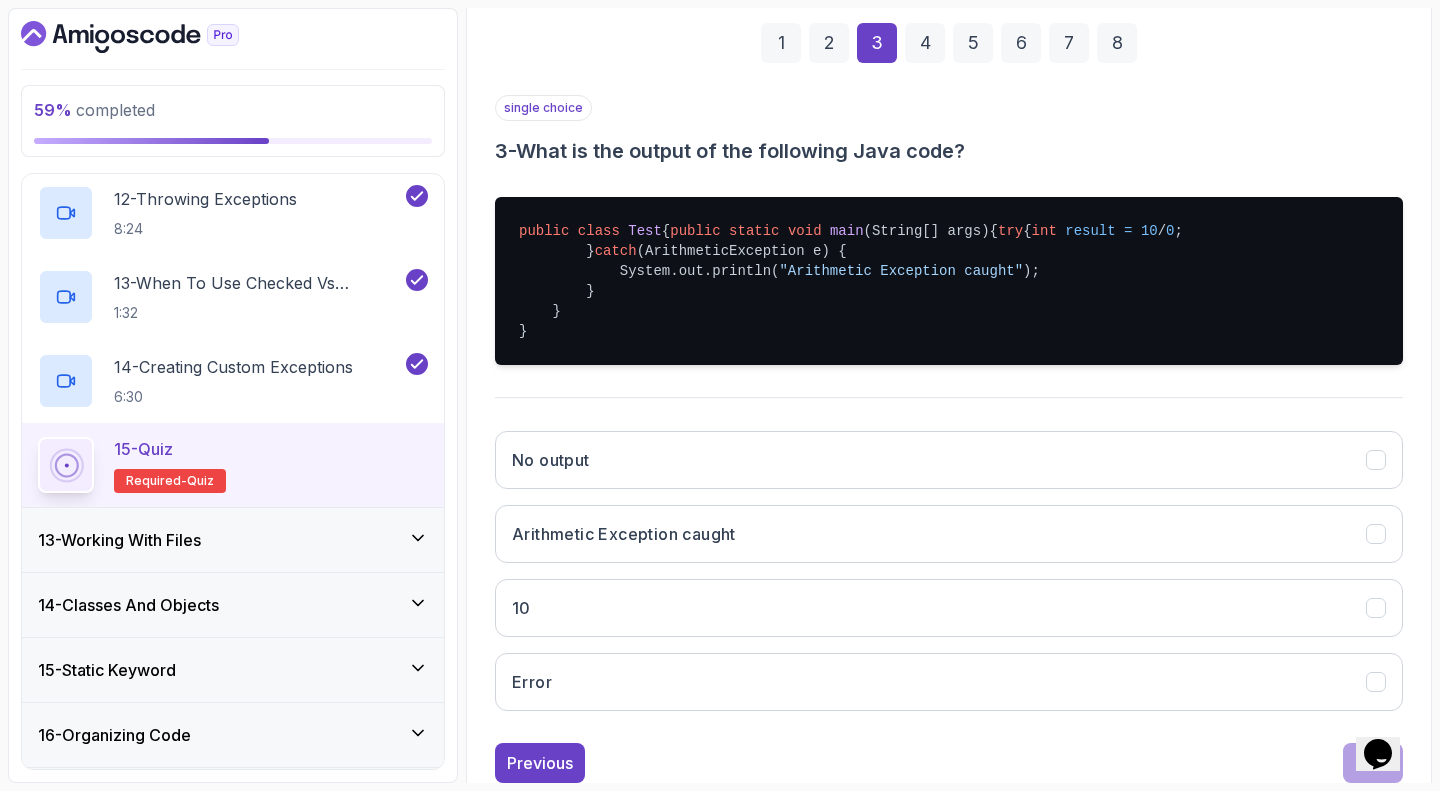 scroll, scrollTop: 294, scrollLeft: 0, axis: vertical 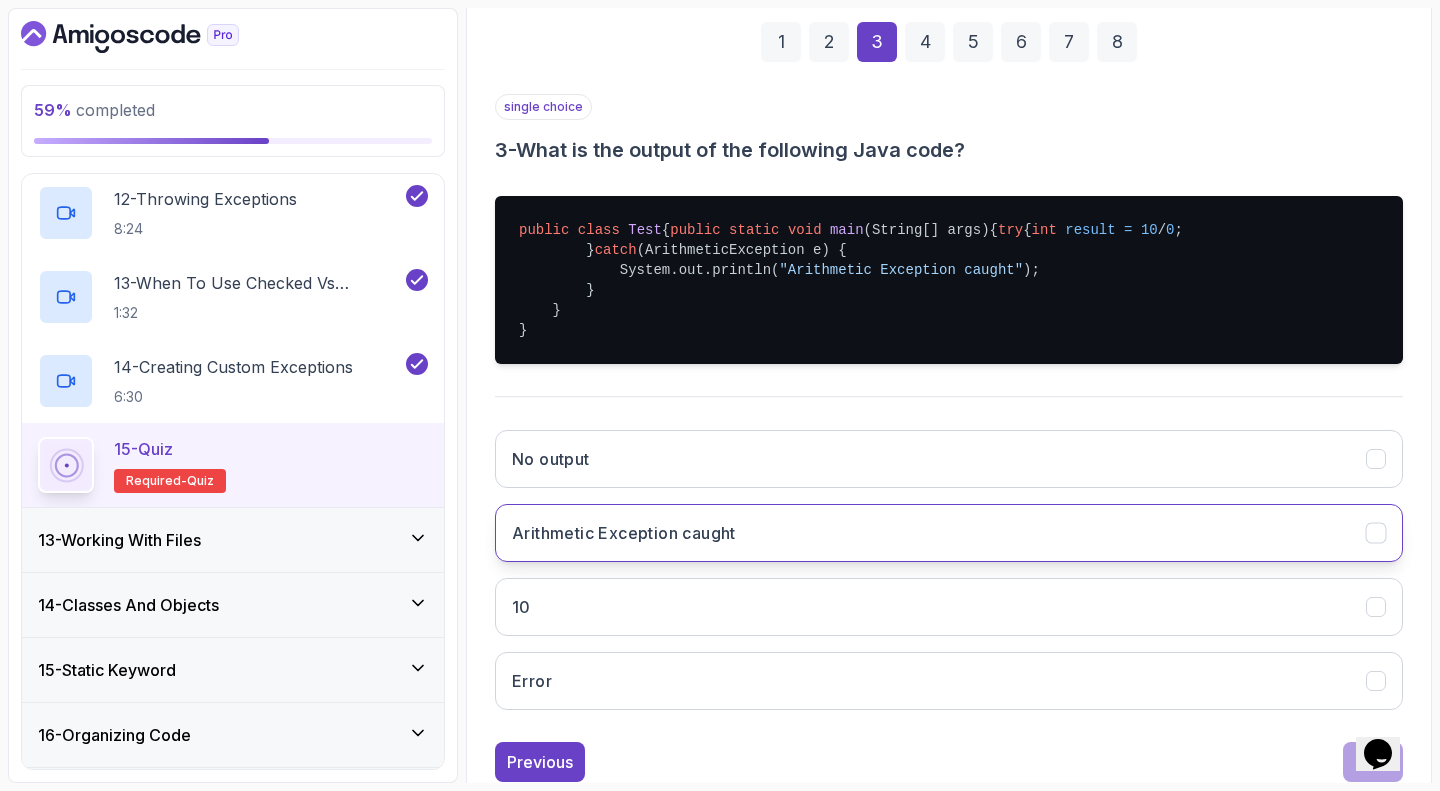 click on "Arithmetic Exception caught" at bounding box center (949, 533) 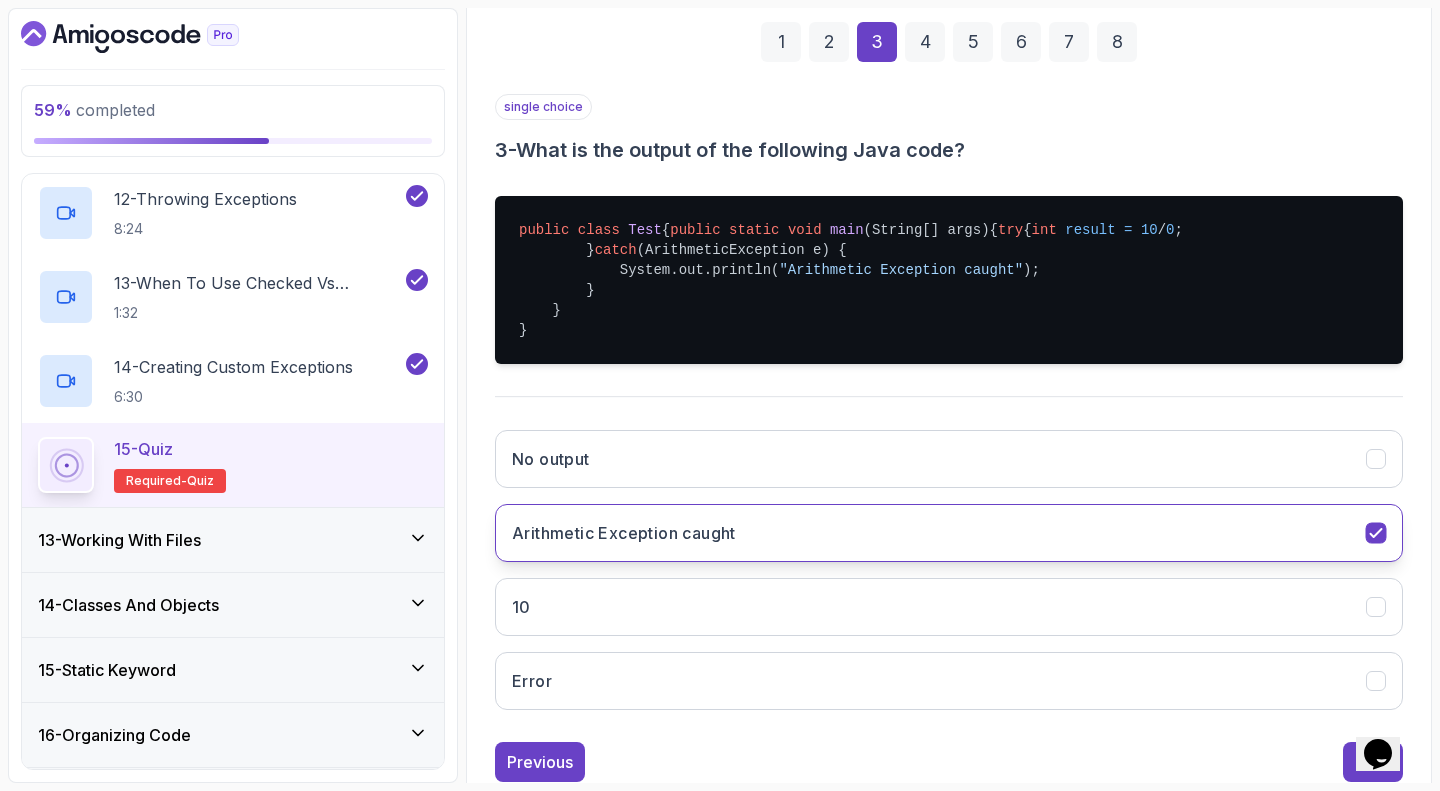 scroll, scrollTop: 405, scrollLeft: 0, axis: vertical 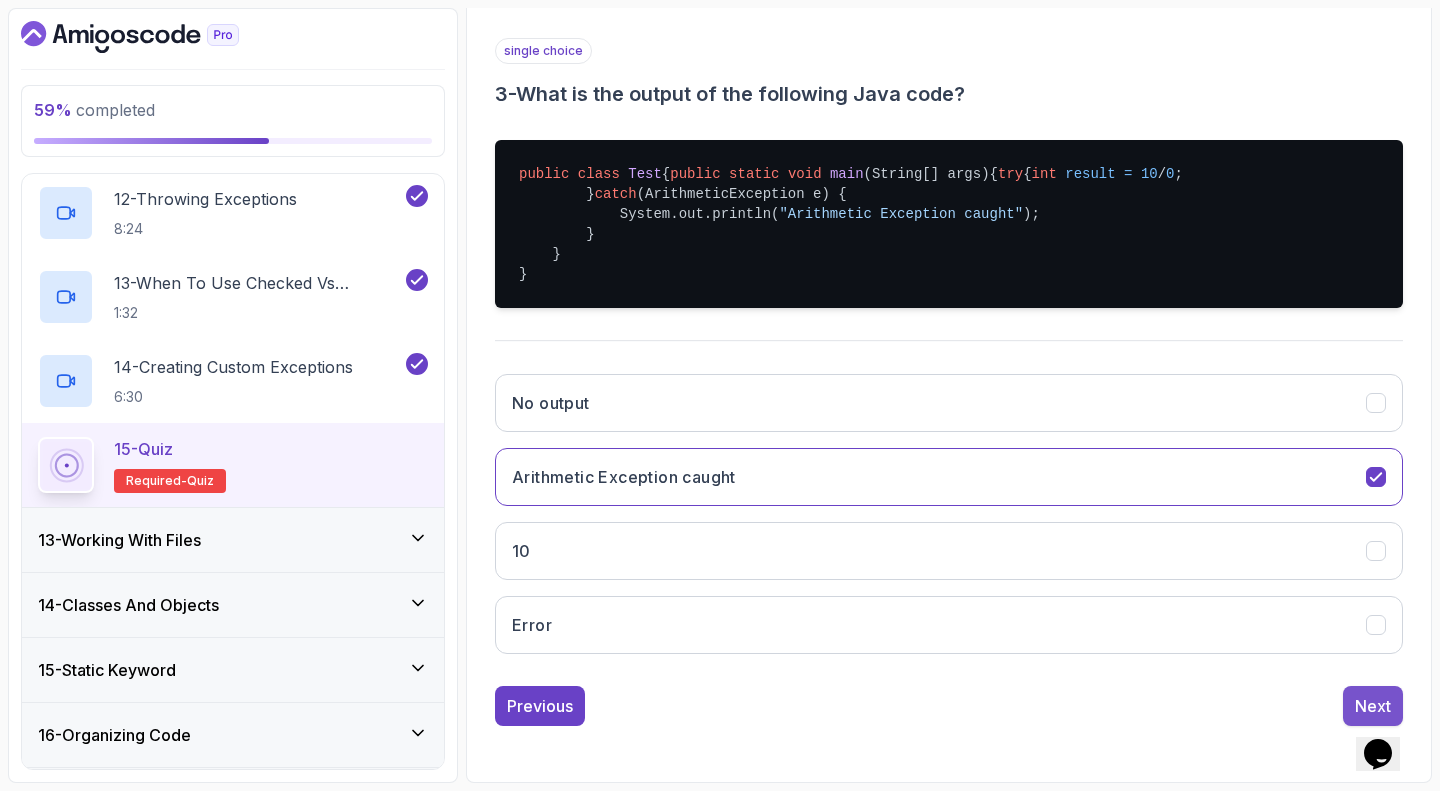 click on "Next" at bounding box center [1373, 706] 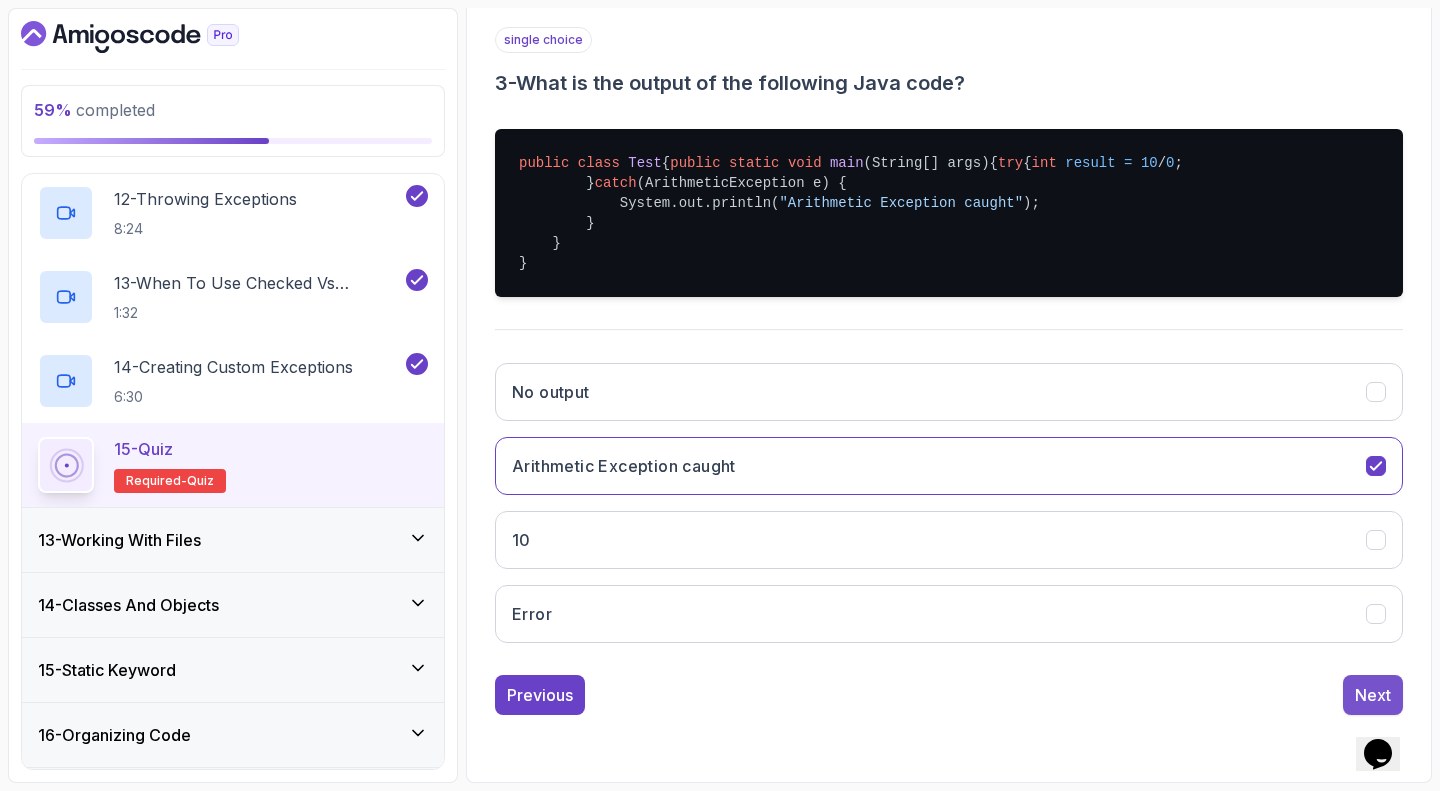 scroll, scrollTop: 129, scrollLeft: 0, axis: vertical 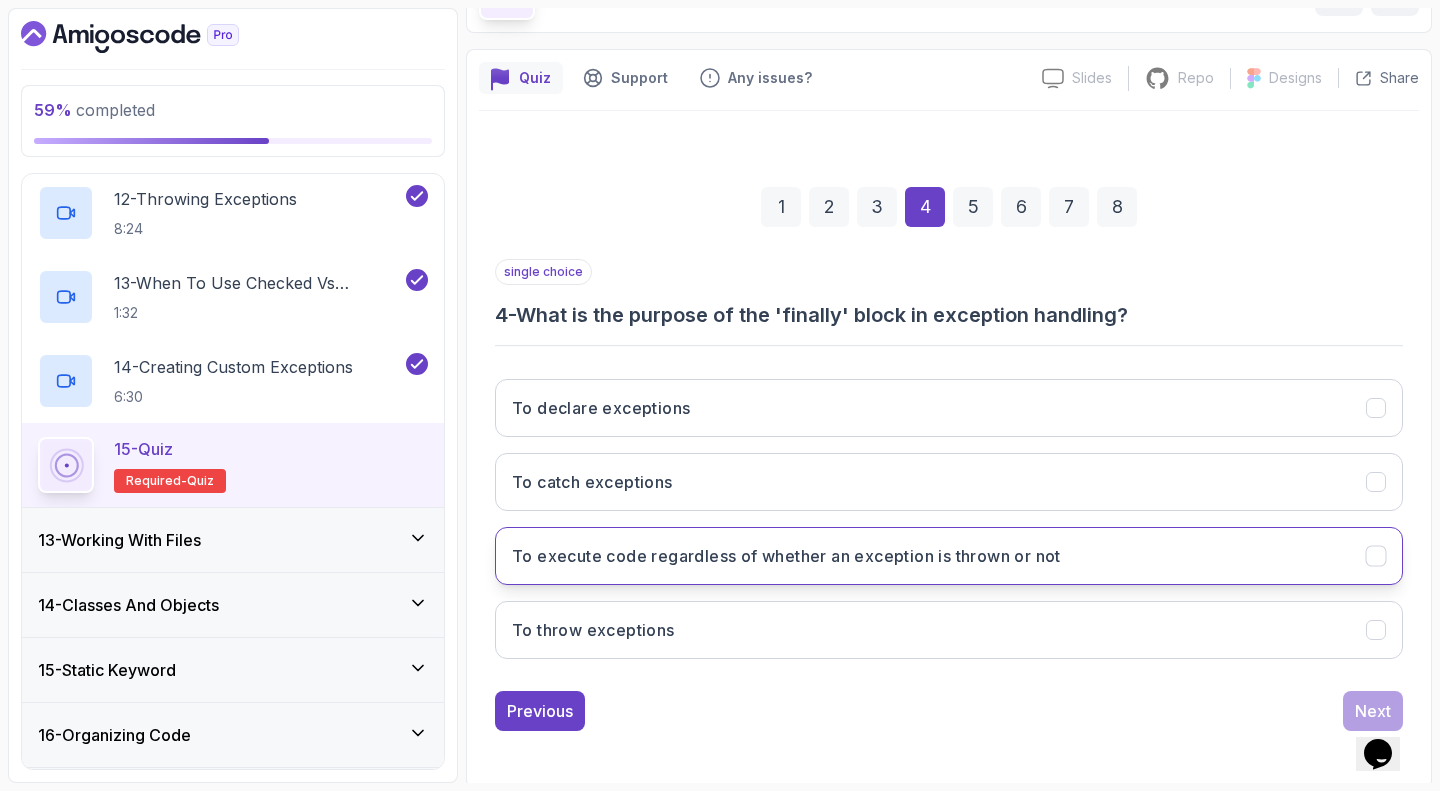 click on "To execute code regardless of whether an exception is thrown or not" at bounding box center (786, 556) 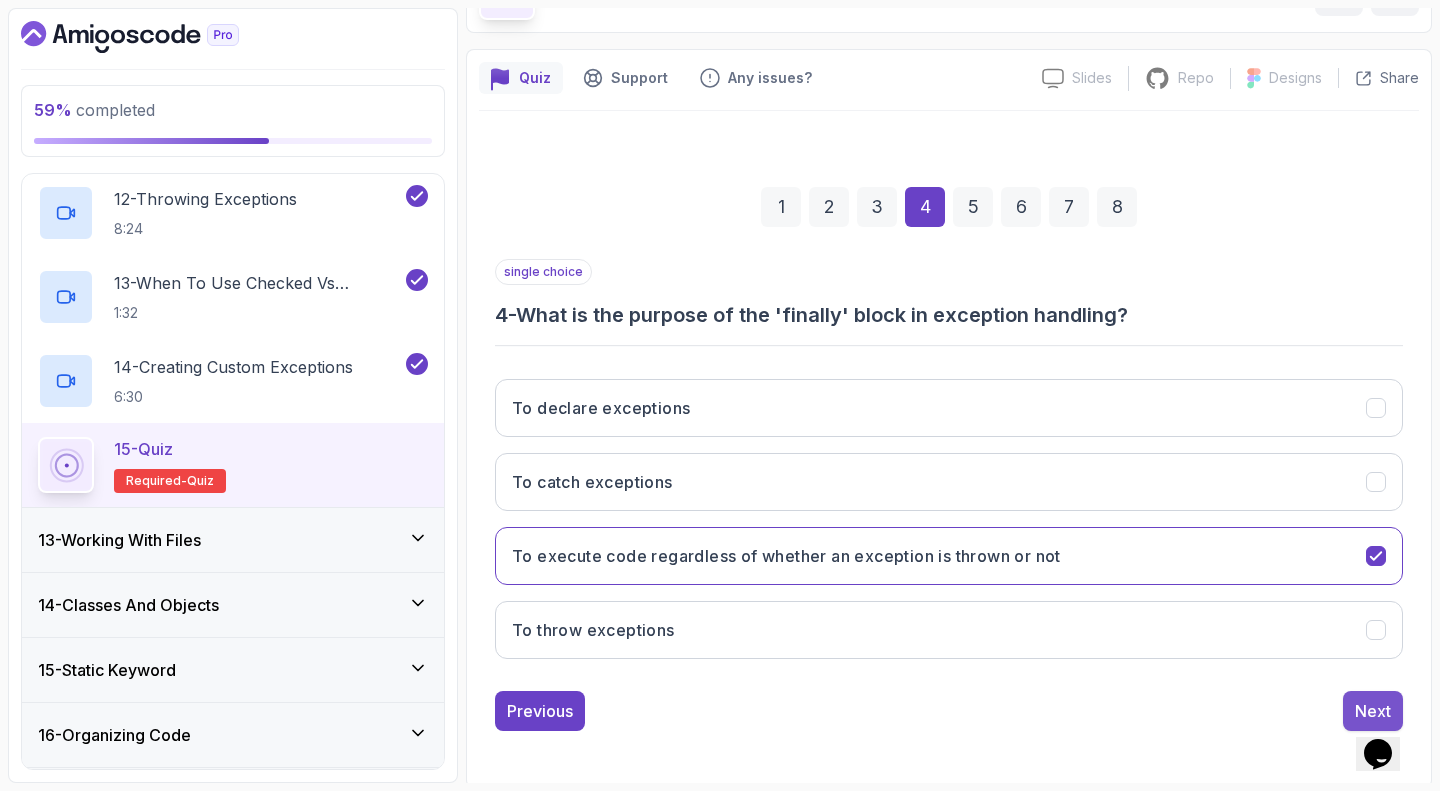 click on "Next" at bounding box center [1373, 711] 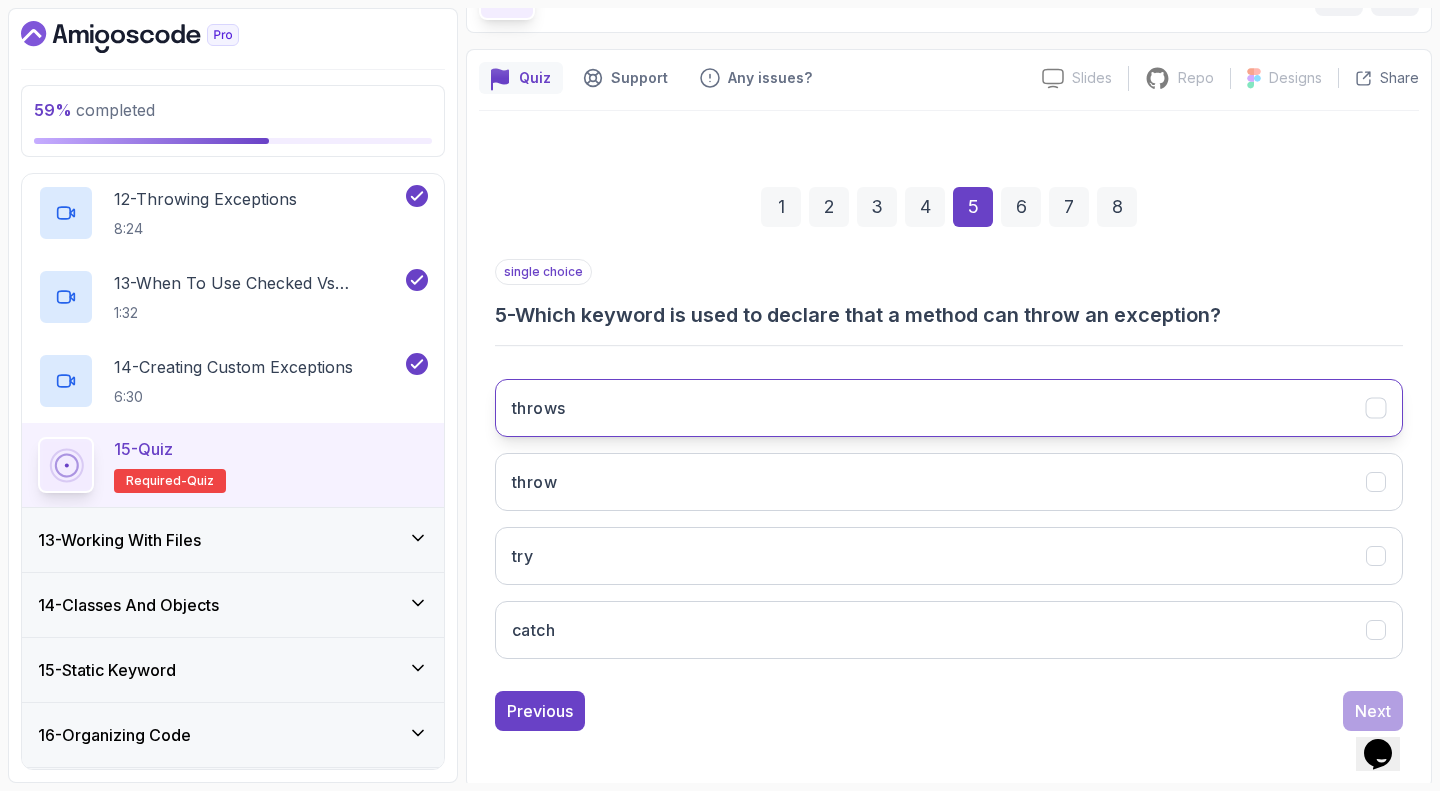 click on "throws" at bounding box center (949, 408) 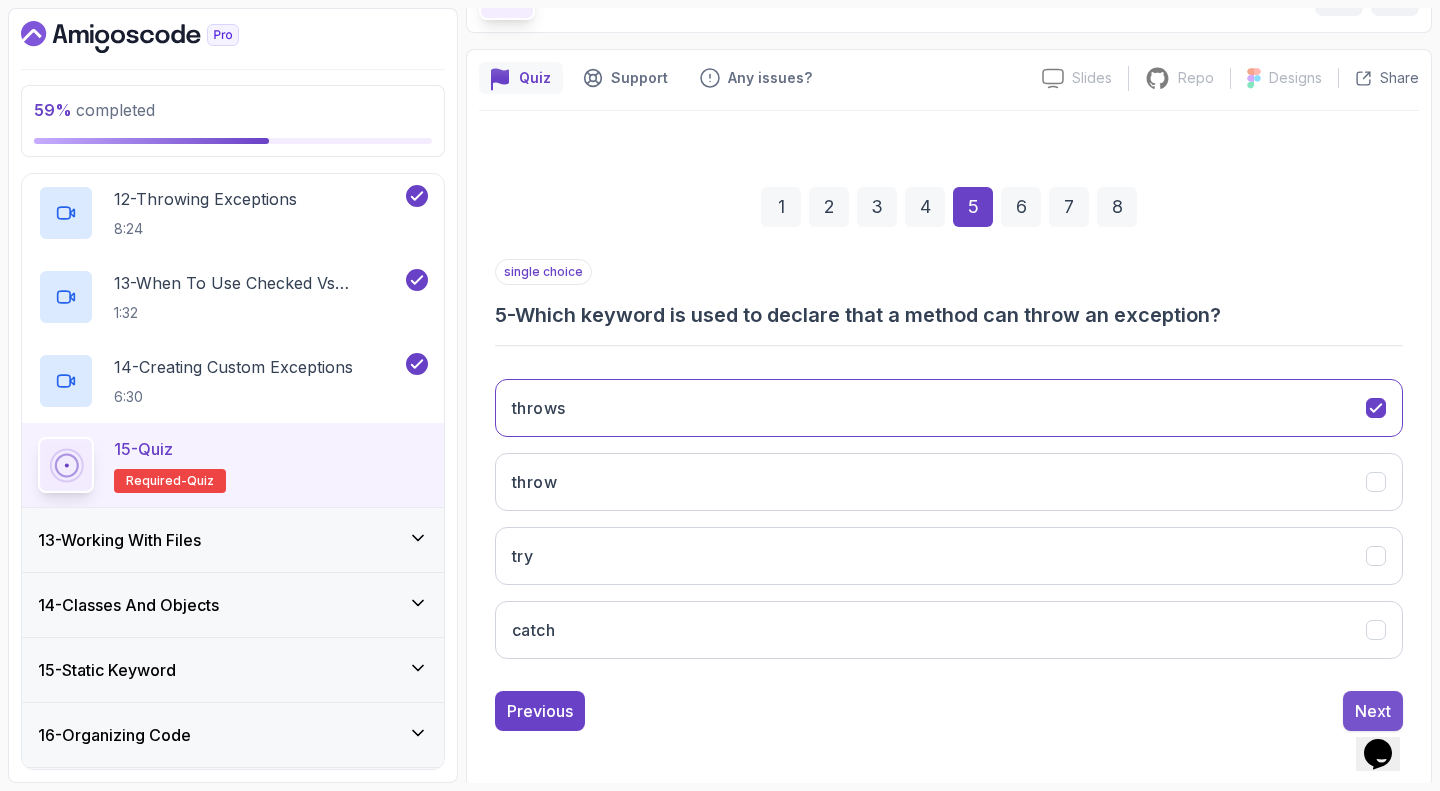 click on "Next" at bounding box center (1373, 711) 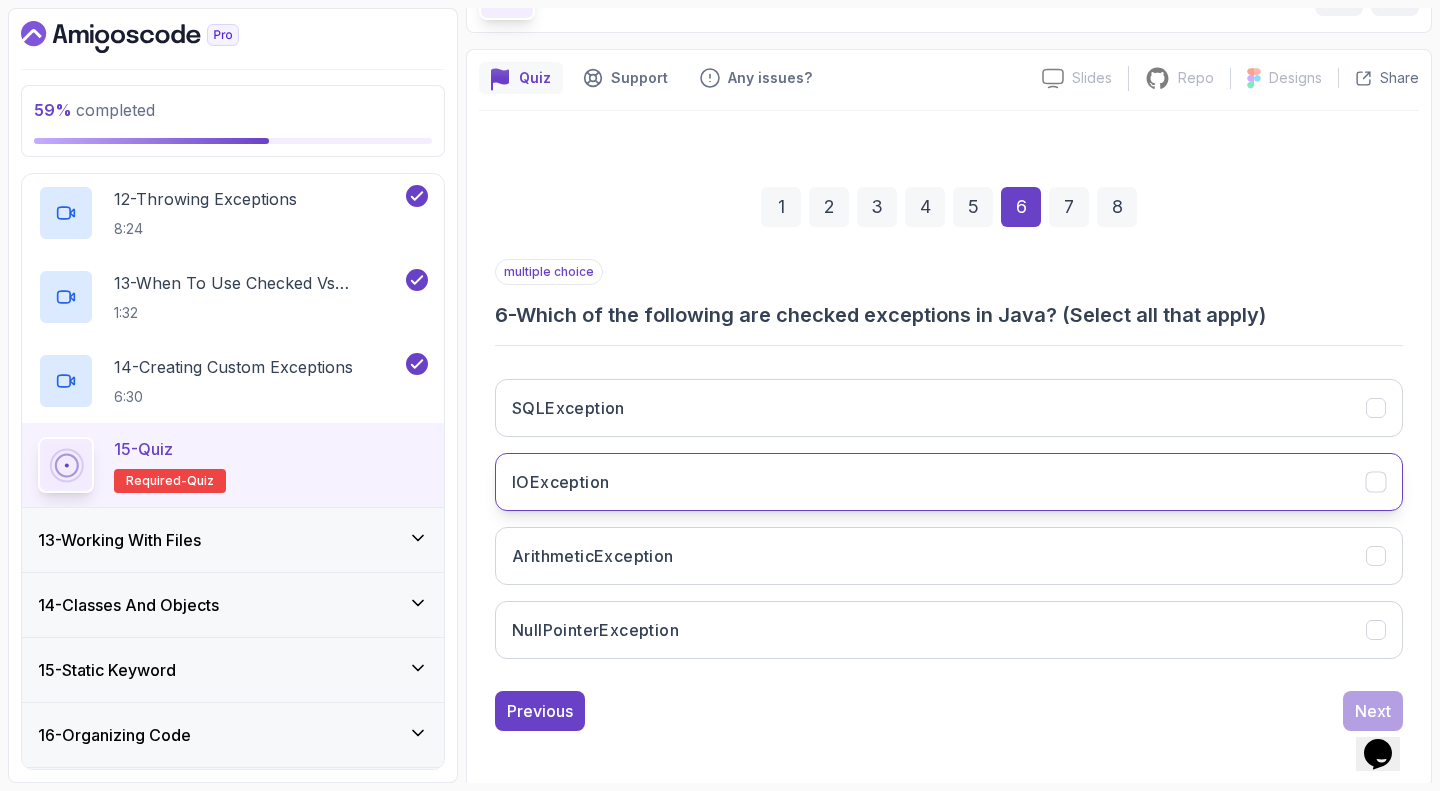 click on "IOException" at bounding box center [949, 482] 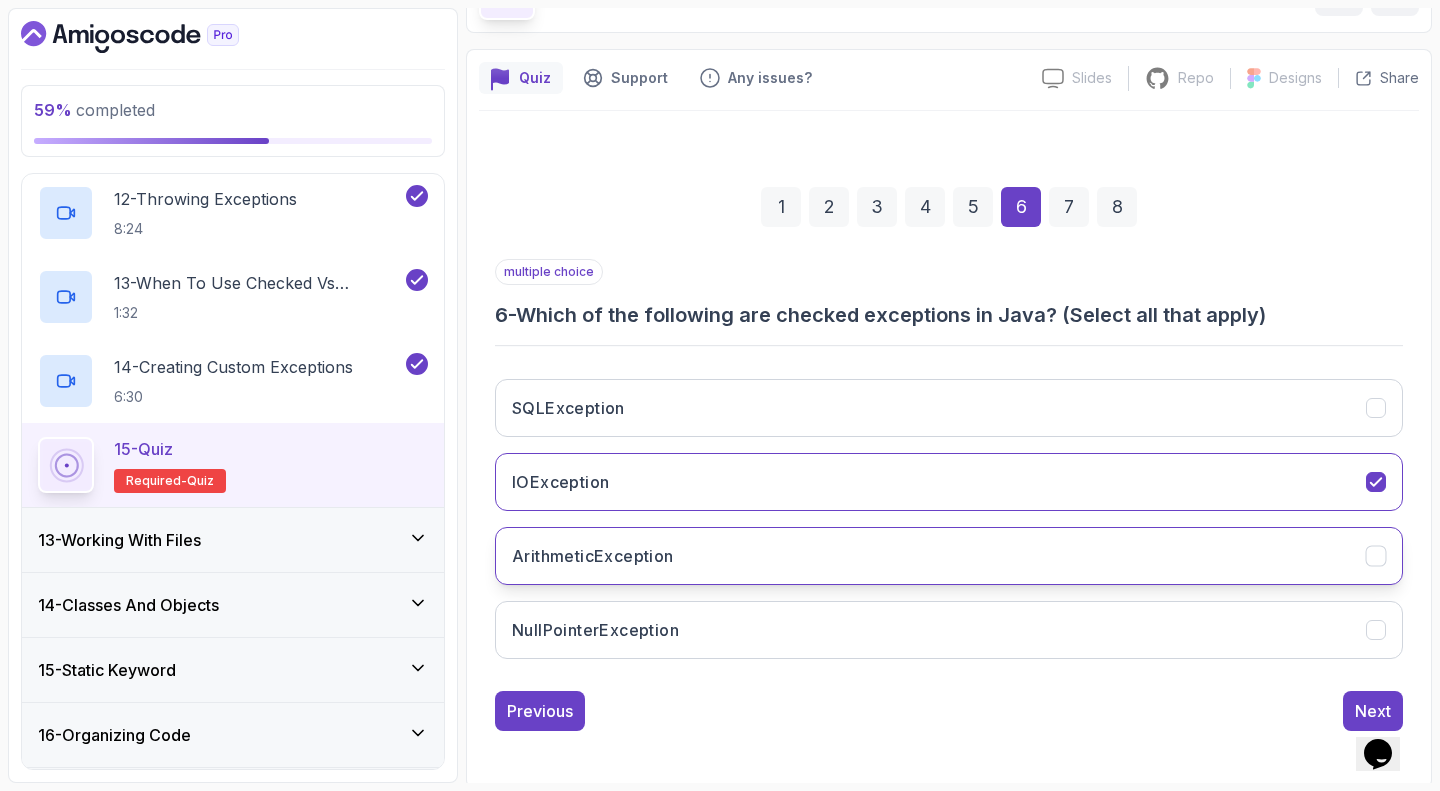 click on "ArithmeticException" at bounding box center [949, 556] 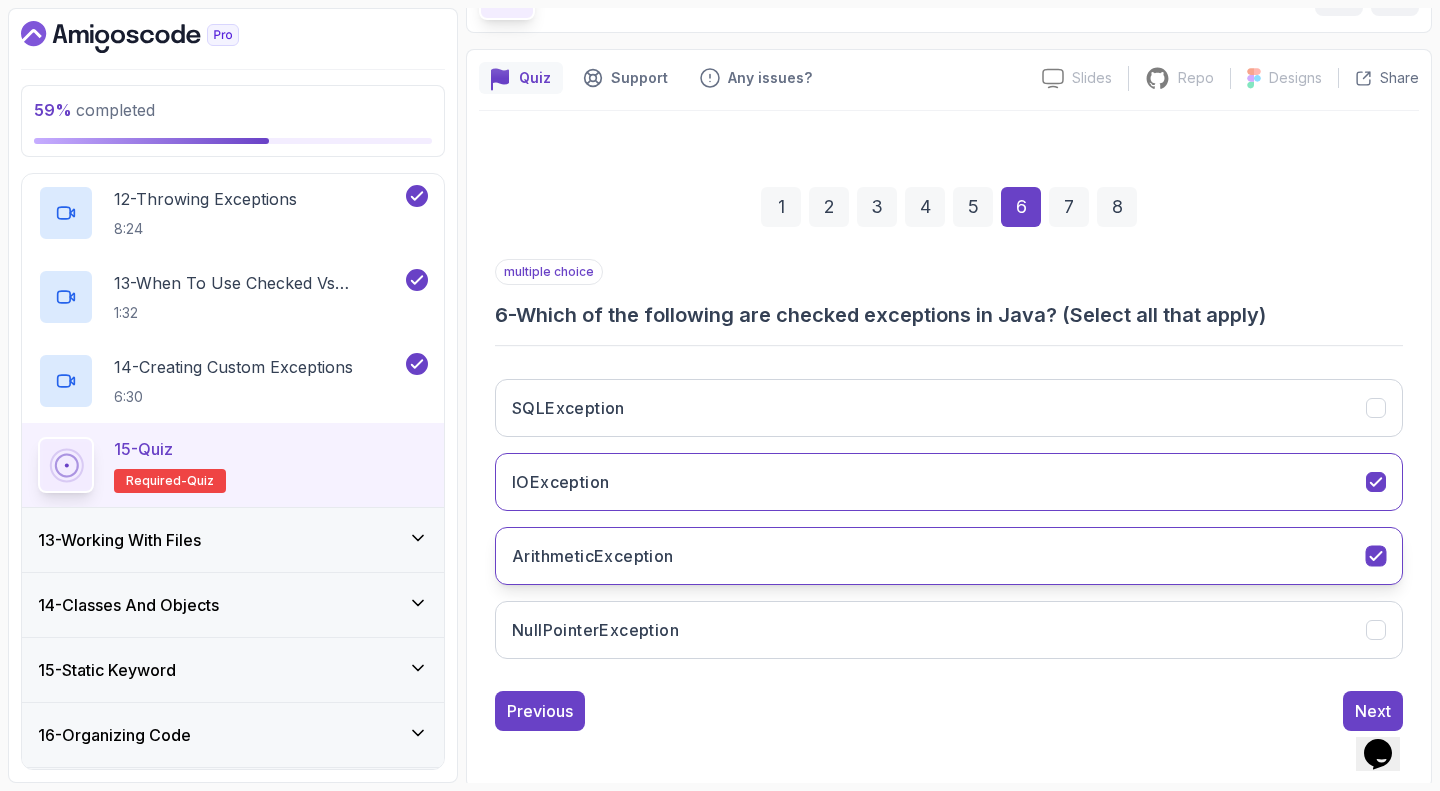 click on "ArithmeticException" at bounding box center (949, 556) 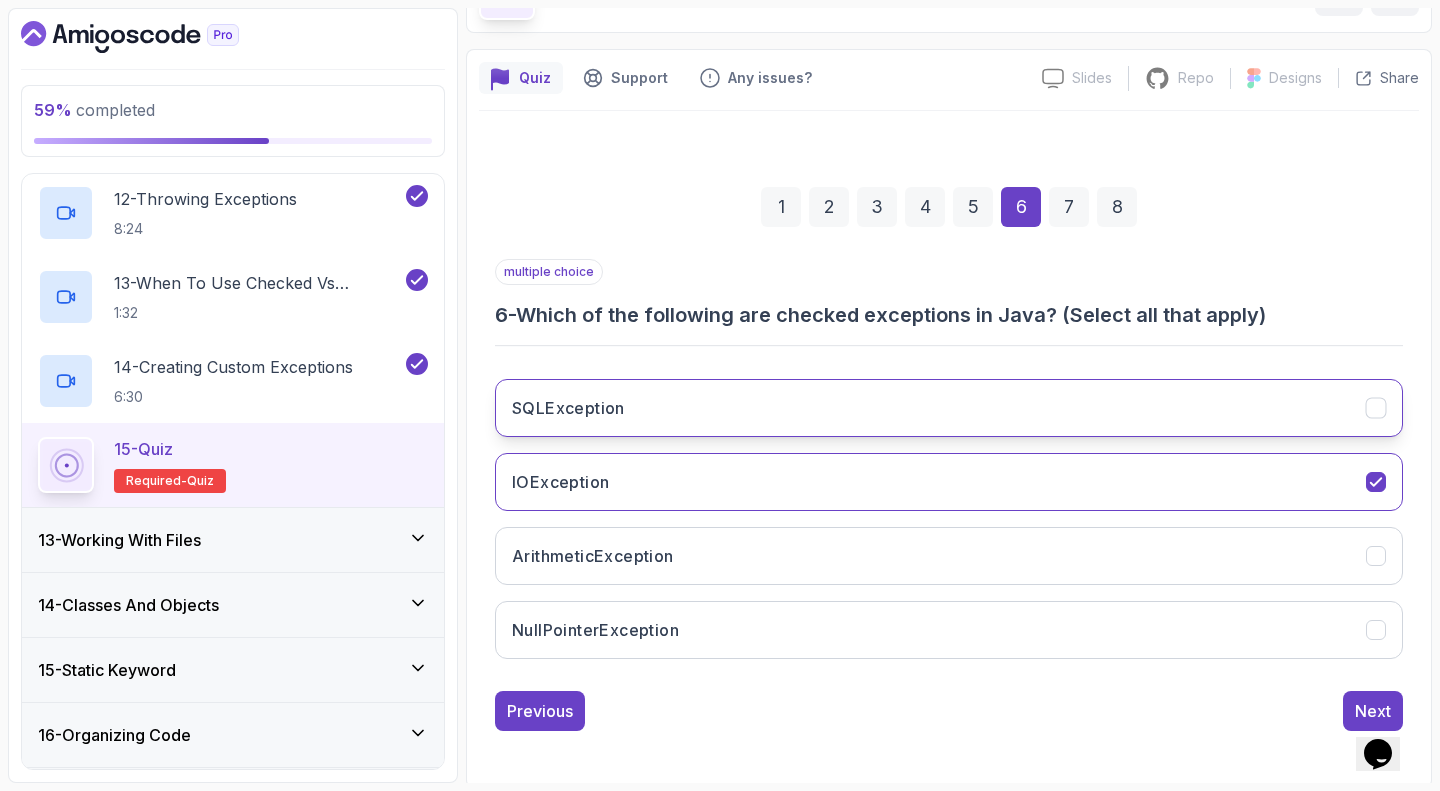 click on "SQLException" at bounding box center [949, 408] 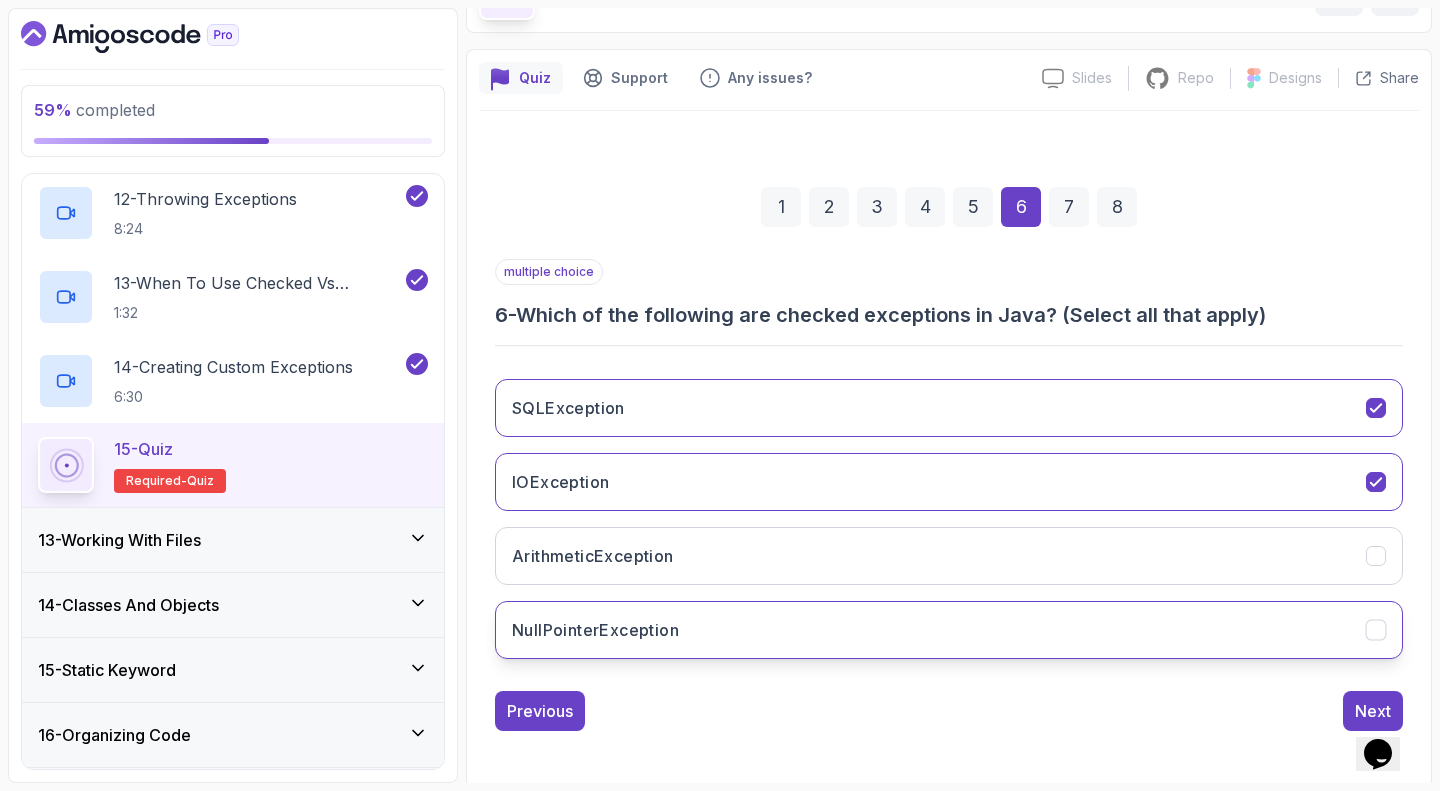 click on "NullPointerException" at bounding box center (949, 630) 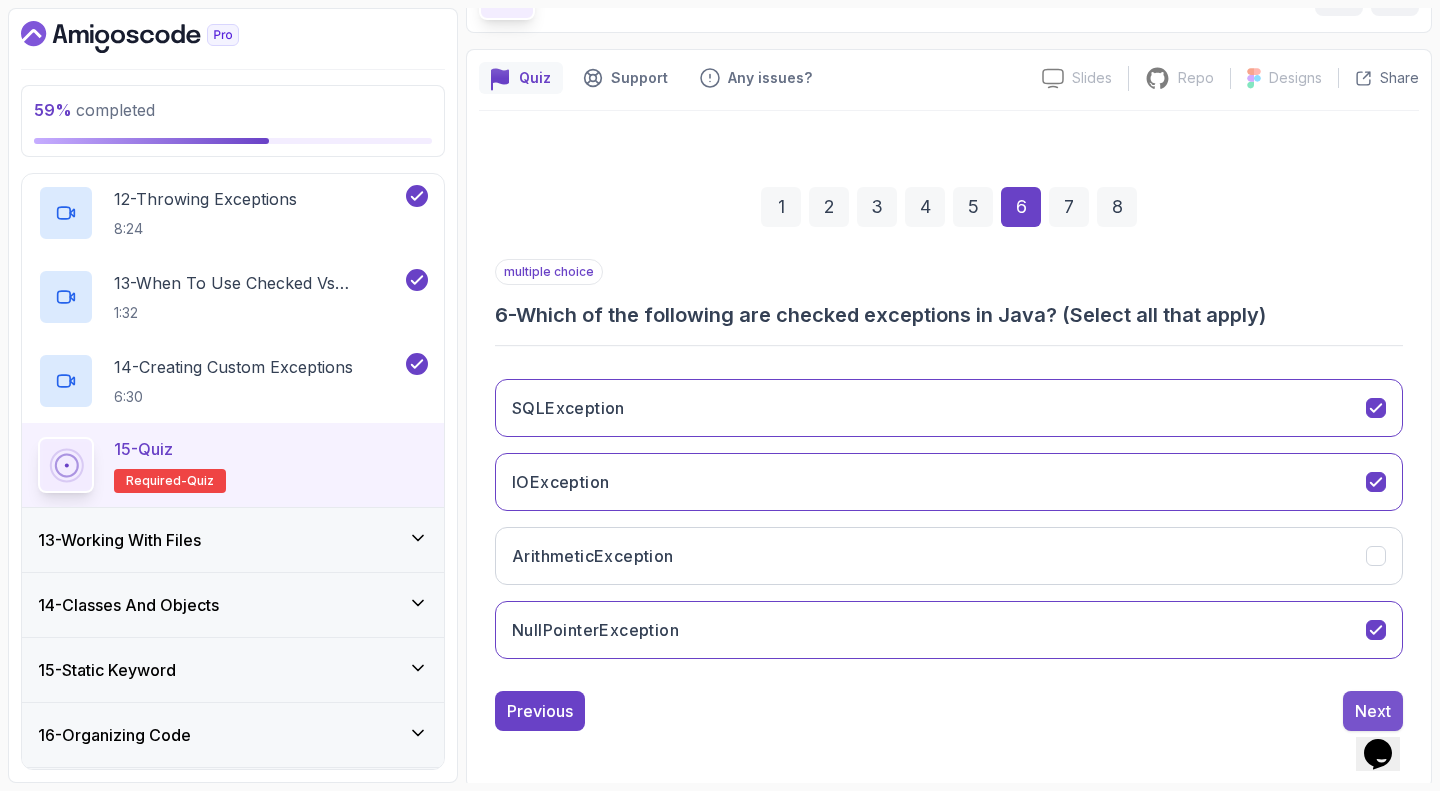 click on "Next" at bounding box center (1373, 711) 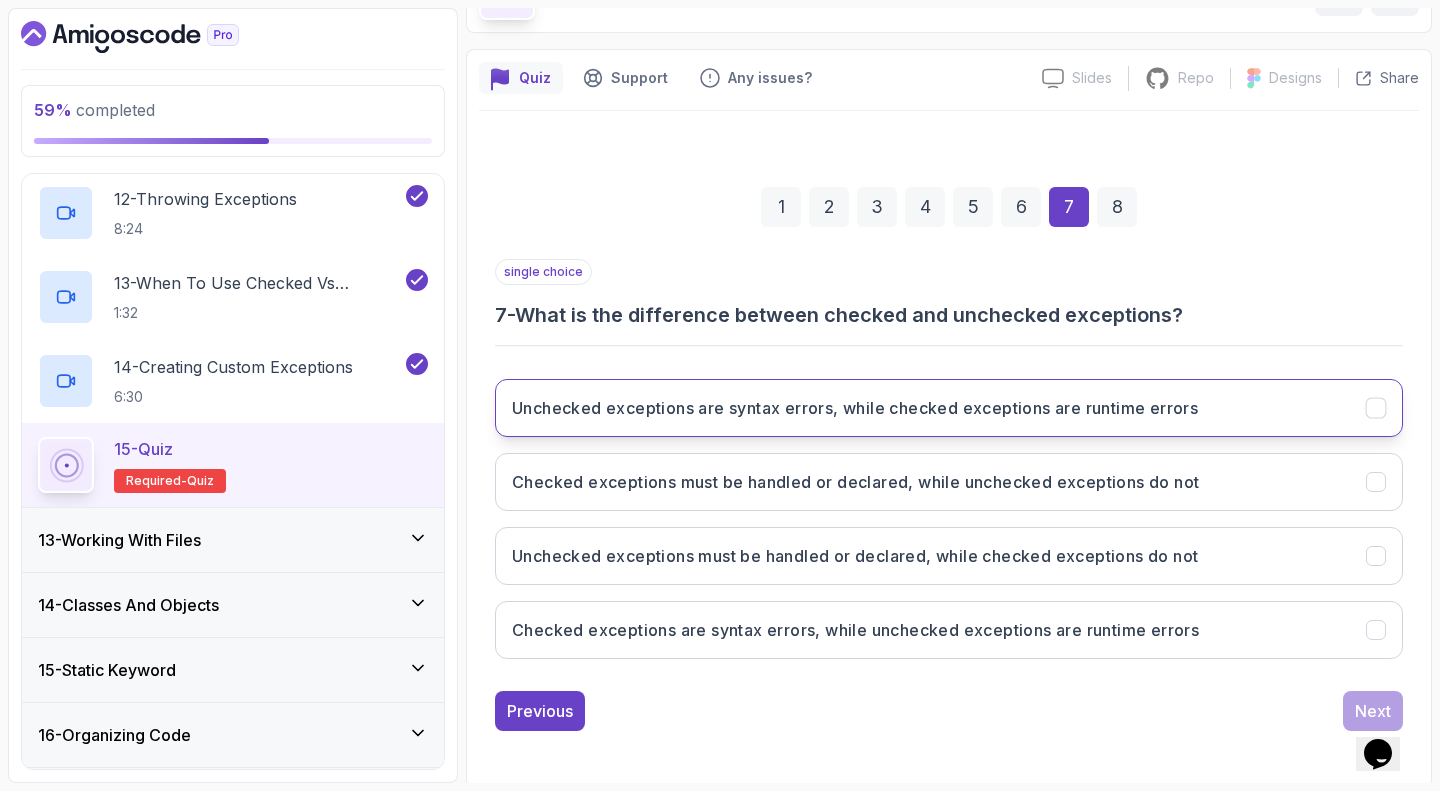 click on "Unchecked exceptions are syntax errors, while checked exceptions are runtime errors" at bounding box center (855, 408) 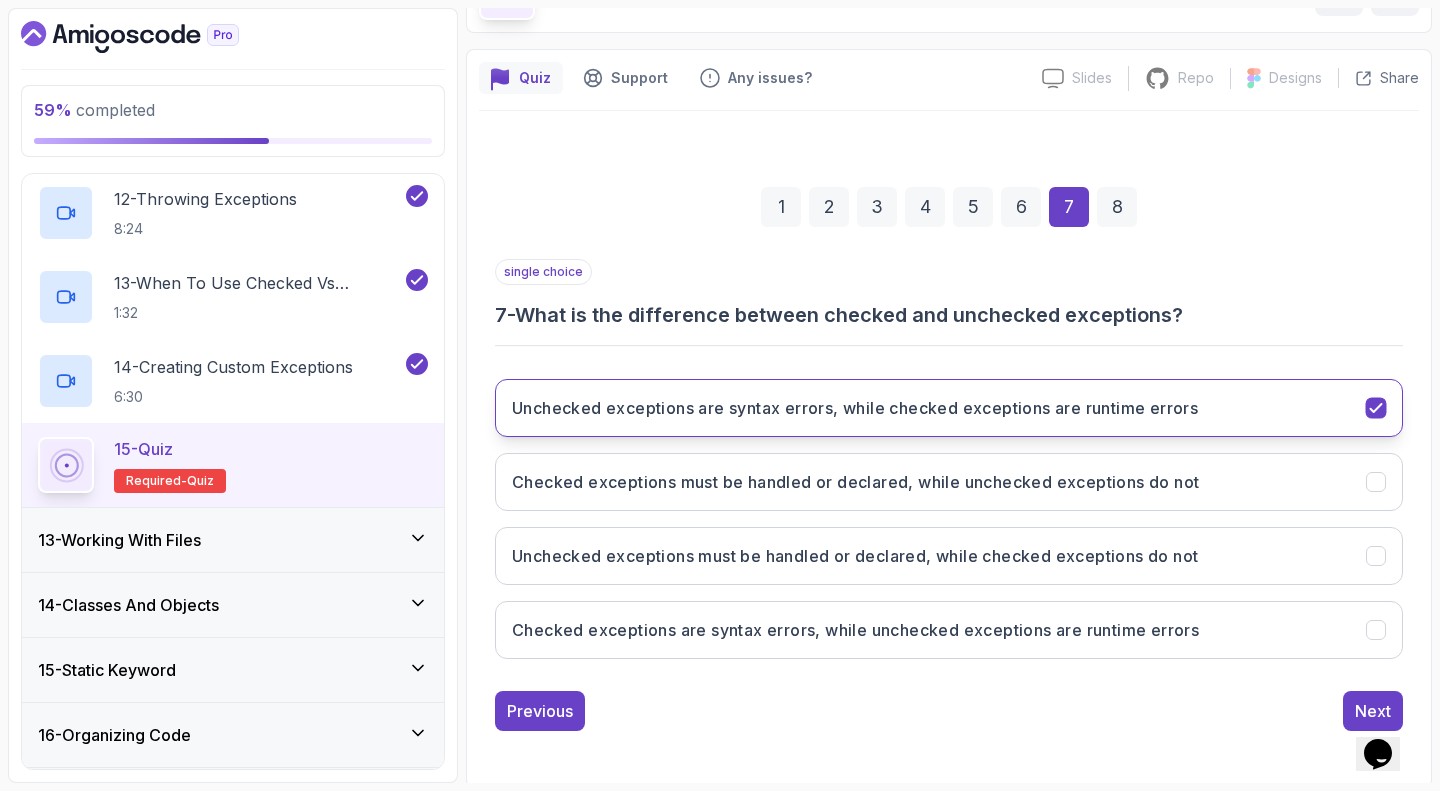 click on "Unchecked exceptions are syntax errors, while checked exceptions are runtime errors" at bounding box center [949, 408] 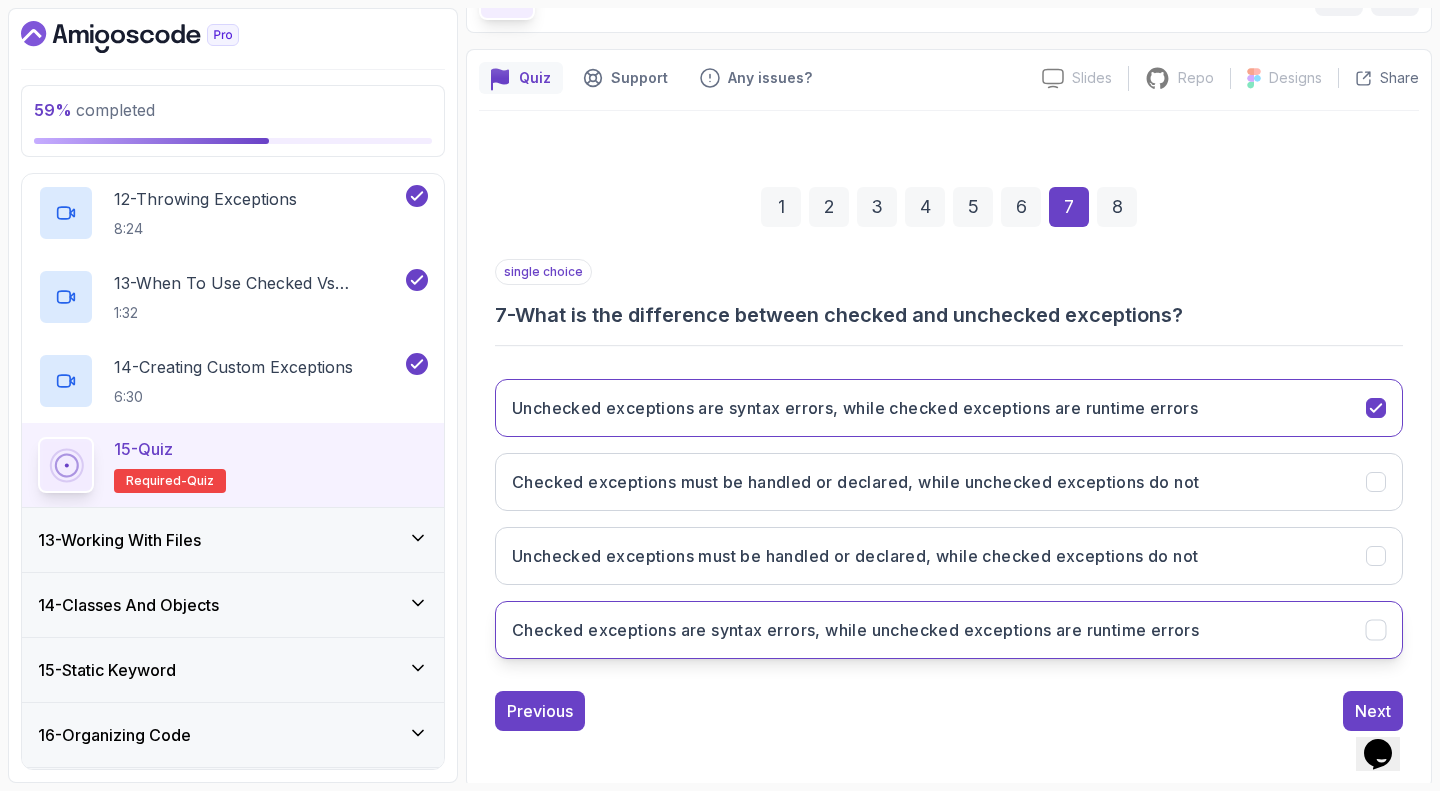 click on "Checked exceptions are syntax errors, while unchecked exceptions are runtime errors" at bounding box center [949, 630] 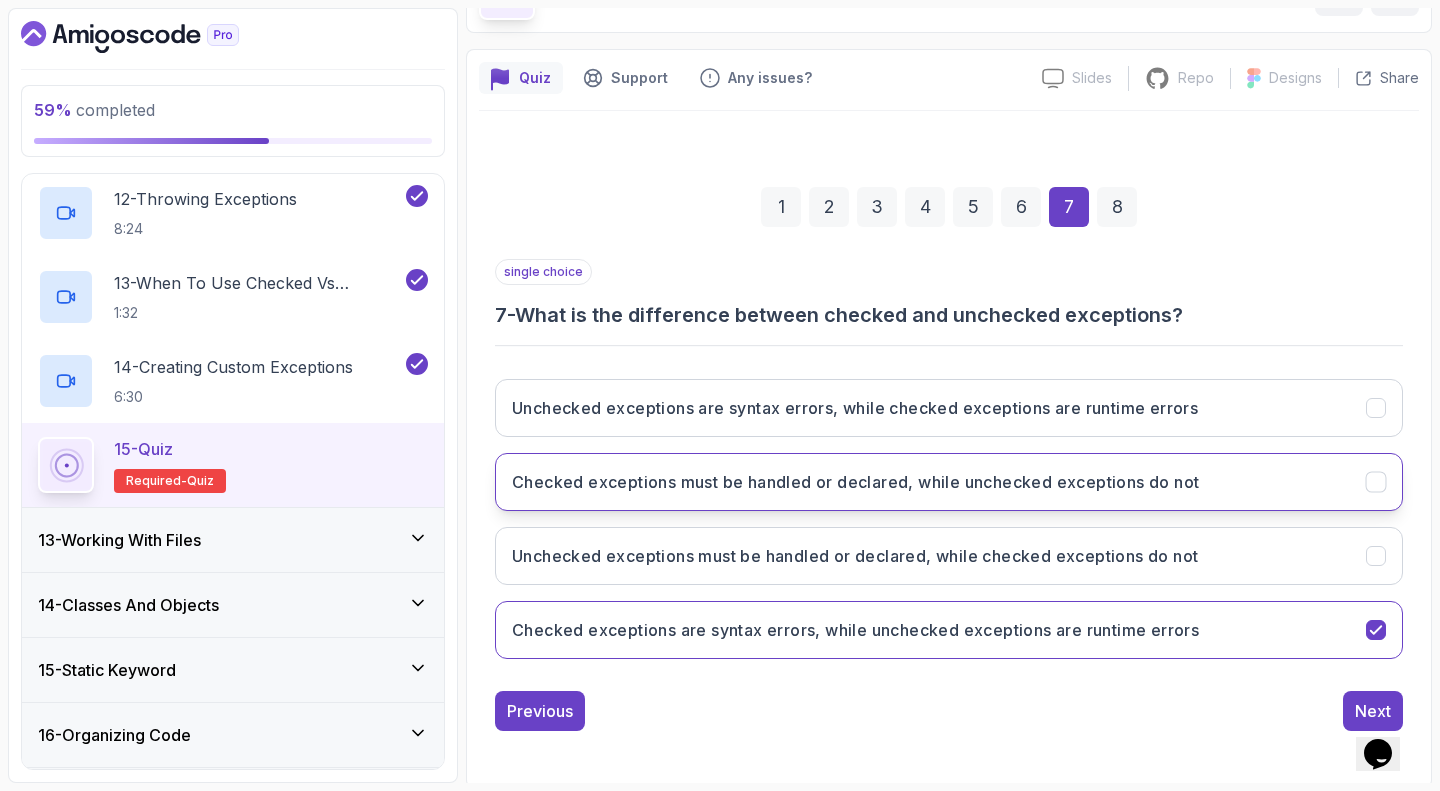click on "Checked exceptions must be handled or declared, while unchecked exceptions do not" at bounding box center [855, 482] 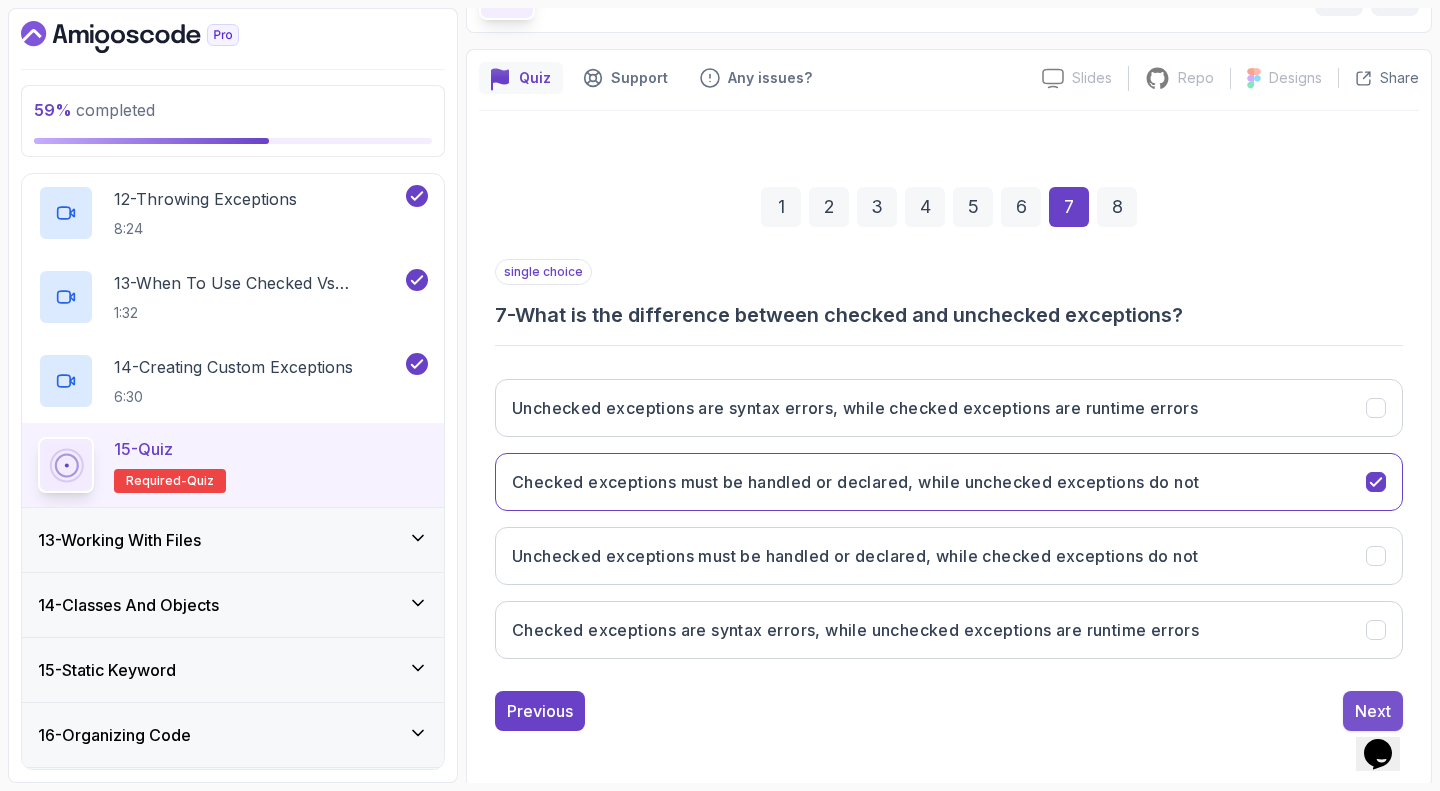 click on "Next" at bounding box center [1373, 711] 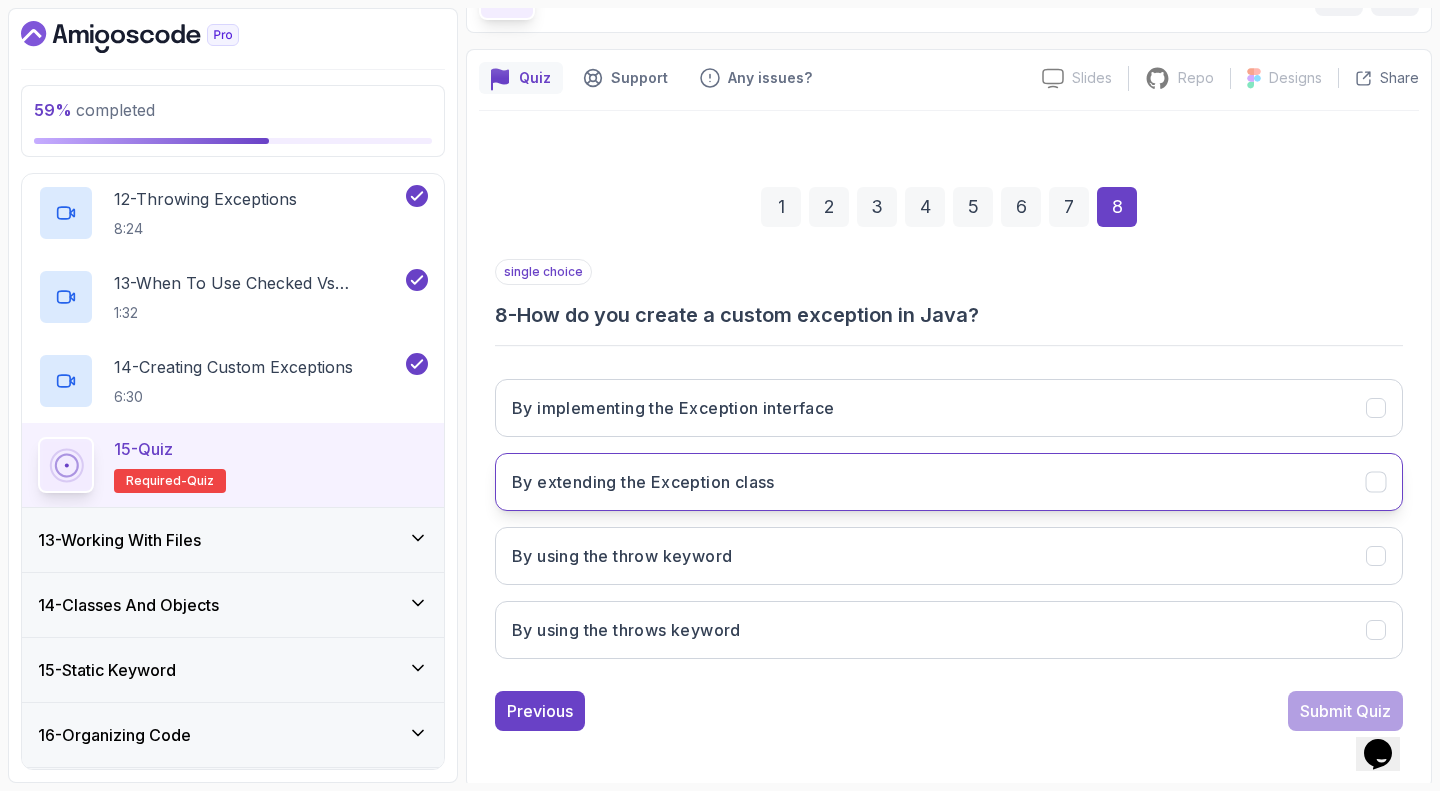 click on "By extending the Exception class" at bounding box center (949, 482) 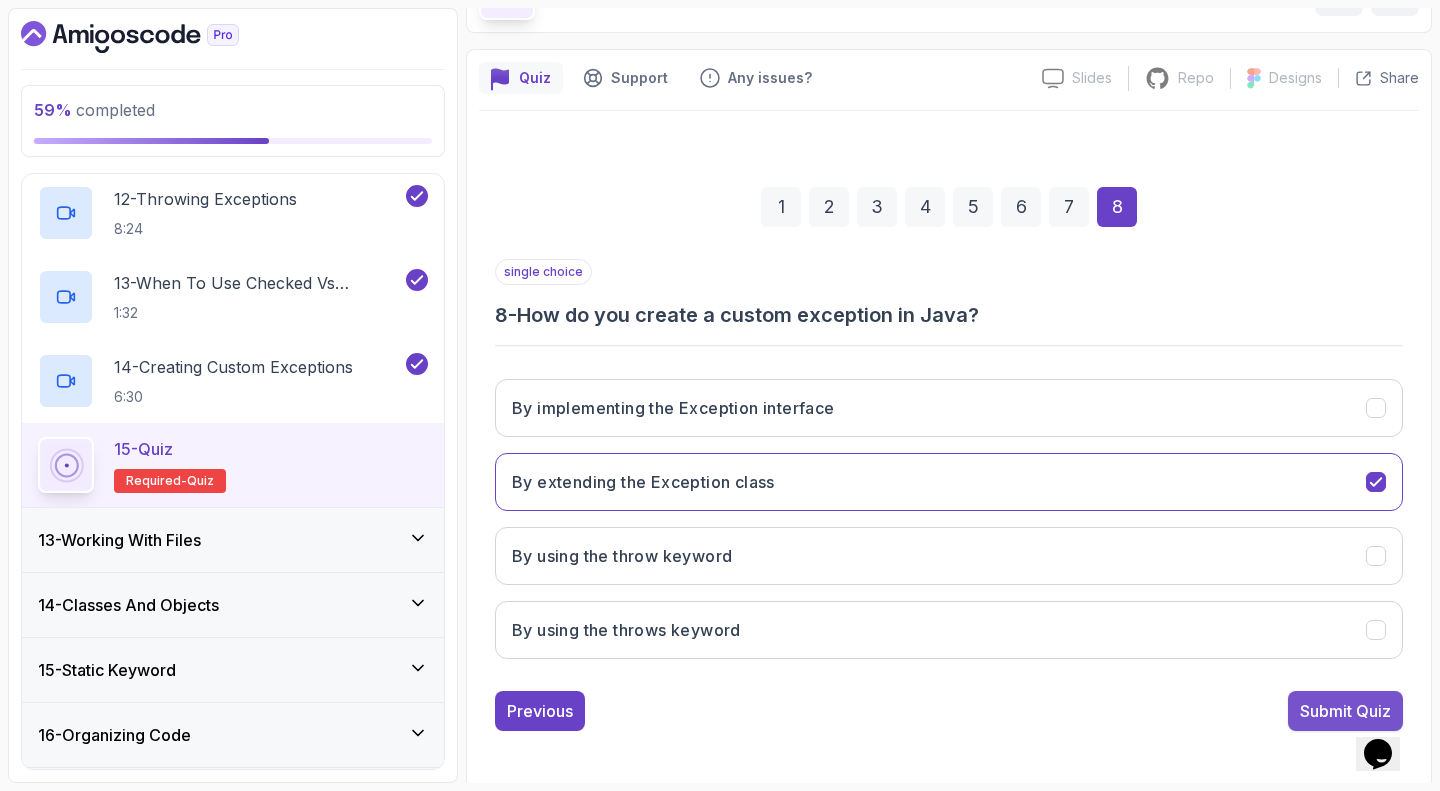 click on "Submit Quiz" at bounding box center [1345, 711] 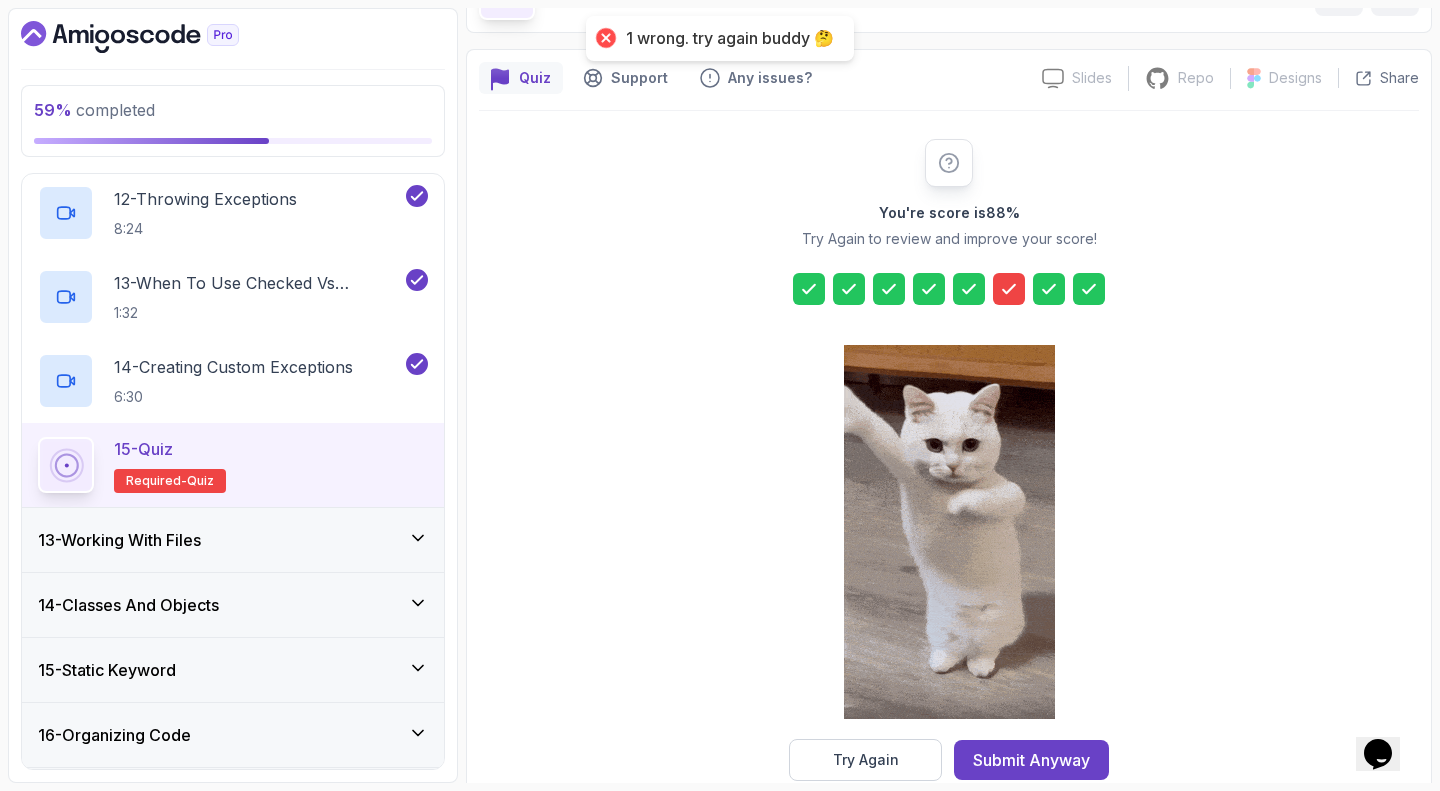 click on "You're score is  88 % Try Again to review and improve your score! Try Again Submit Anyway" at bounding box center (949, 460) 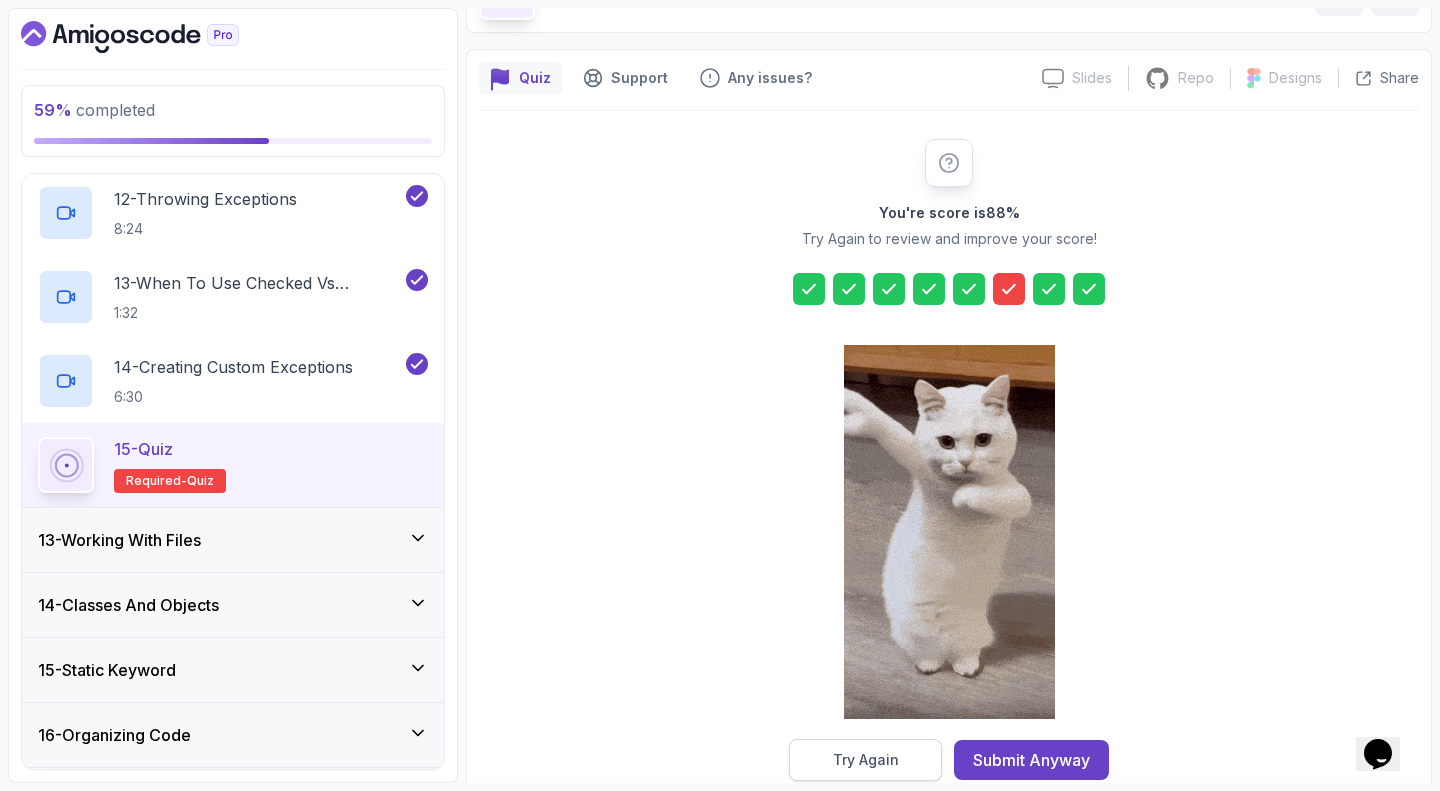click on "Try Again" at bounding box center [865, 760] 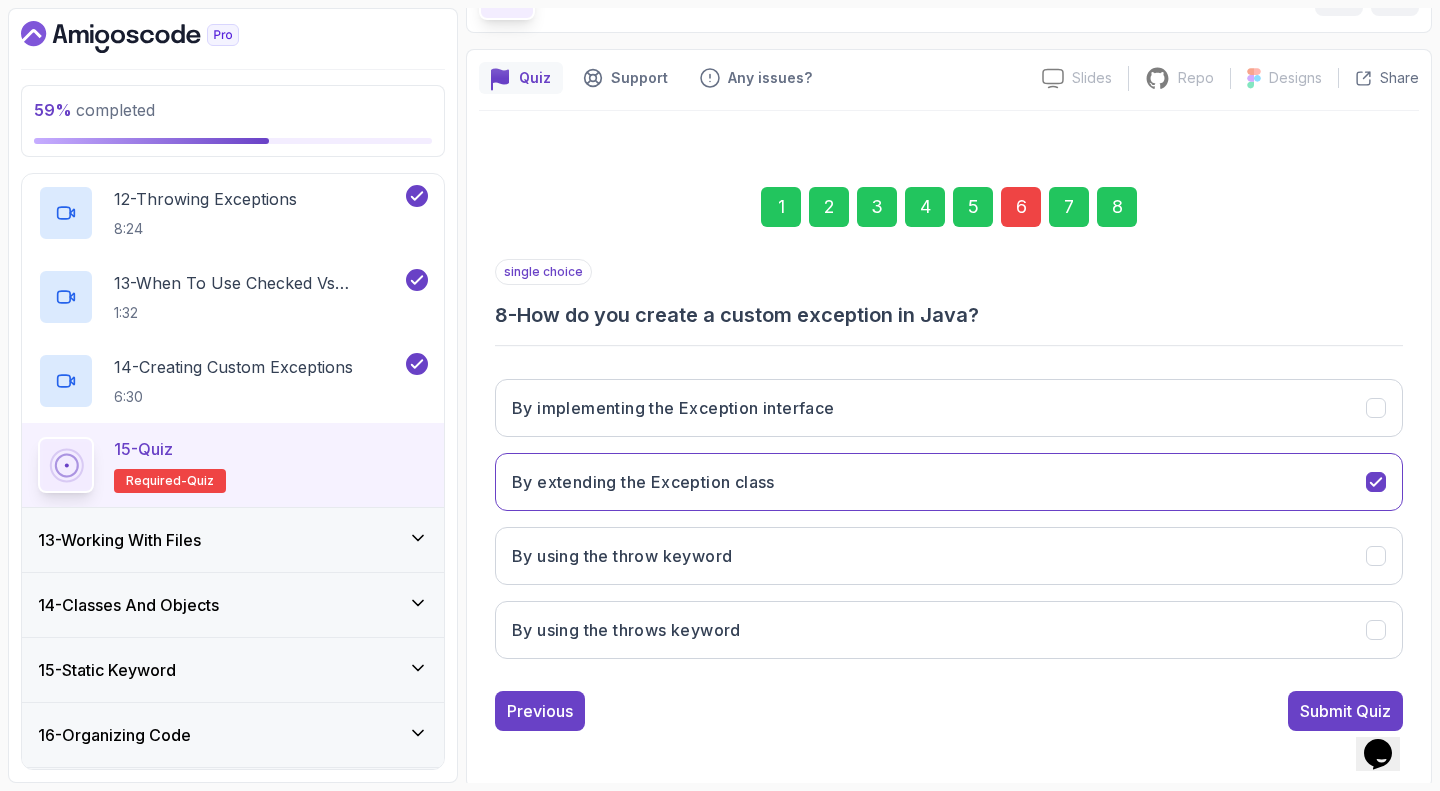 click on "6" at bounding box center [1021, 207] 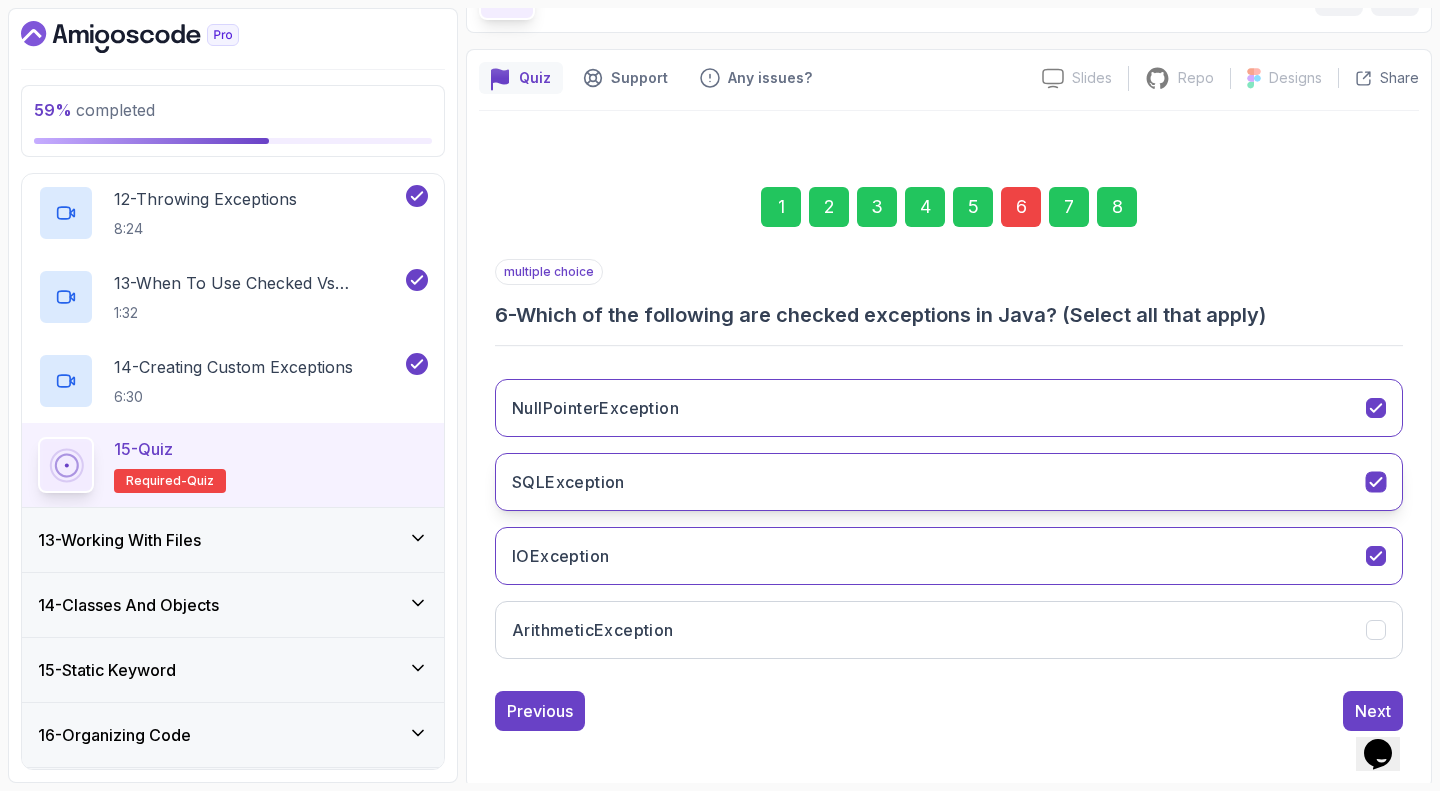 click 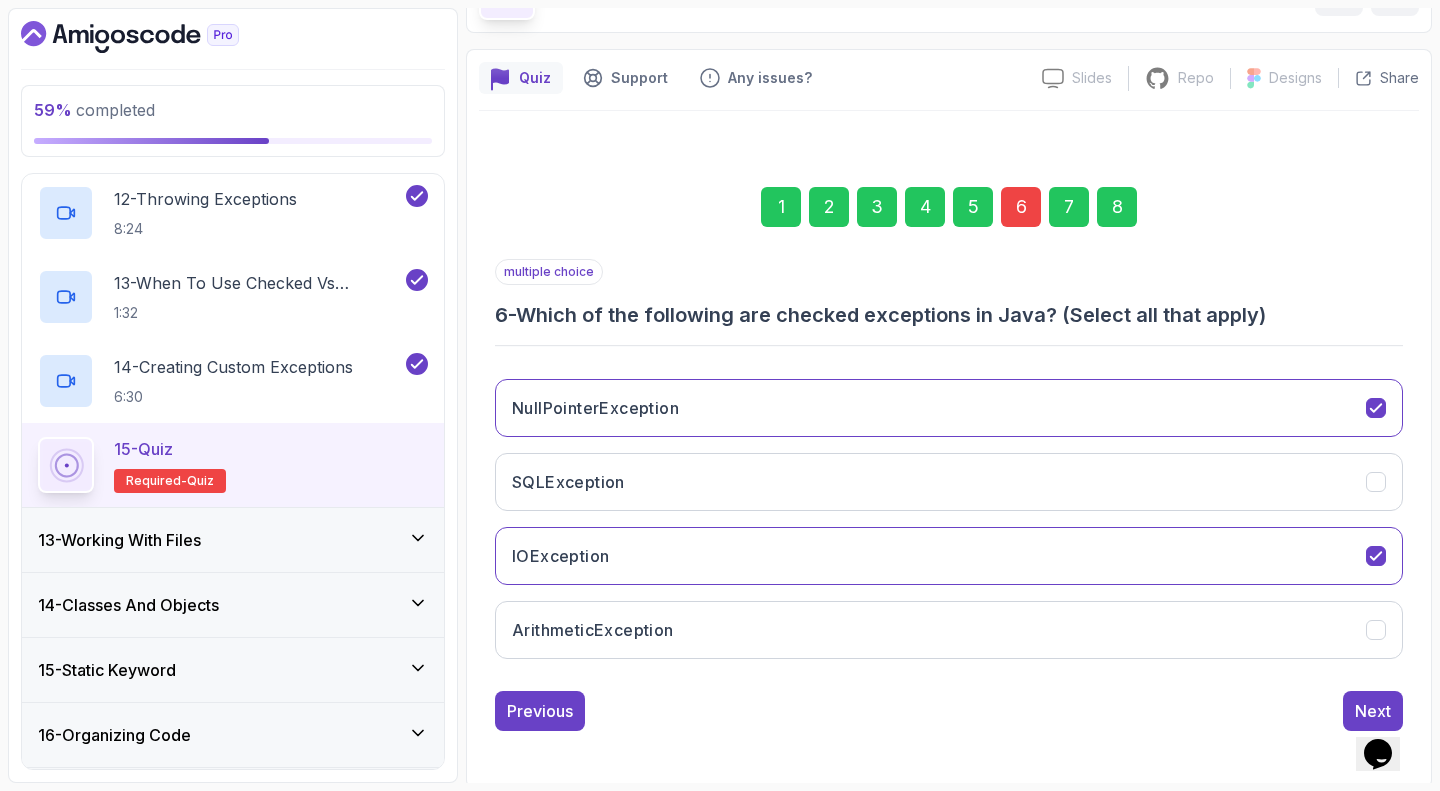 click on "1 2 3 4 5 6 7 8" at bounding box center [949, 207] 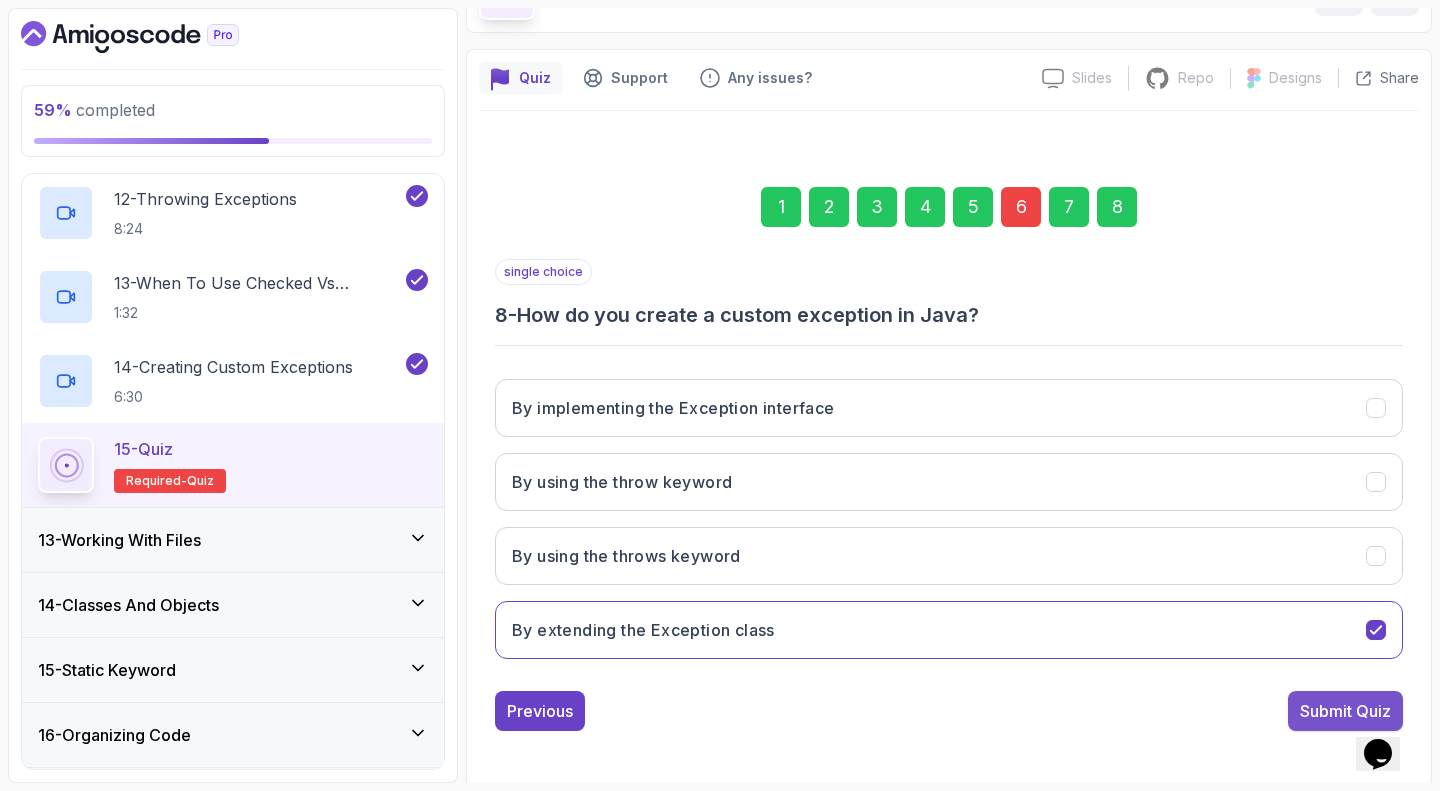 click on "Submit Quiz" at bounding box center [1345, 711] 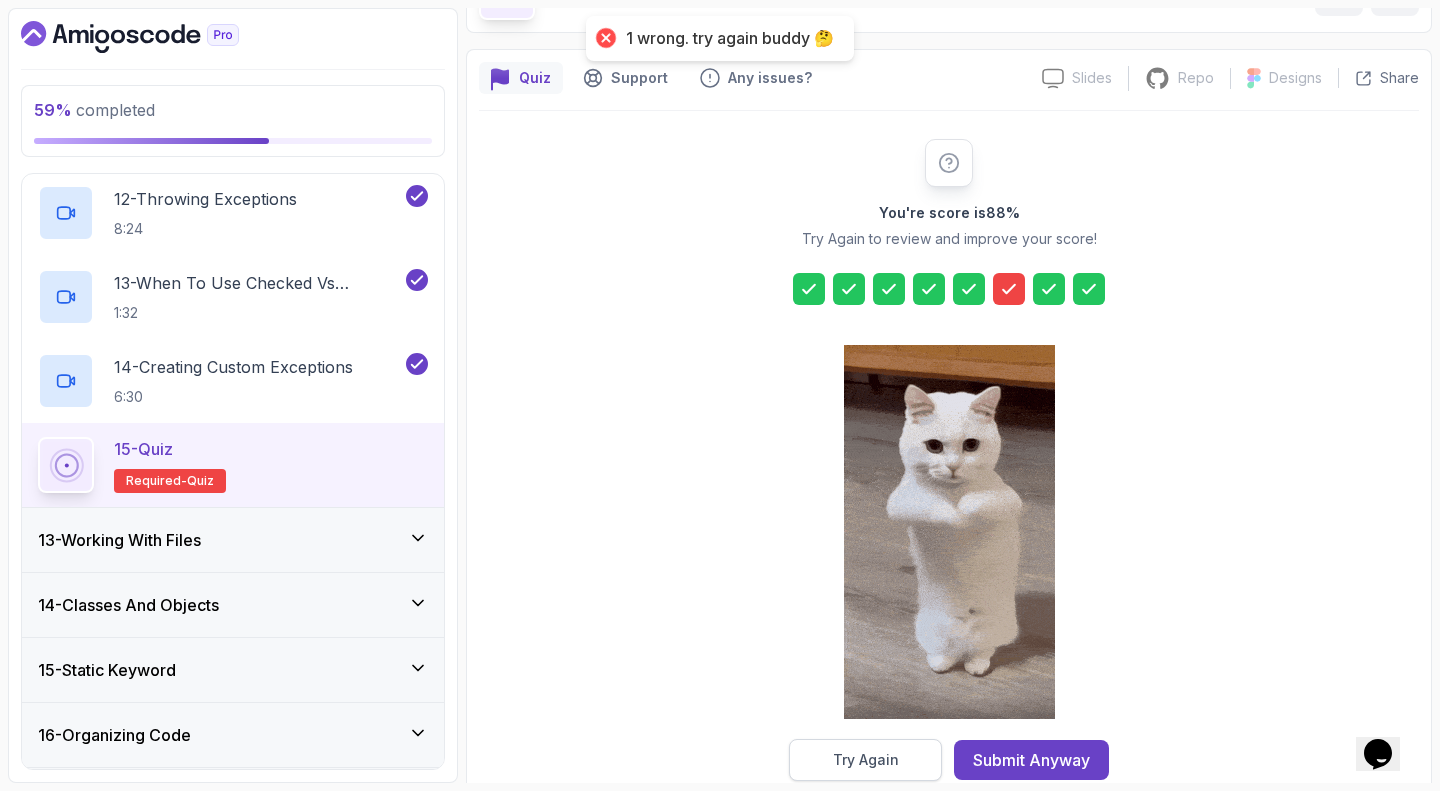 click on "Try Again" at bounding box center (865, 760) 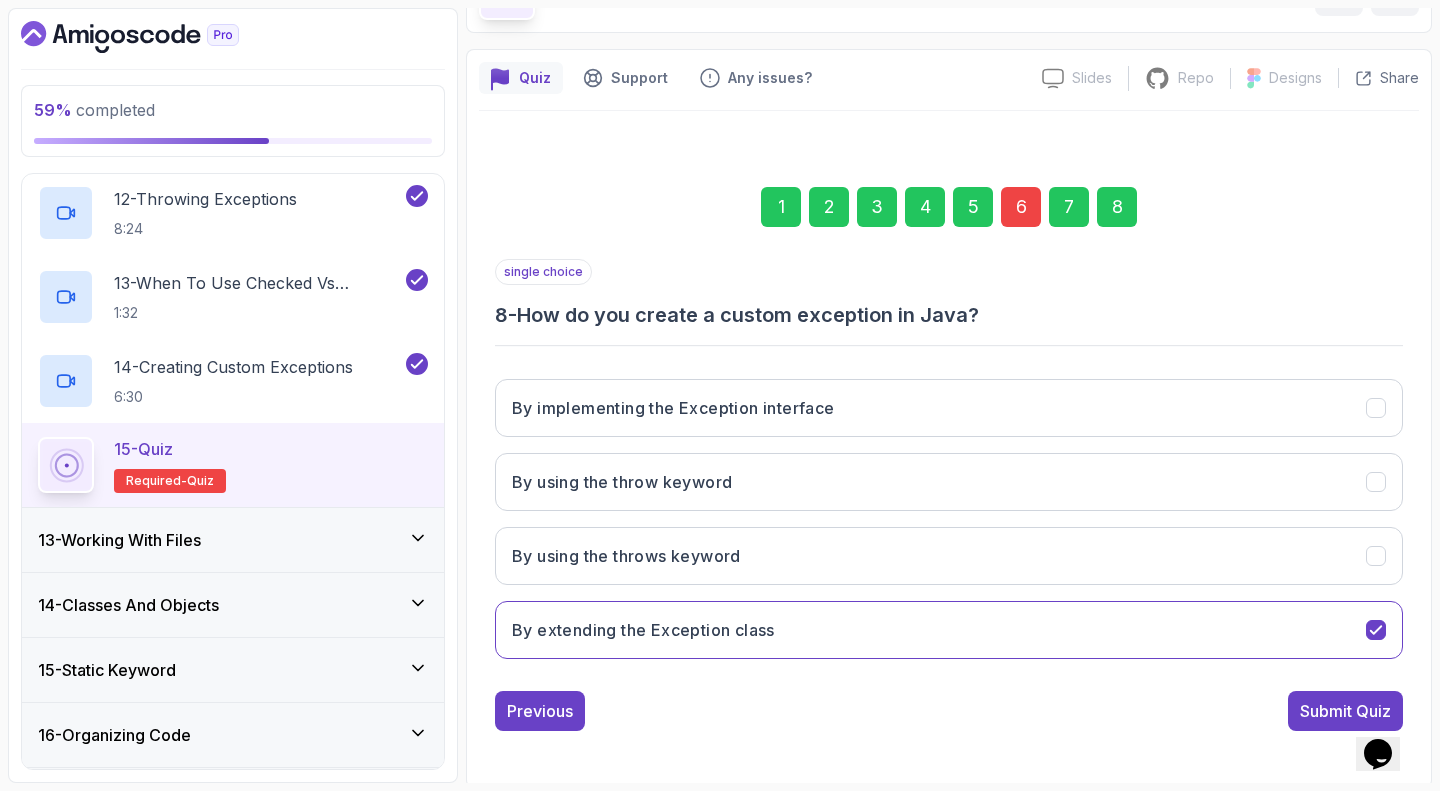 click on "6" at bounding box center (1021, 207) 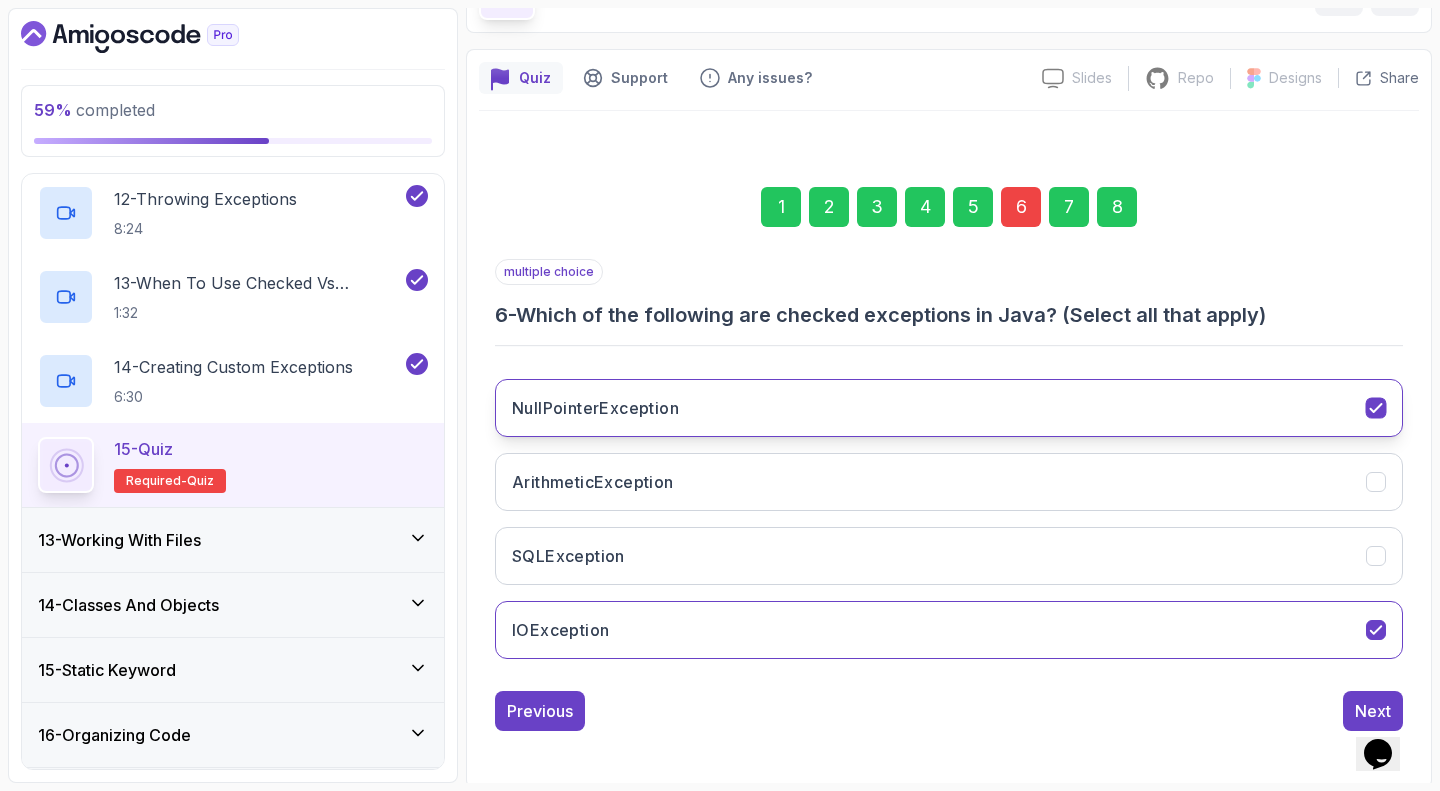 click on "NullPointerException" at bounding box center [949, 408] 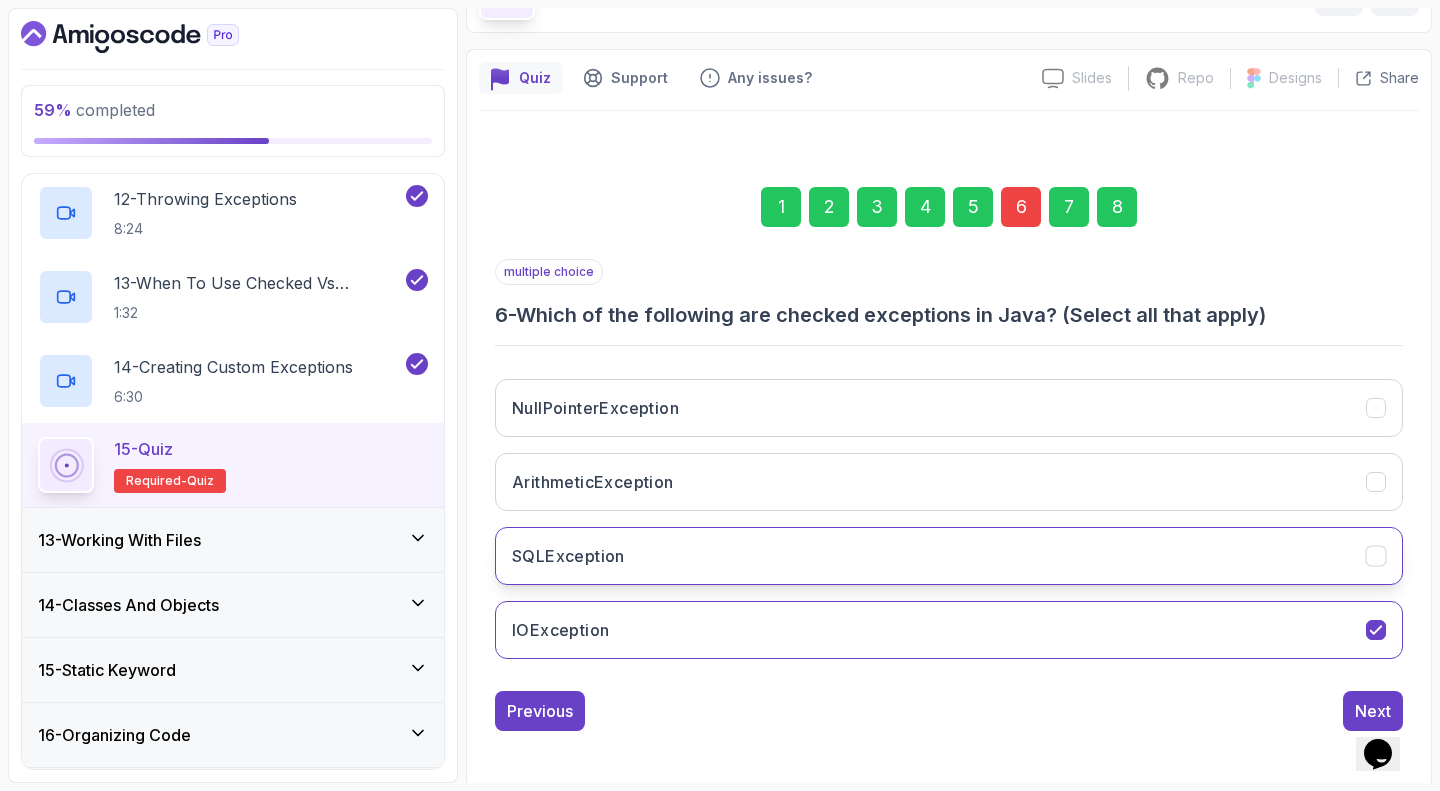 click 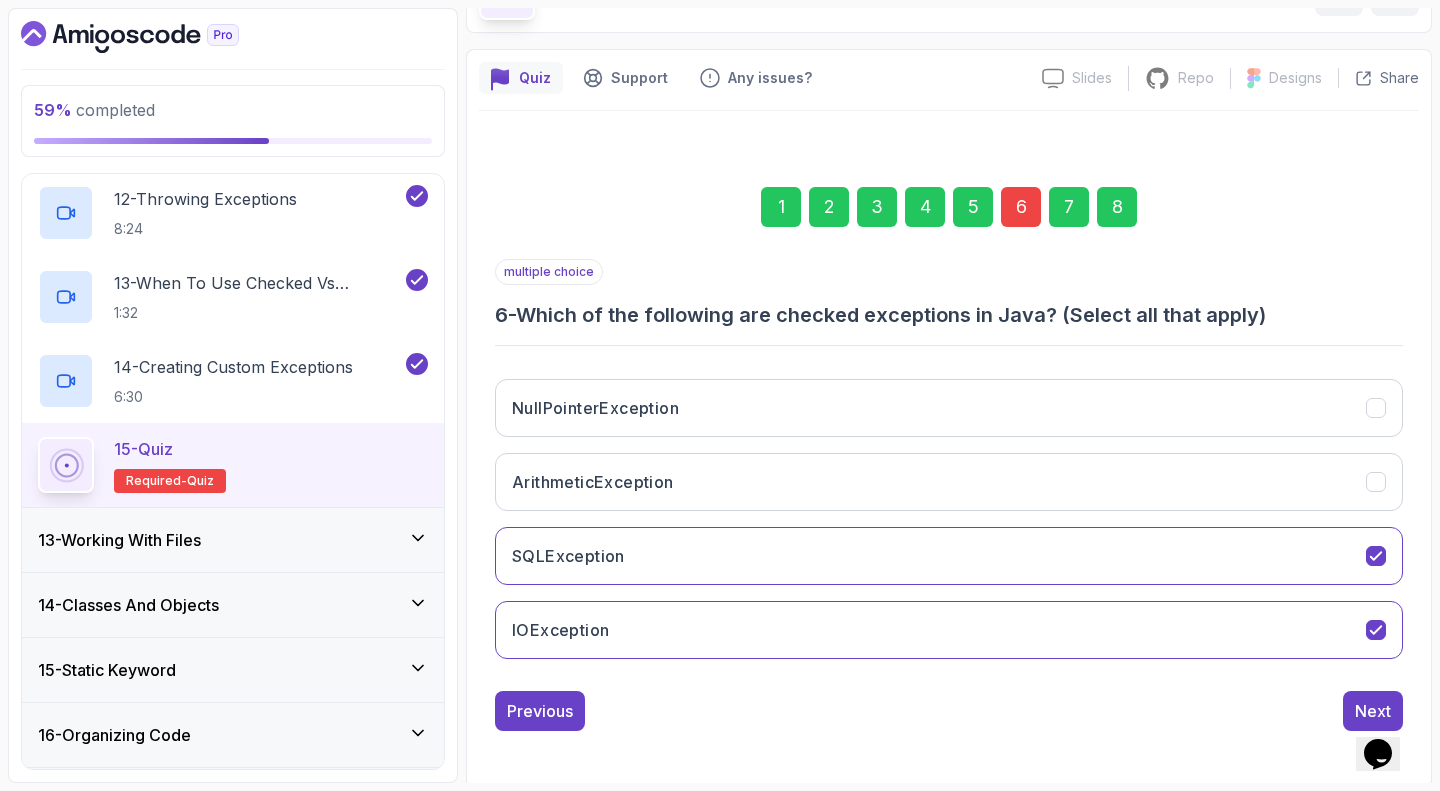 click on "8" at bounding box center [1117, 207] 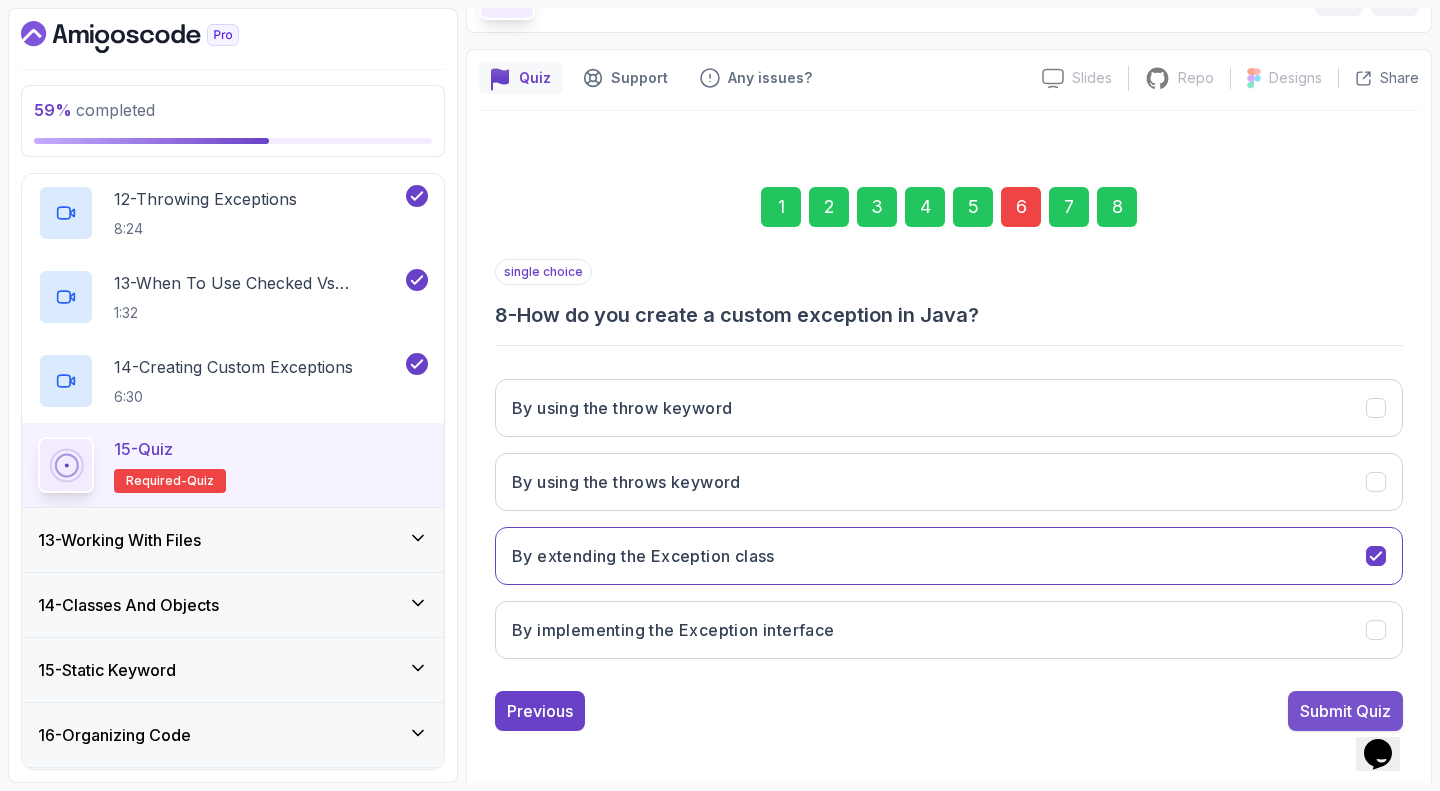 click on "Submit Quiz" at bounding box center [1345, 711] 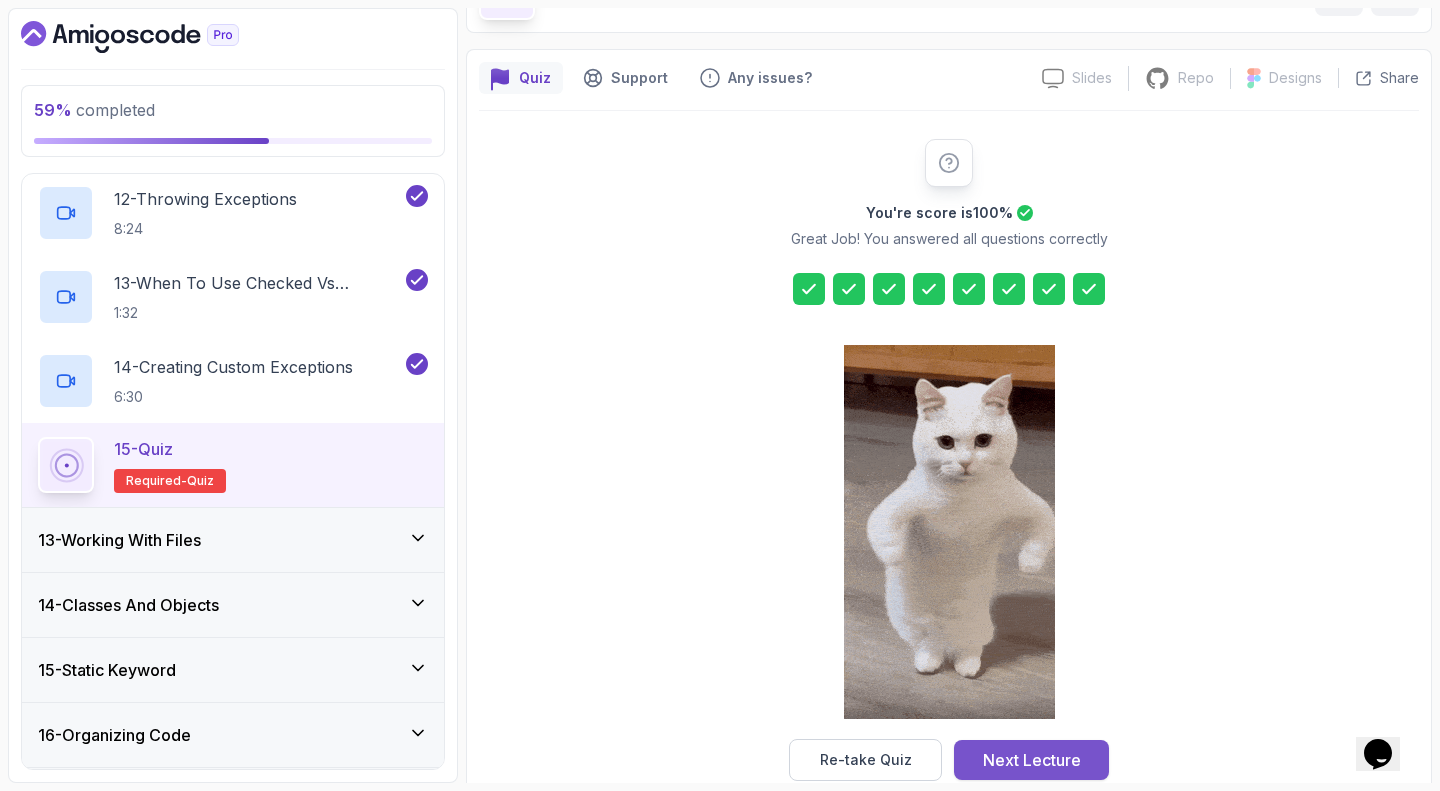 click on "Next Lecture" at bounding box center (1031, 760) 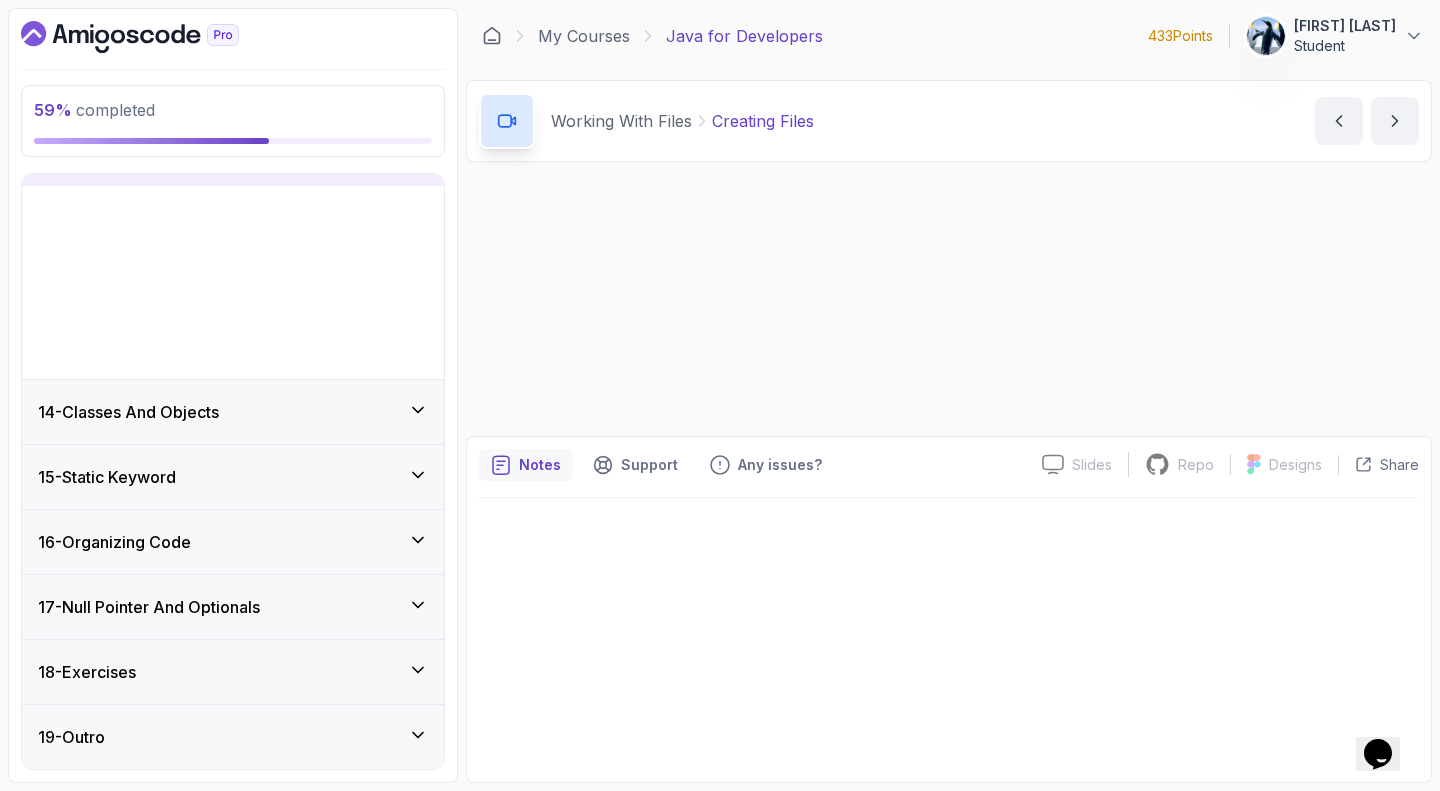 scroll, scrollTop: 631, scrollLeft: 0, axis: vertical 